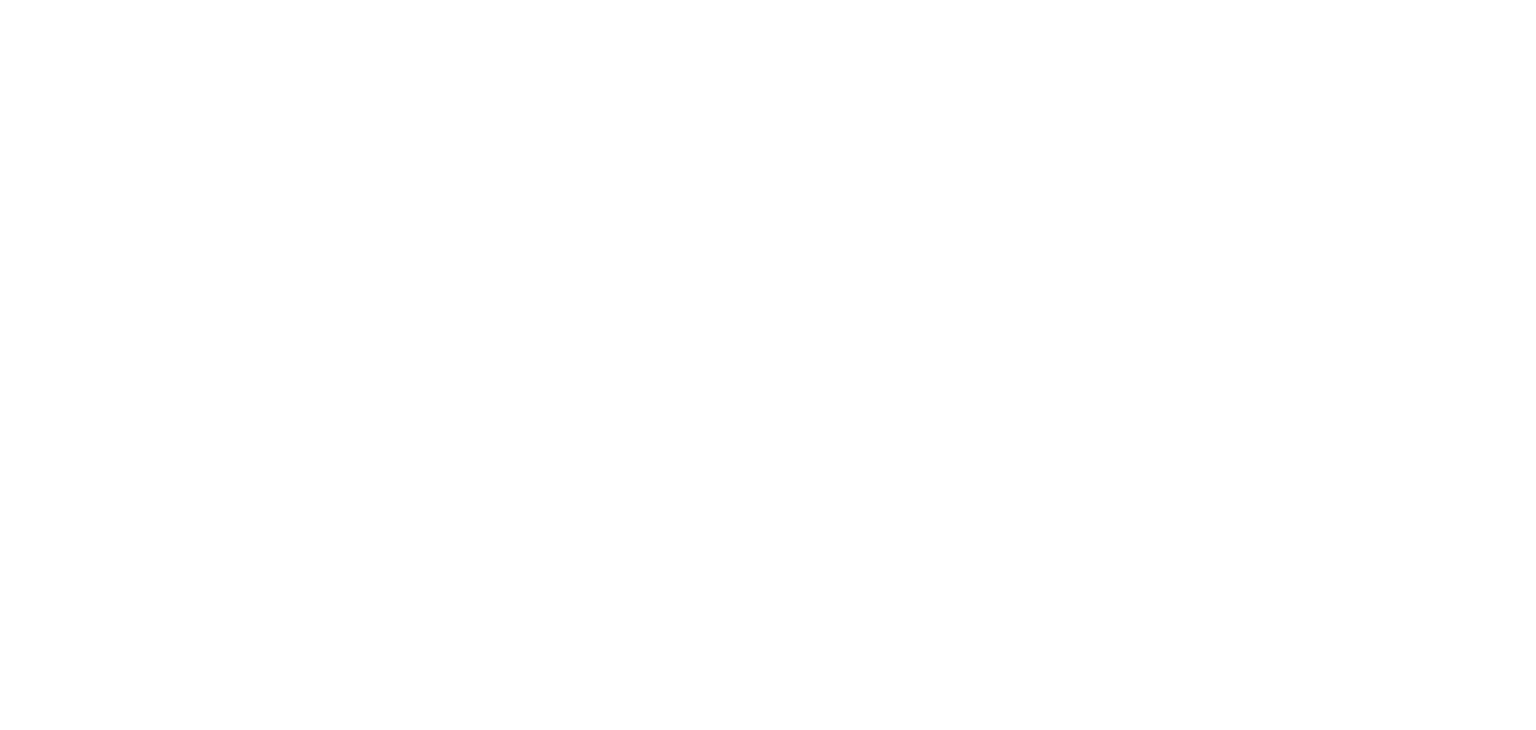 scroll, scrollTop: 0, scrollLeft: 0, axis: both 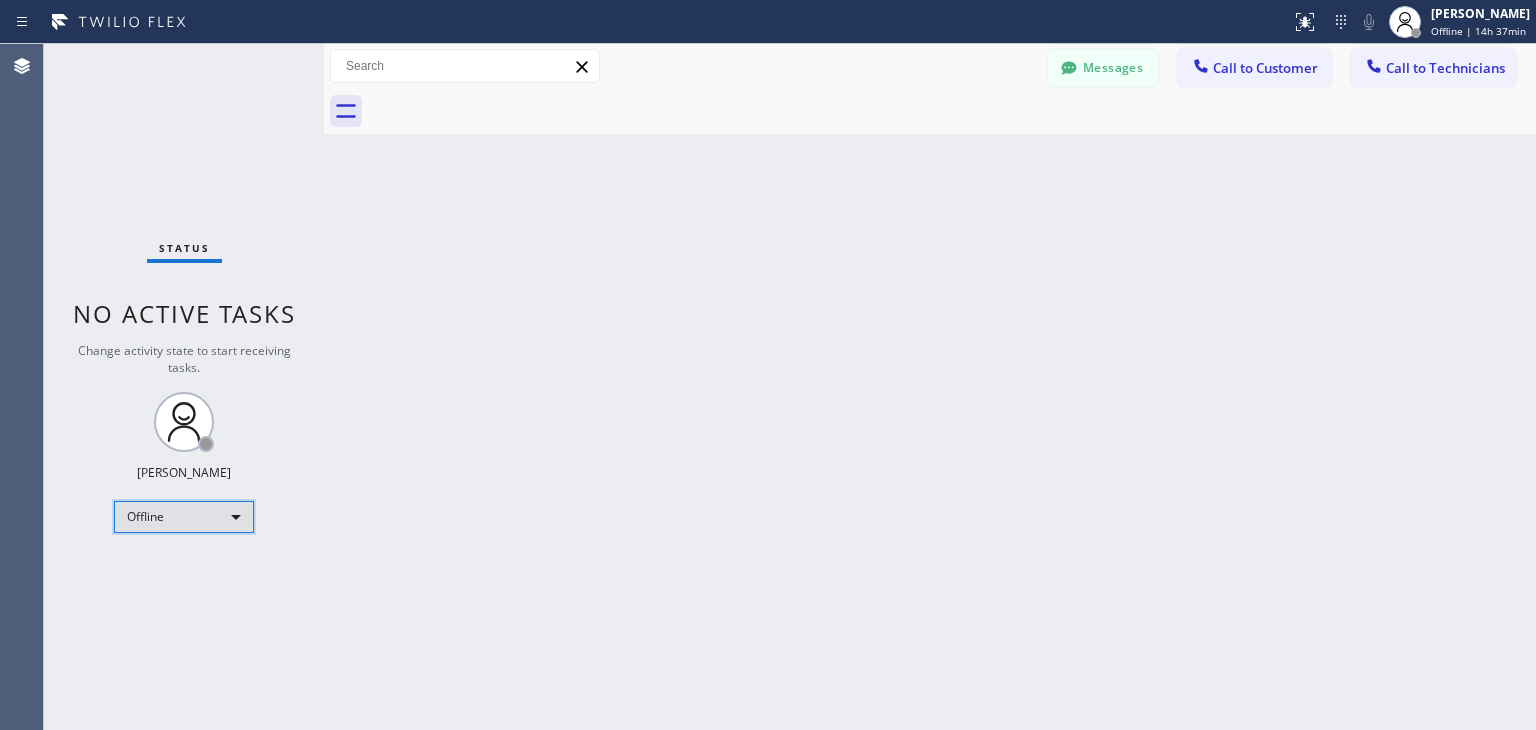click on "Offline" at bounding box center [184, 517] 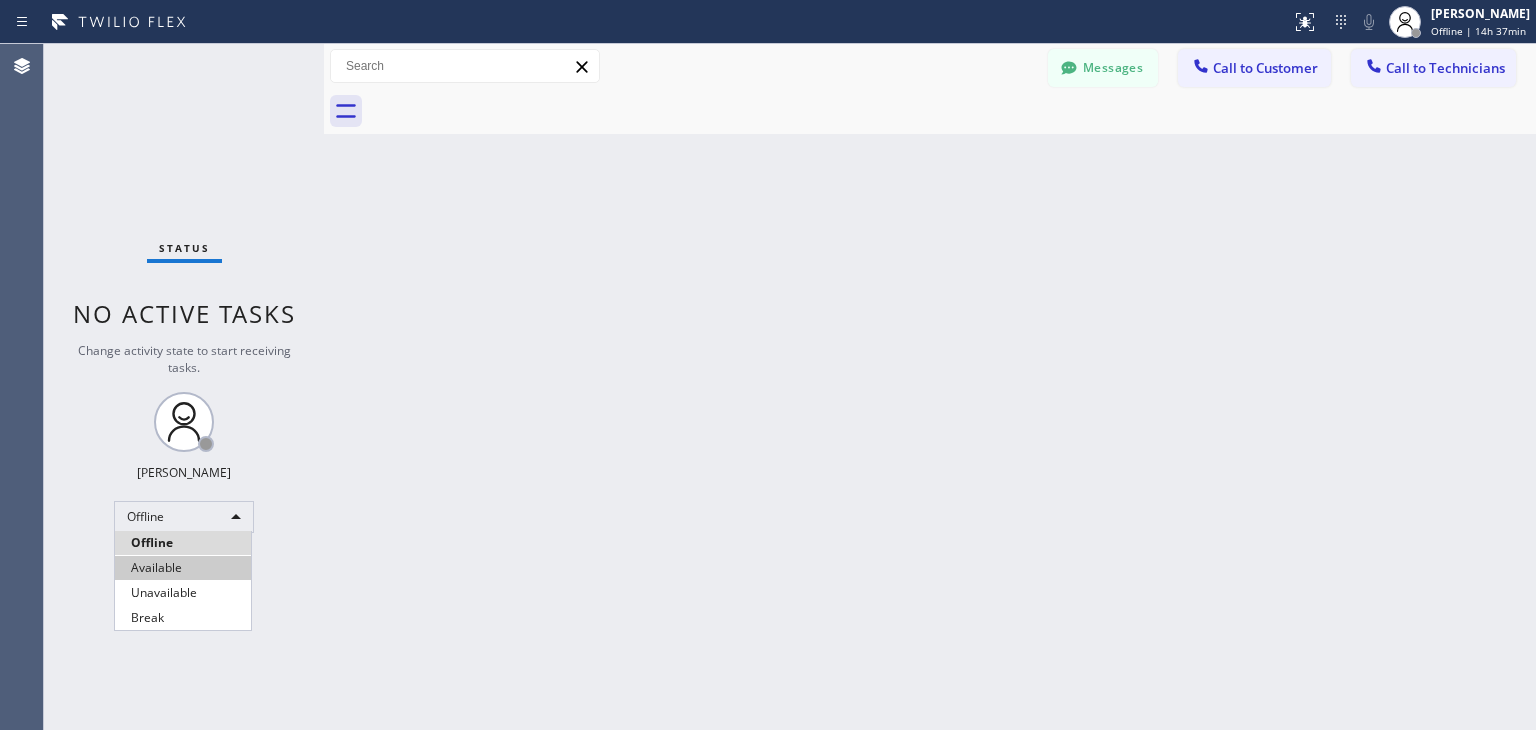 click on "Available" at bounding box center [183, 568] 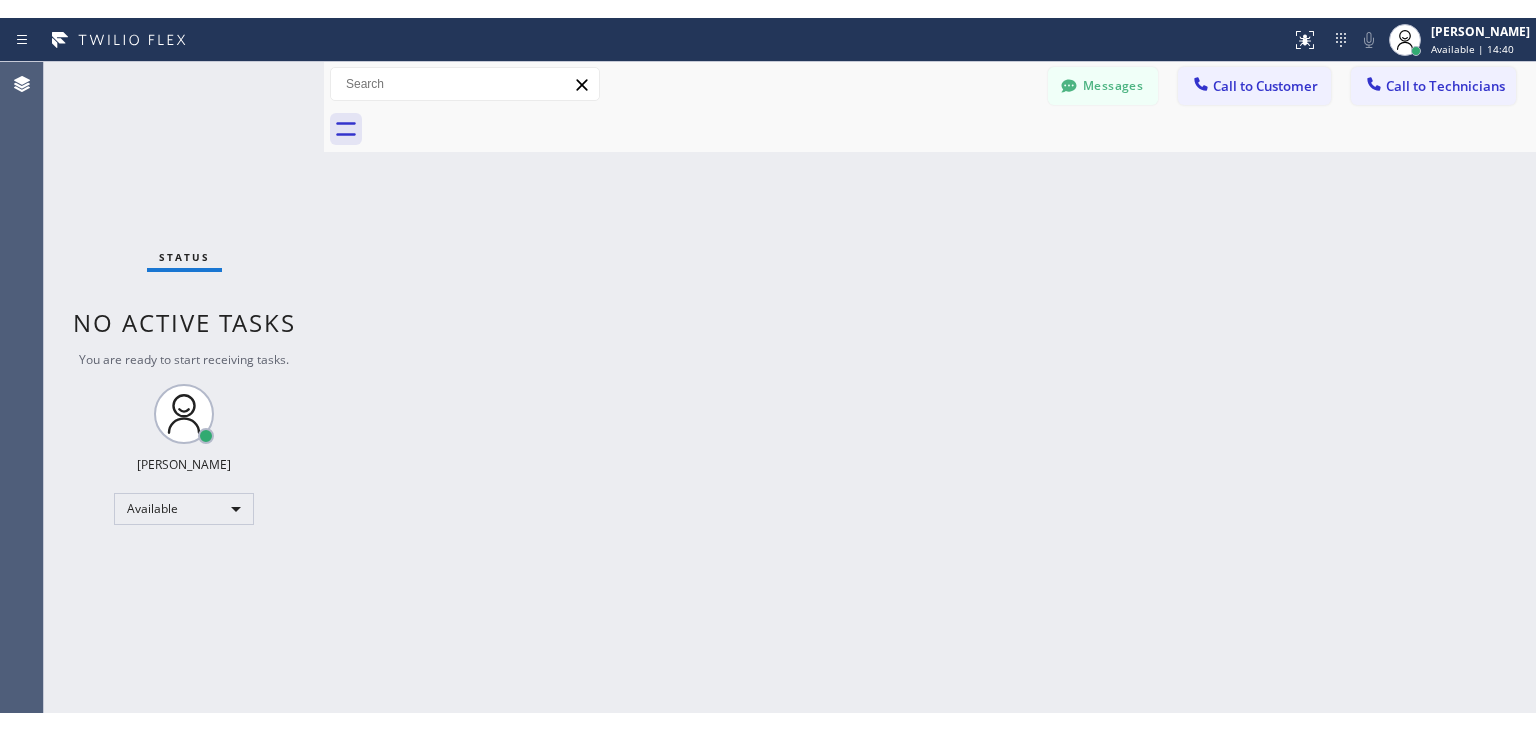 scroll, scrollTop: 0, scrollLeft: 0, axis: both 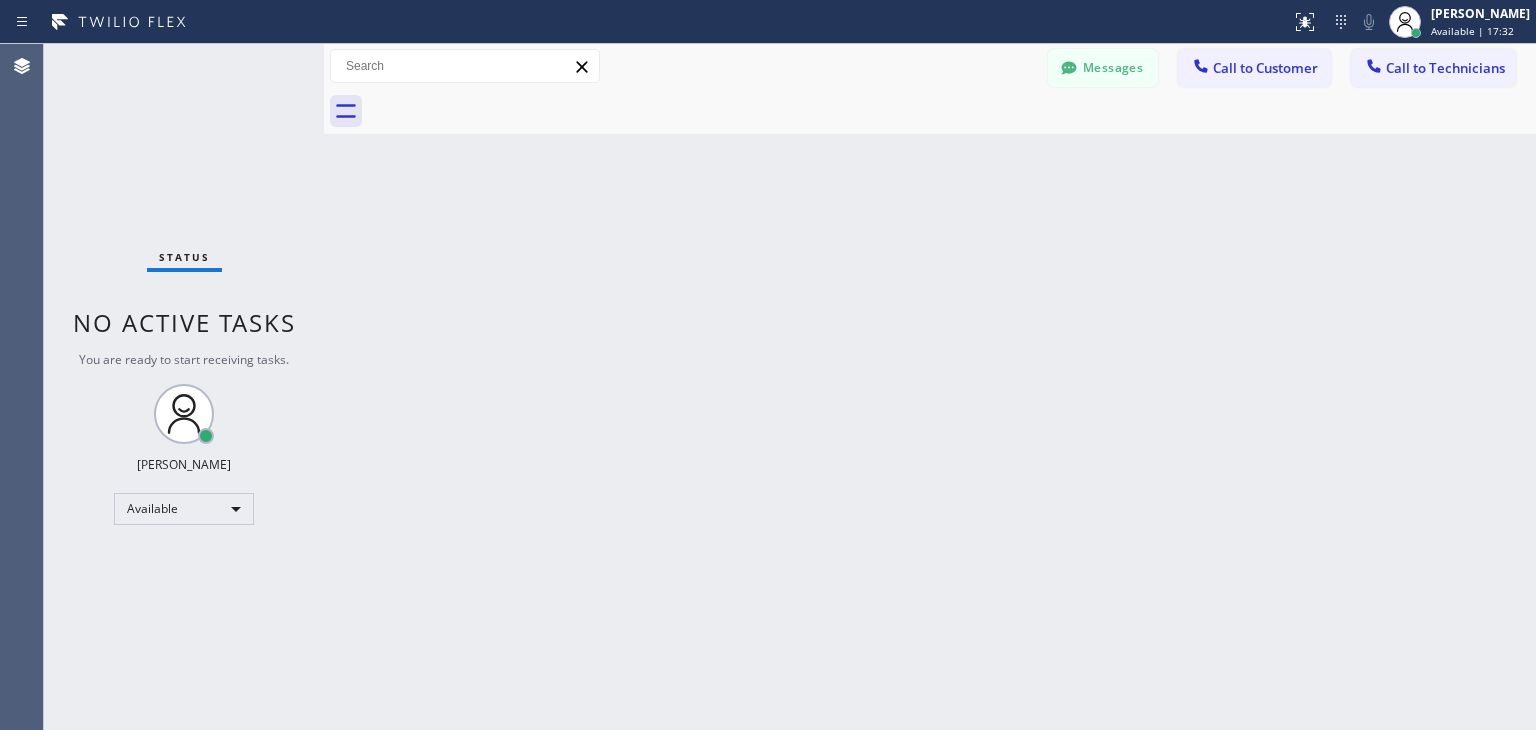 click on "Status   No active tasks     You are ready to start receiving tasks.   Kudratillo Abdullaev Available" at bounding box center (184, 387) 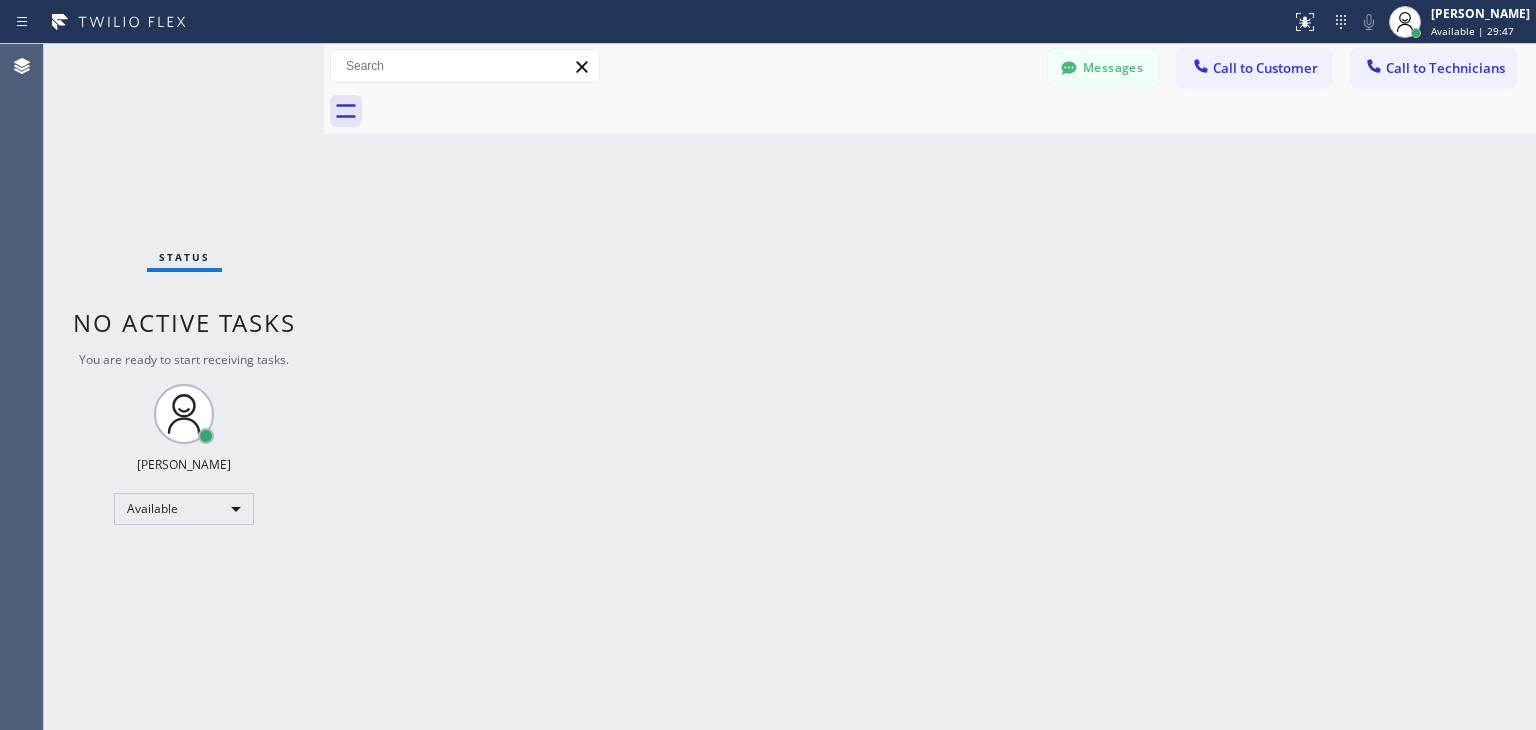 click on "Back to Dashboard Change Sender ID Customers Technicians WY Will Yam 07/14 01:44 PM Hi Will, this is Kate from Top Rated Electric, we tried calling you to collect the payment for the service that was done last June 9th. Please call me back if you have any questions. Here is the payment link for you to pay - https://swipesimple.com/links/lnk_5d18ff5354a4a0a0fbd838439f46b495. Thank you CK Caitlin Kennedy 07/14 12:51 PM Thanks for looking into this SM Sherbano Motiwala 07/14 11:56 AM Please email us, if you have further complains to that mannager can see LR Laura Reyes 07/14 05:21 AM Hi Laura, this is Kate from Electrical Garage Scotch Plains, I apologized that our technician did not make it last Saturday since he got an emergency. Can we schedule this coming Wednesday 10-1 pm. Please let me know, thank you. ER Edward Rusnak 07/12 06:48 AM Ok Ed Rusnak PS Paul Sri 07/11 11:41 AM Hello Paul JC Jana Clemons 07/11 11:23 AM It has been almost a month, can you tell us any updates? AY Andrew Young 07/11 08:06 AM ML LS" at bounding box center [930, 387] 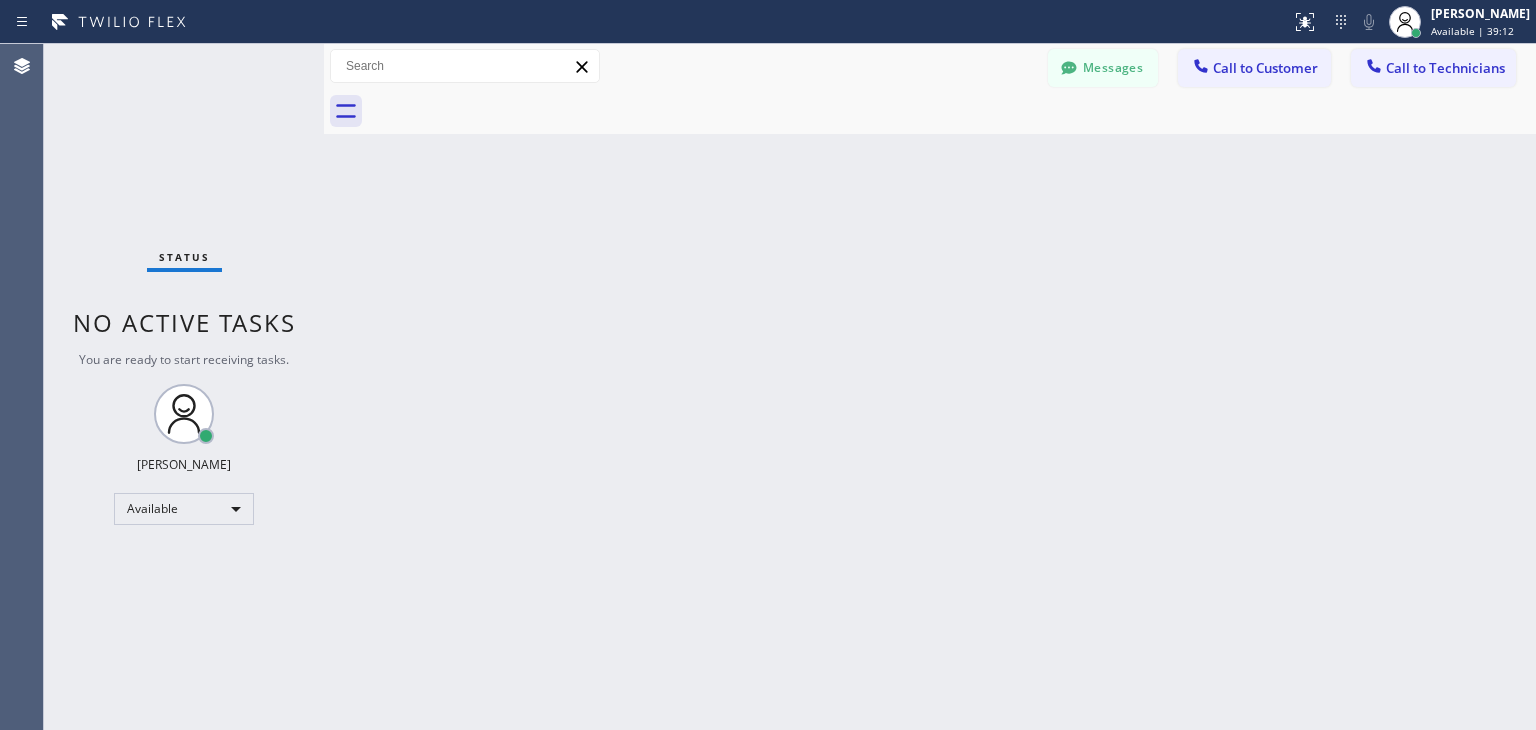 click on "Back to Dashboard Change Sender ID Customers Technicians WY Will Yam 07/14 01:44 PM Hi Will, this is Kate from Top Rated Electric, we tried calling you to collect the payment for the service that was done last June 9th. Please call me back if you have any questions. Here is the payment link for you to pay - https://swipesimple.com/links/lnk_5d18ff5354a4a0a0fbd838439f46b495. Thank you CK Caitlin Kennedy 07/14 12:51 PM Thanks for looking into this SM Sherbano Motiwala 07/14 11:56 AM Please email us, if you have further complains to that mannager can see LR Laura Reyes 07/14 05:21 AM Hi Laura, this is Kate from Electrical Garage Scotch Plains, I apologized that our technician did not make it last Saturday since he got an emergency. Can we schedule this coming Wednesday 10-1 pm. Please let me know, thank you. ER Edward Rusnak 07/12 06:48 AM Ok Ed Rusnak PS Paul Sri 07/11 11:41 AM Hello Paul JC Jana Clemons 07/11 11:23 AM It has been almost a month, can you tell us any updates? AY Andrew Young 07/11 08:06 AM ML LS" at bounding box center [930, 387] 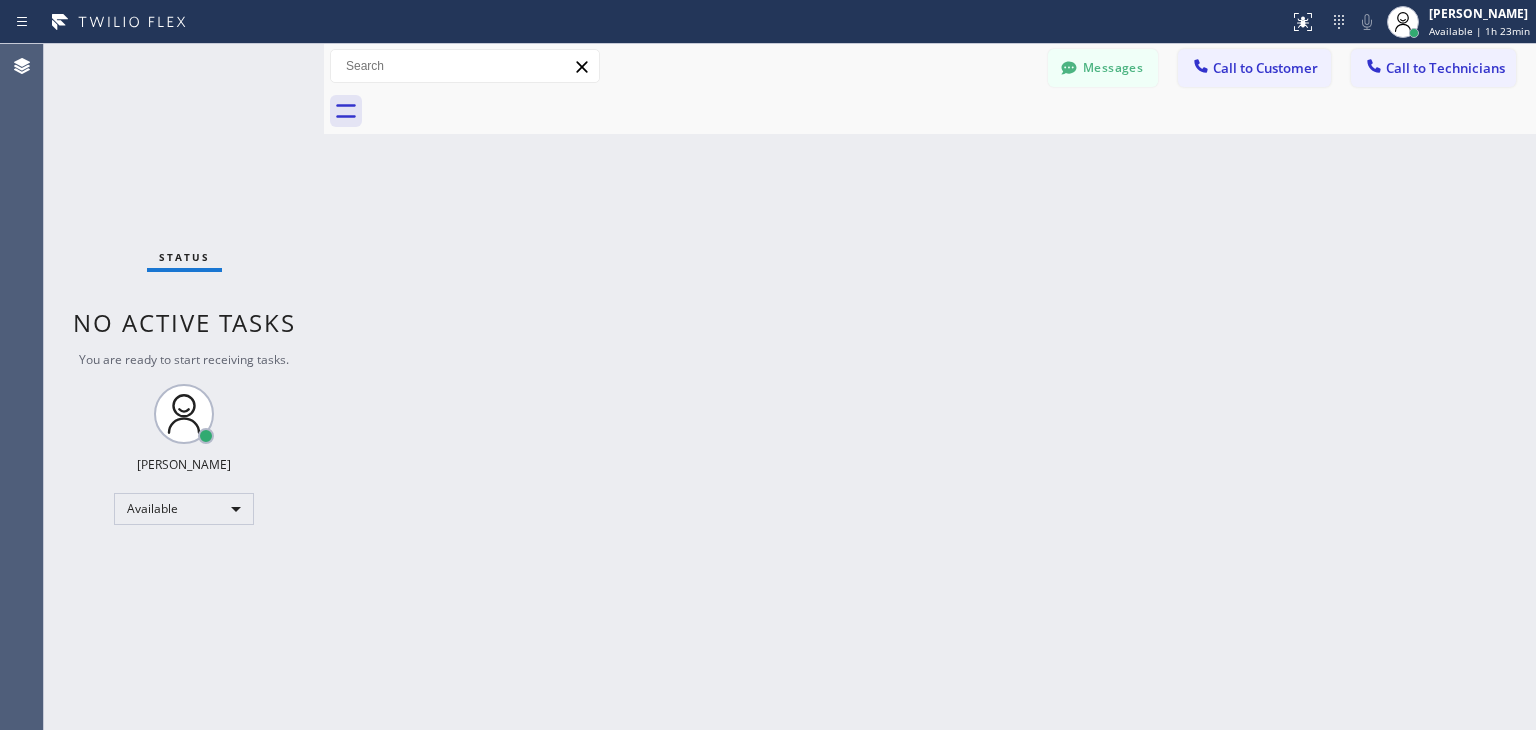 click on "Status   No active tasks     You are ready to start receiving tasks.   [PERSON_NAME] Available" at bounding box center (184, 387) 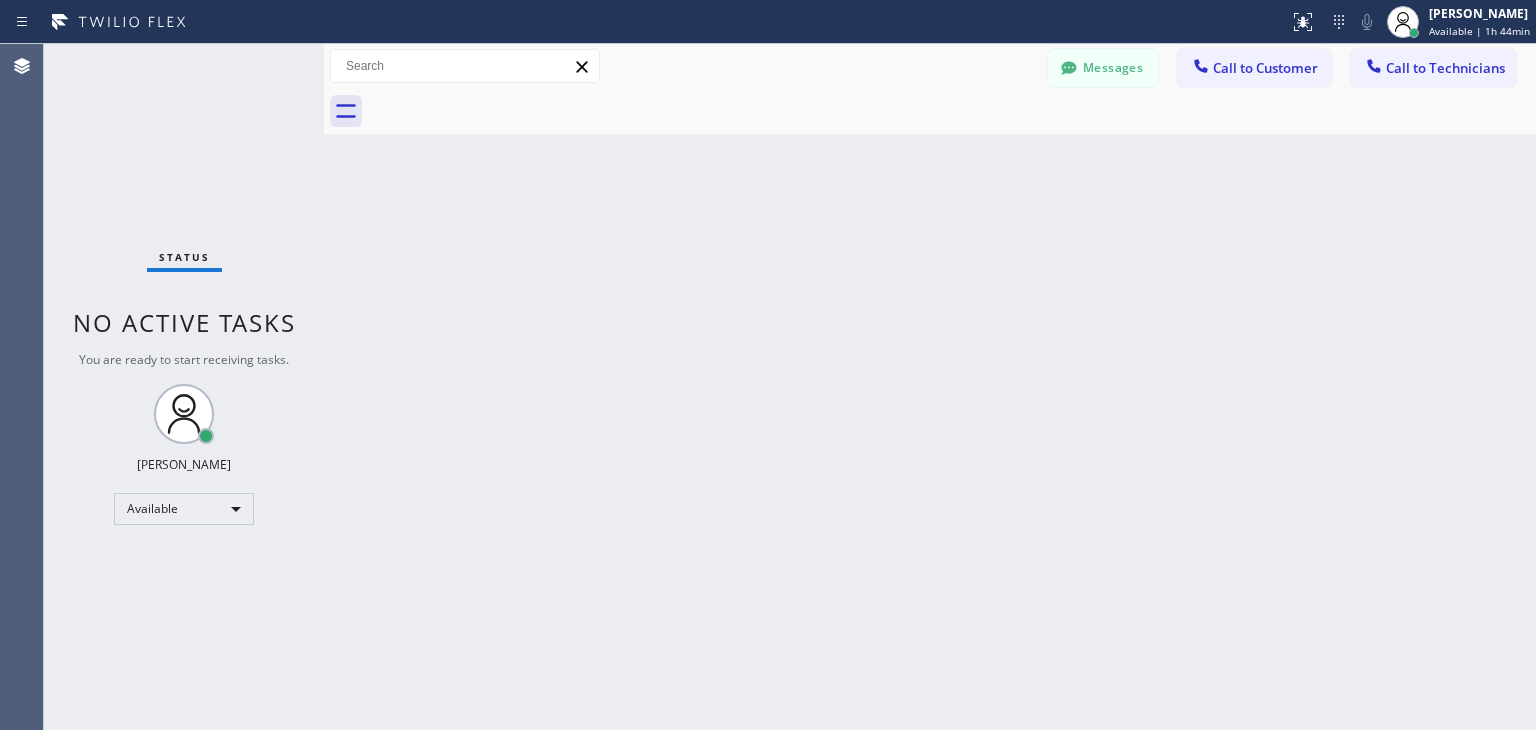 click on "Status   No active tasks     You are ready to start receiving tasks.   [PERSON_NAME] Available" at bounding box center [184, 387] 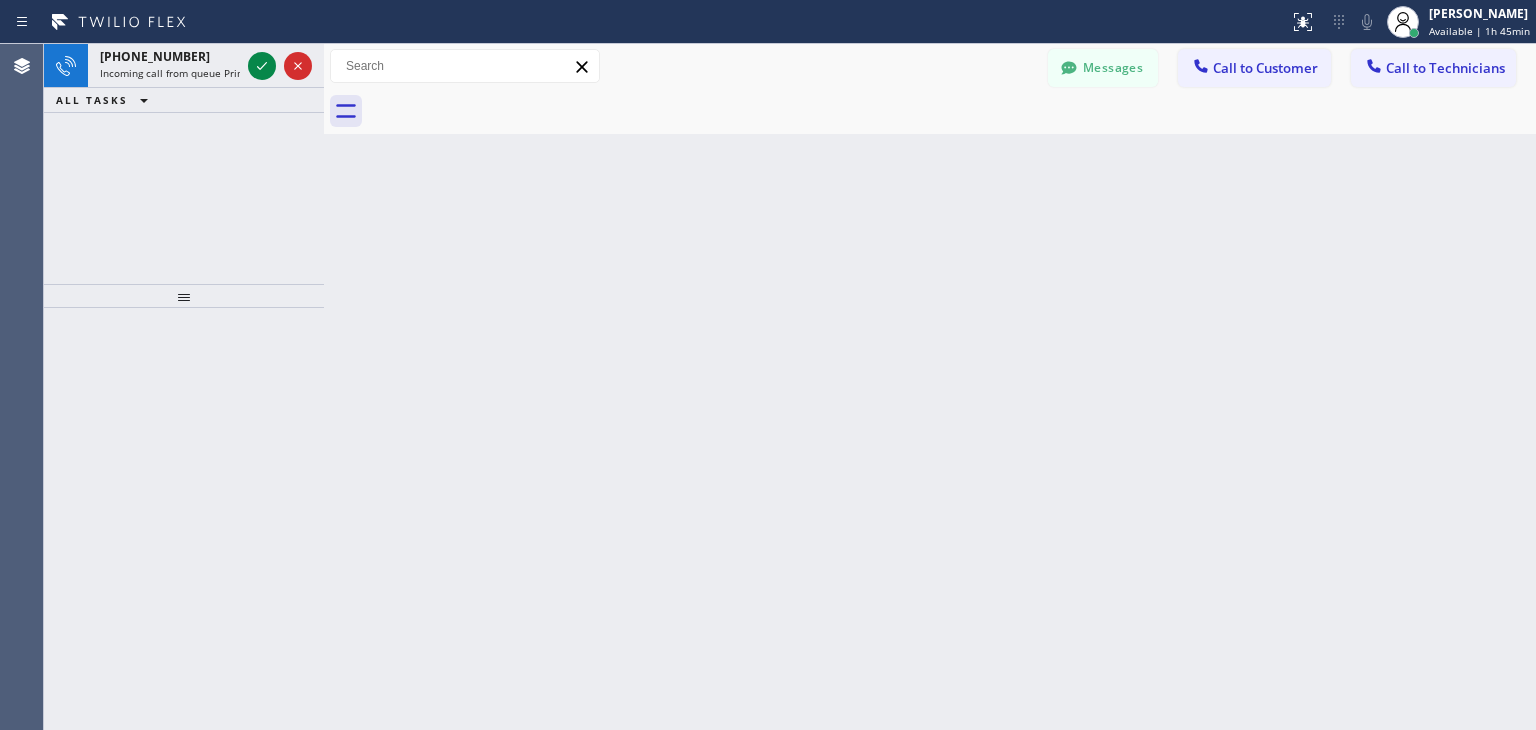 click on "+15625226943 Incoming call from queue Primary EL ALL TASKS ALL TASKS ACTIVE TASKS TASKS IN WRAP UP" at bounding box center (184, 164) 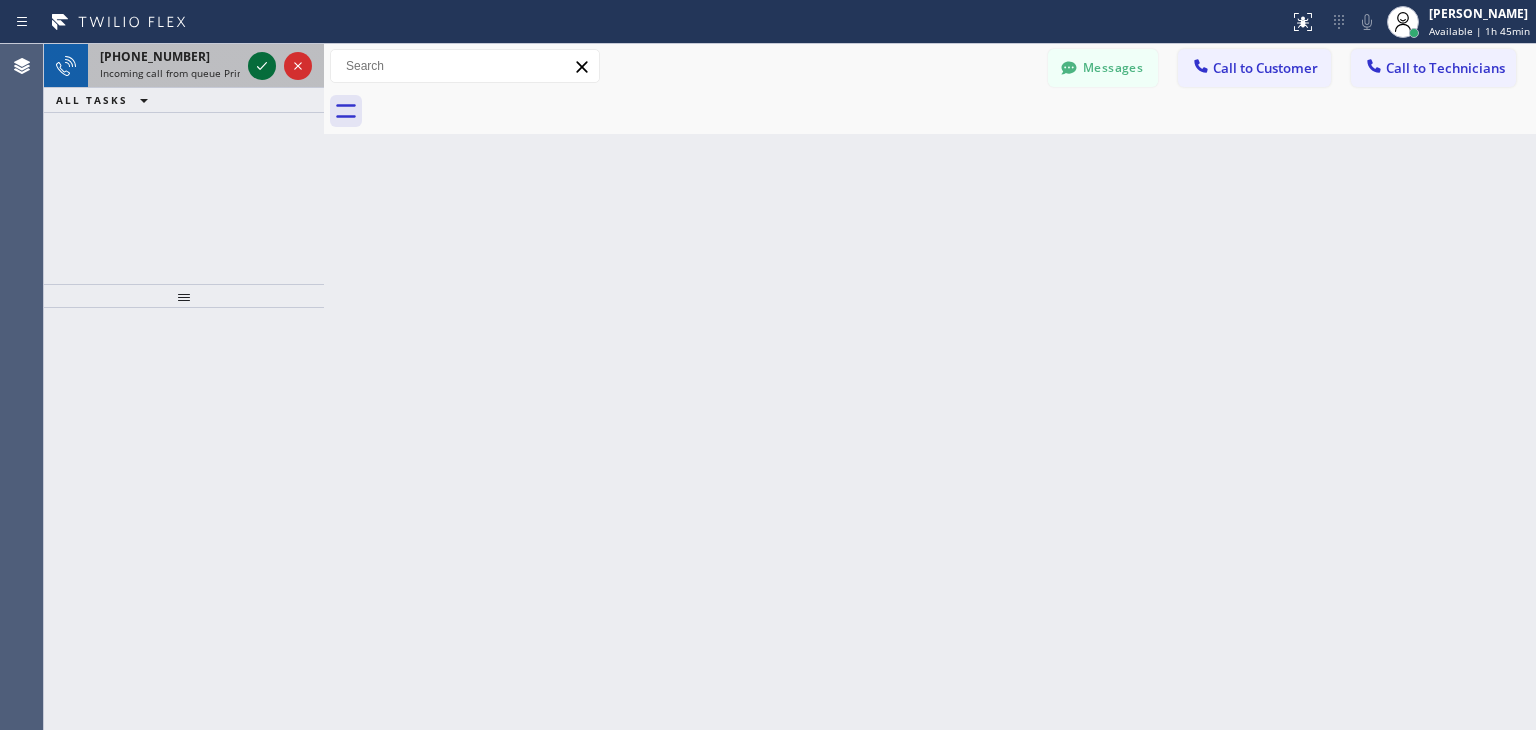 click at bounding box center (262, 66) 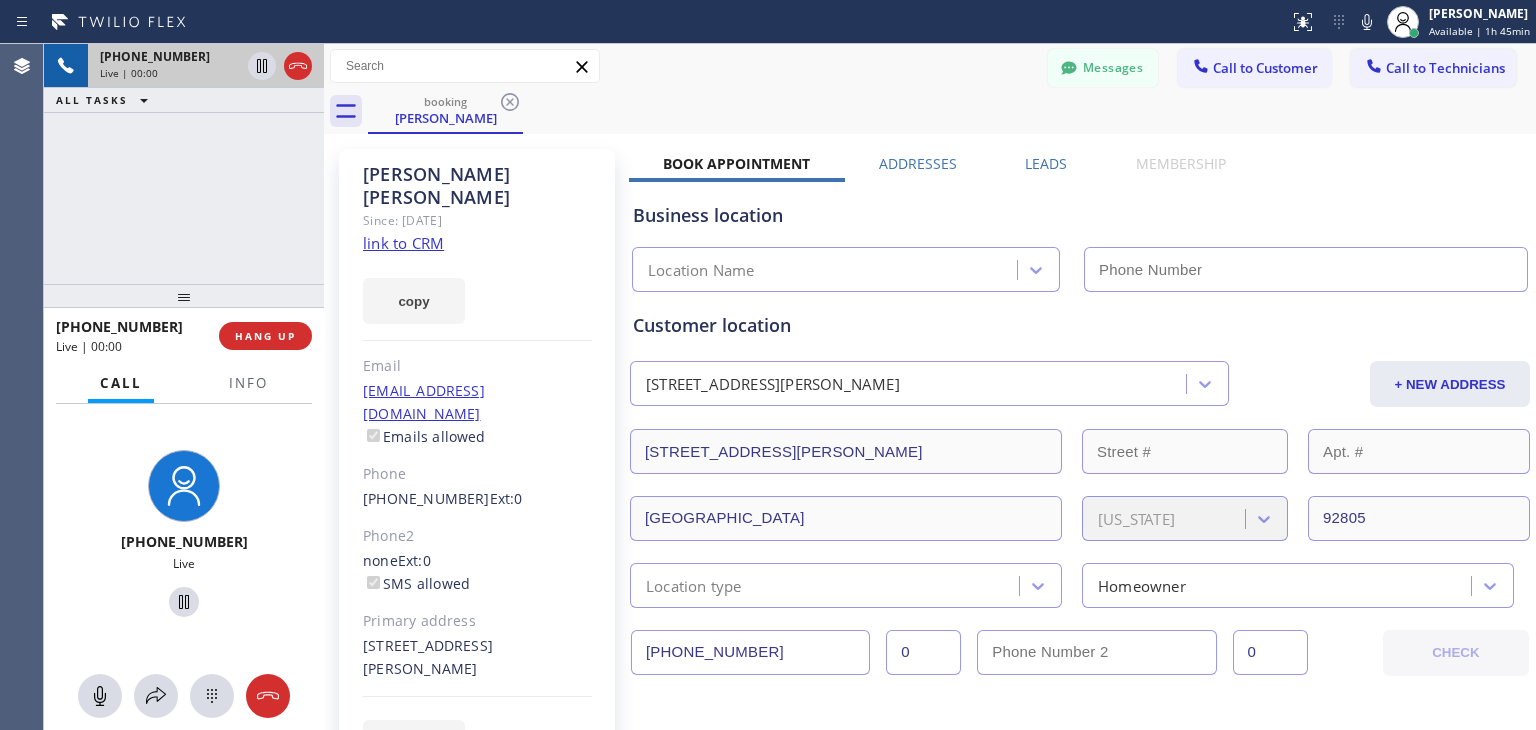 type on "(714) 517-1513" 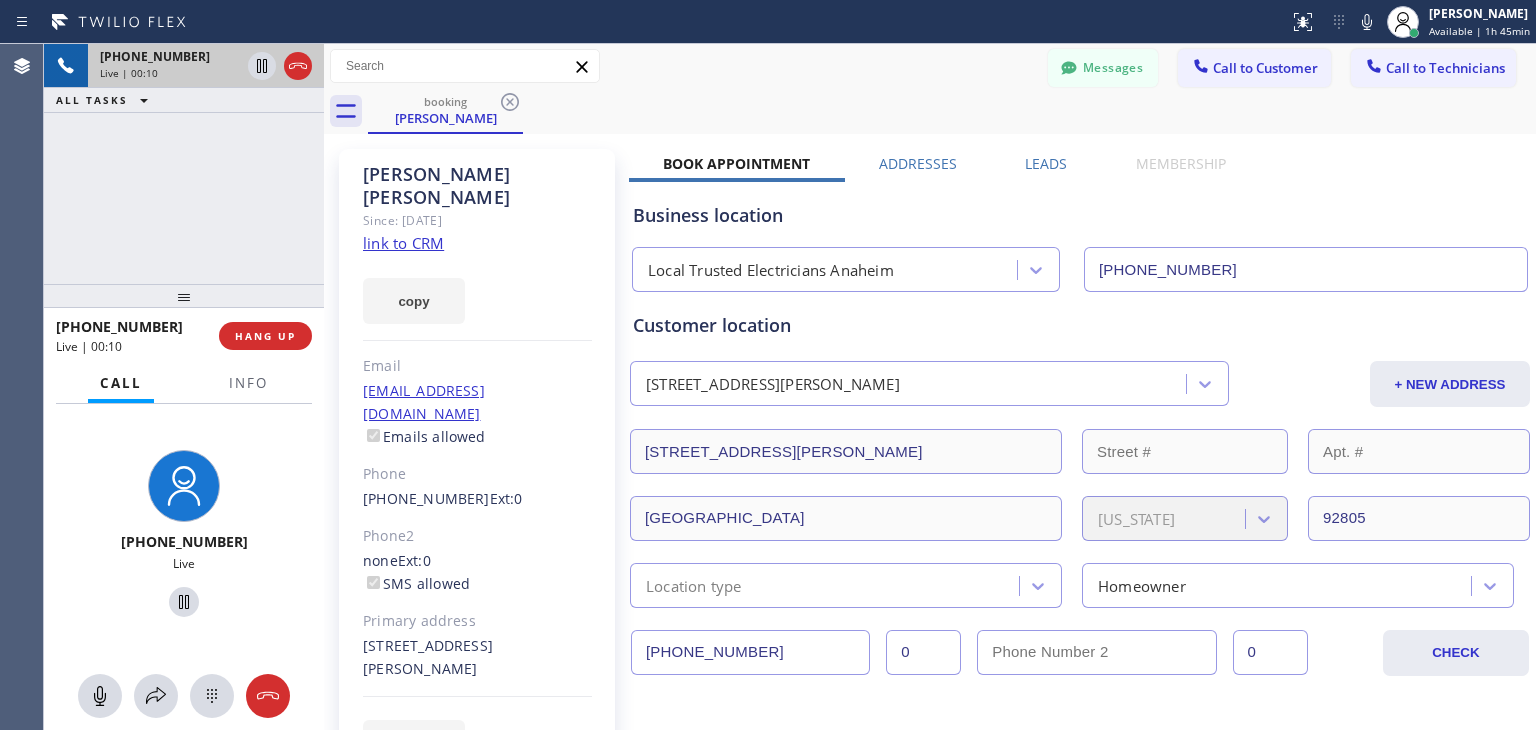 click on "link to CRM" 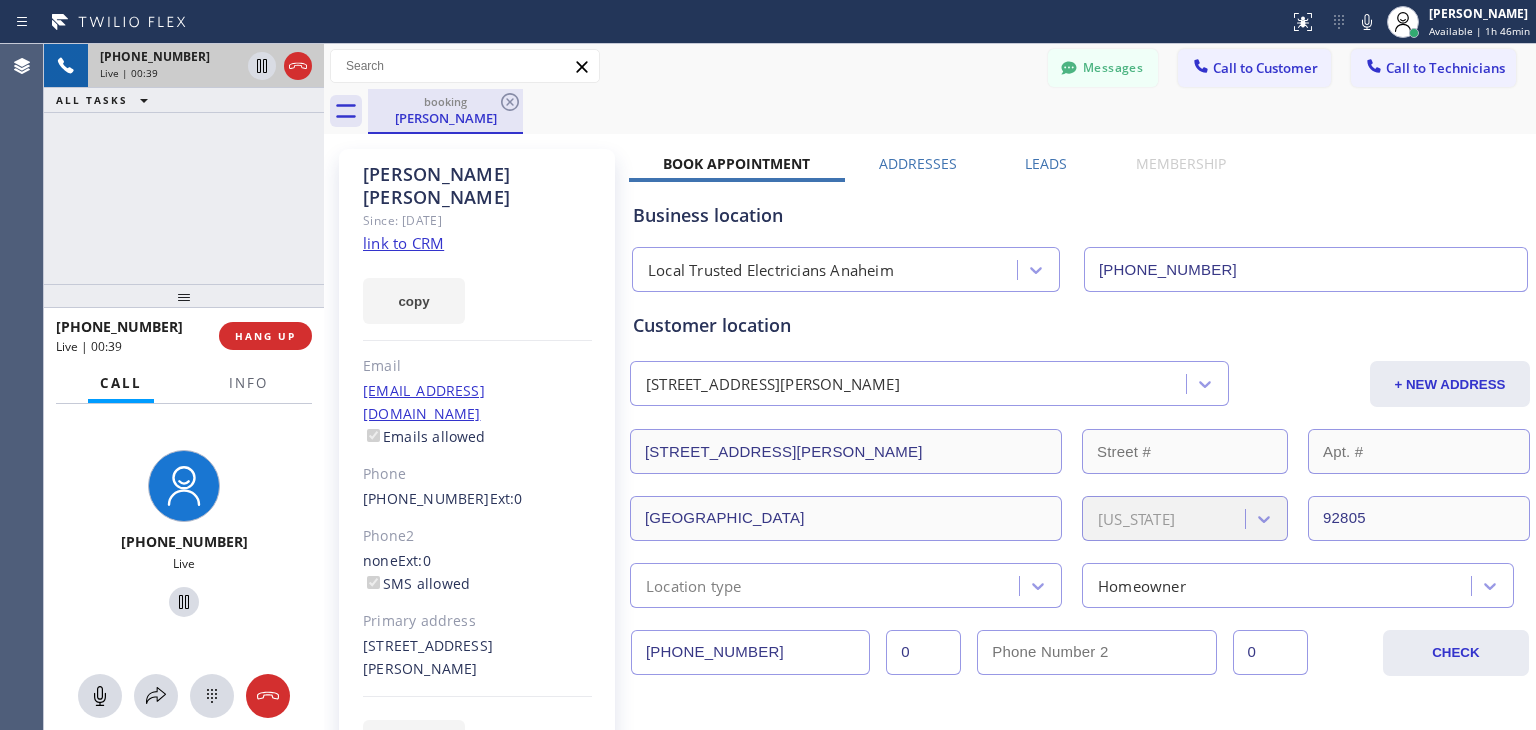 drag, startPoint x: 476, startPoint y: 129, endPoint x: 471, endPoint y: 116, distance: 13.928389 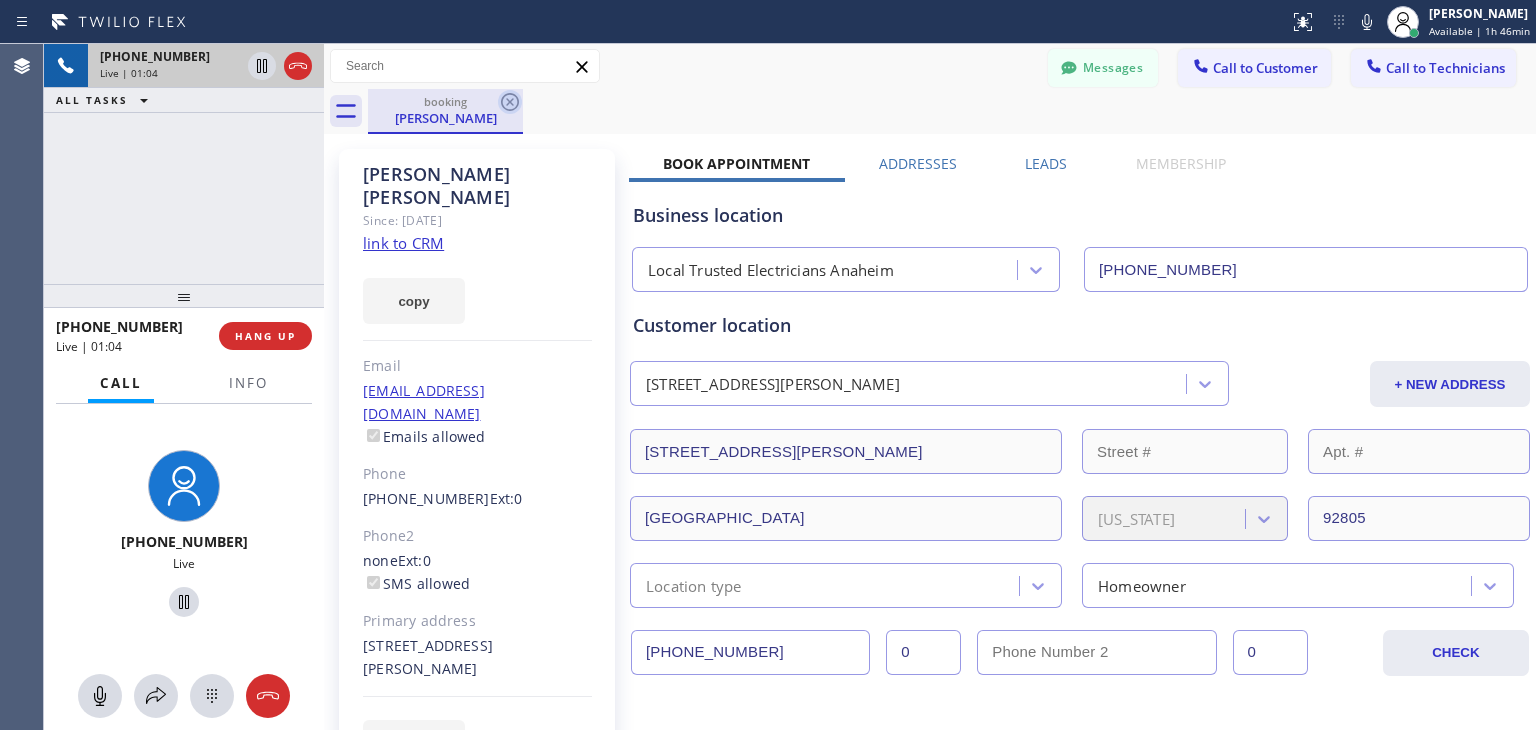 click 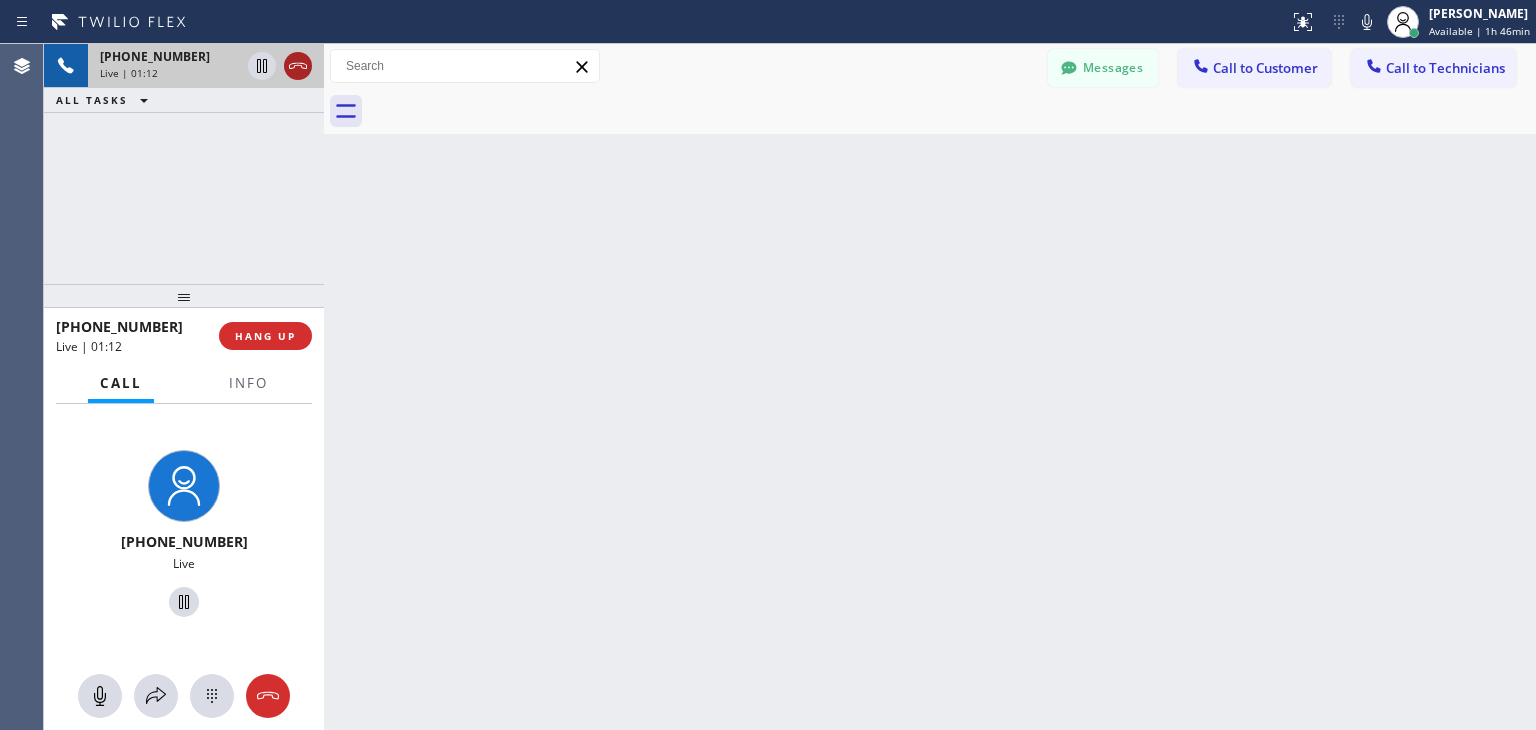click 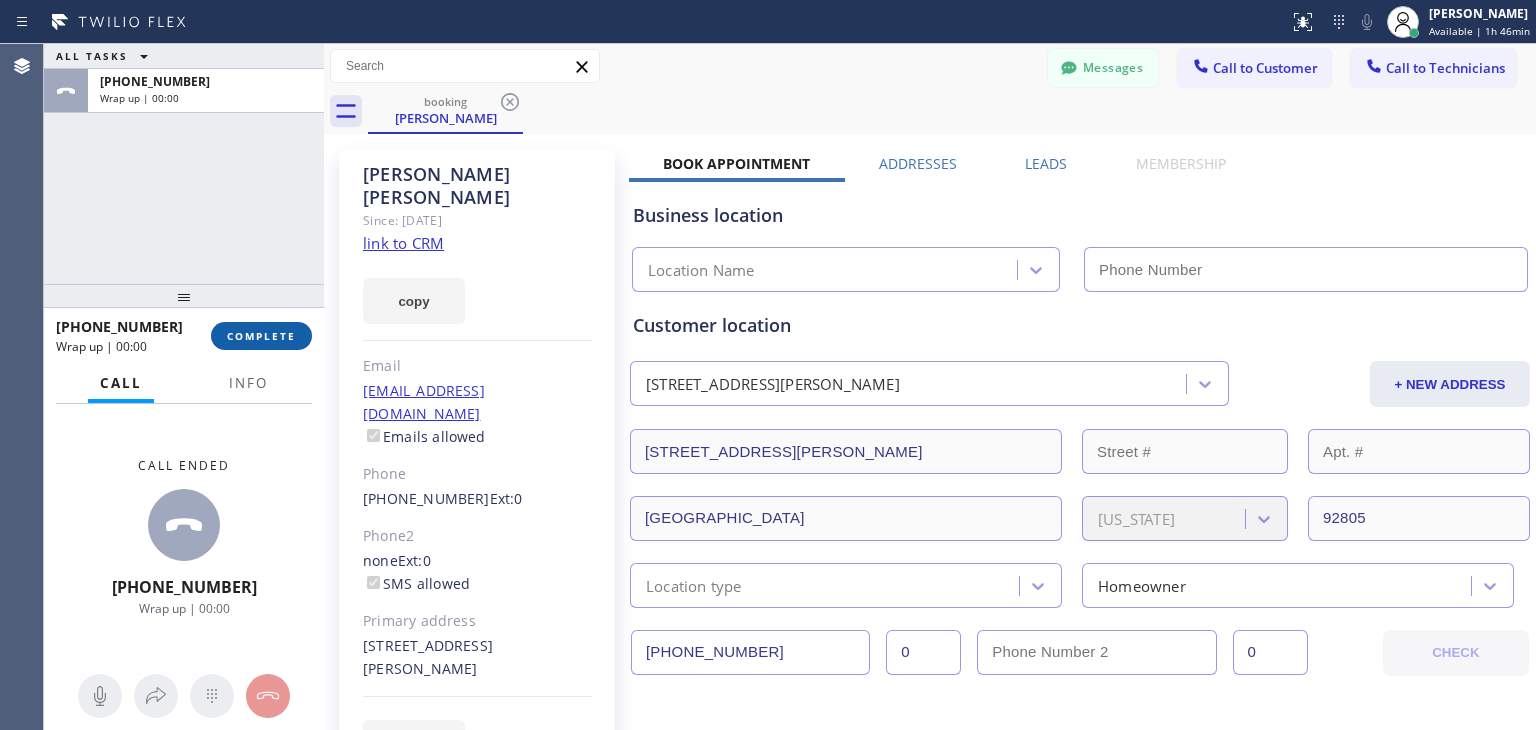 type on "(714) 517-1513" 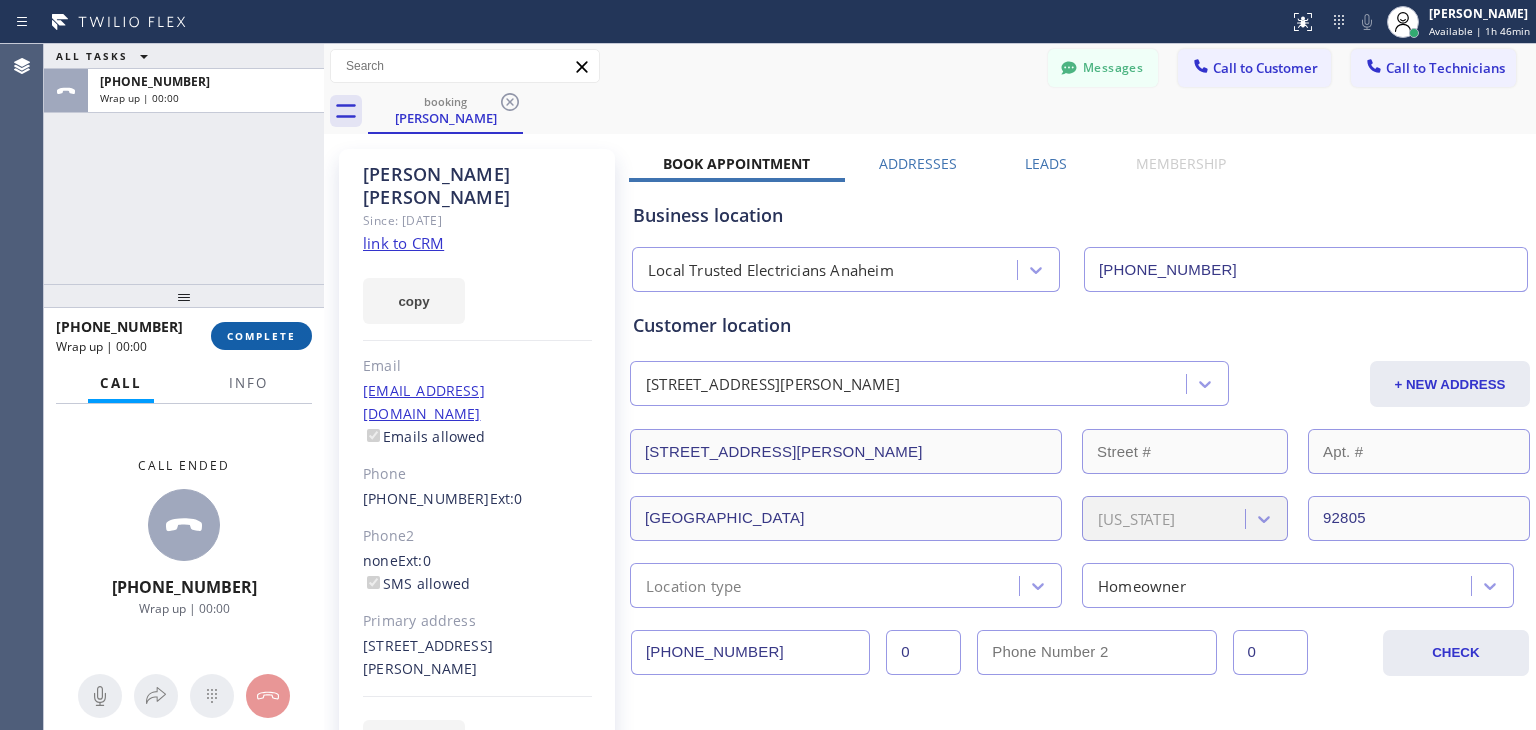 click on "COMPLETE" at bounding box center (261, 336) 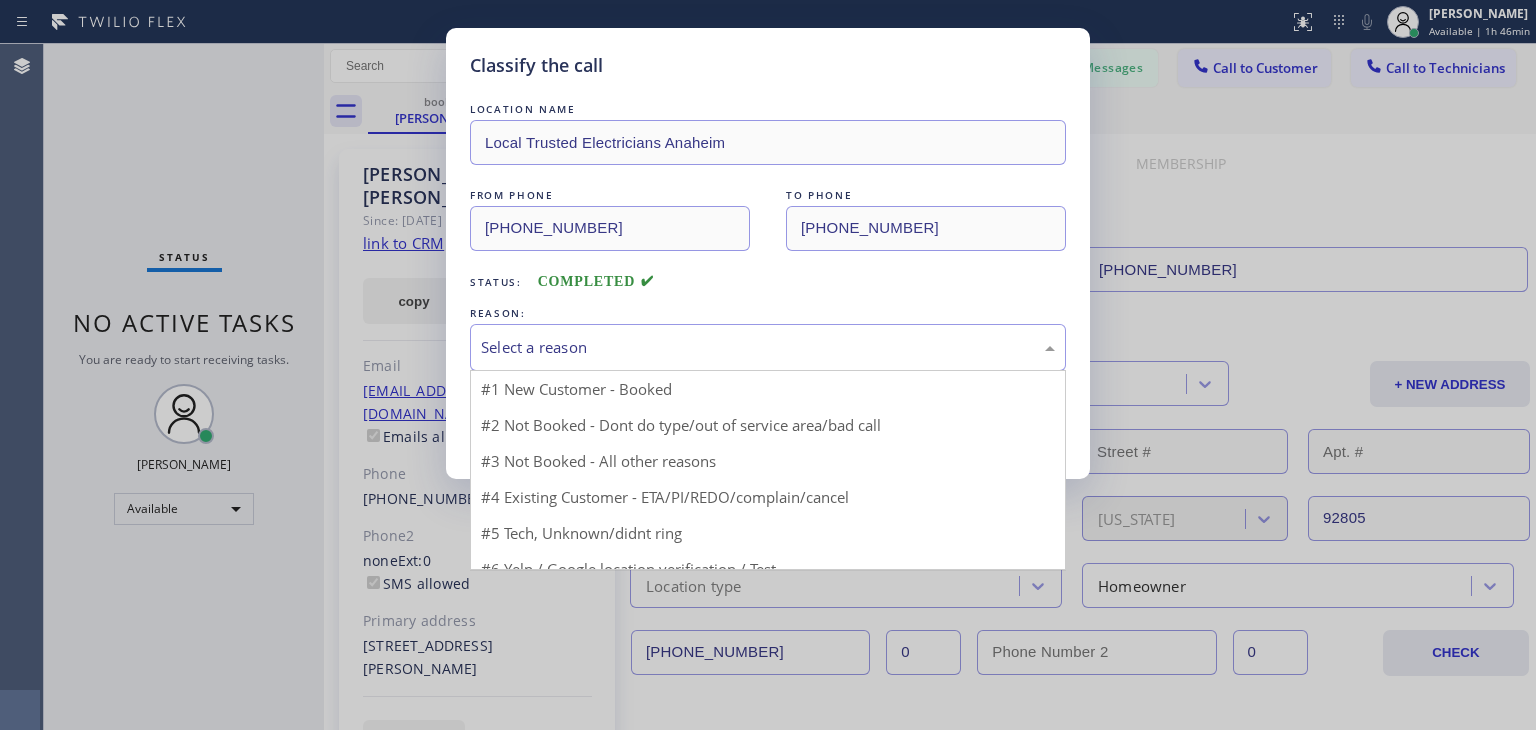 click on "Select a reason" at bounding box center (768, 347) 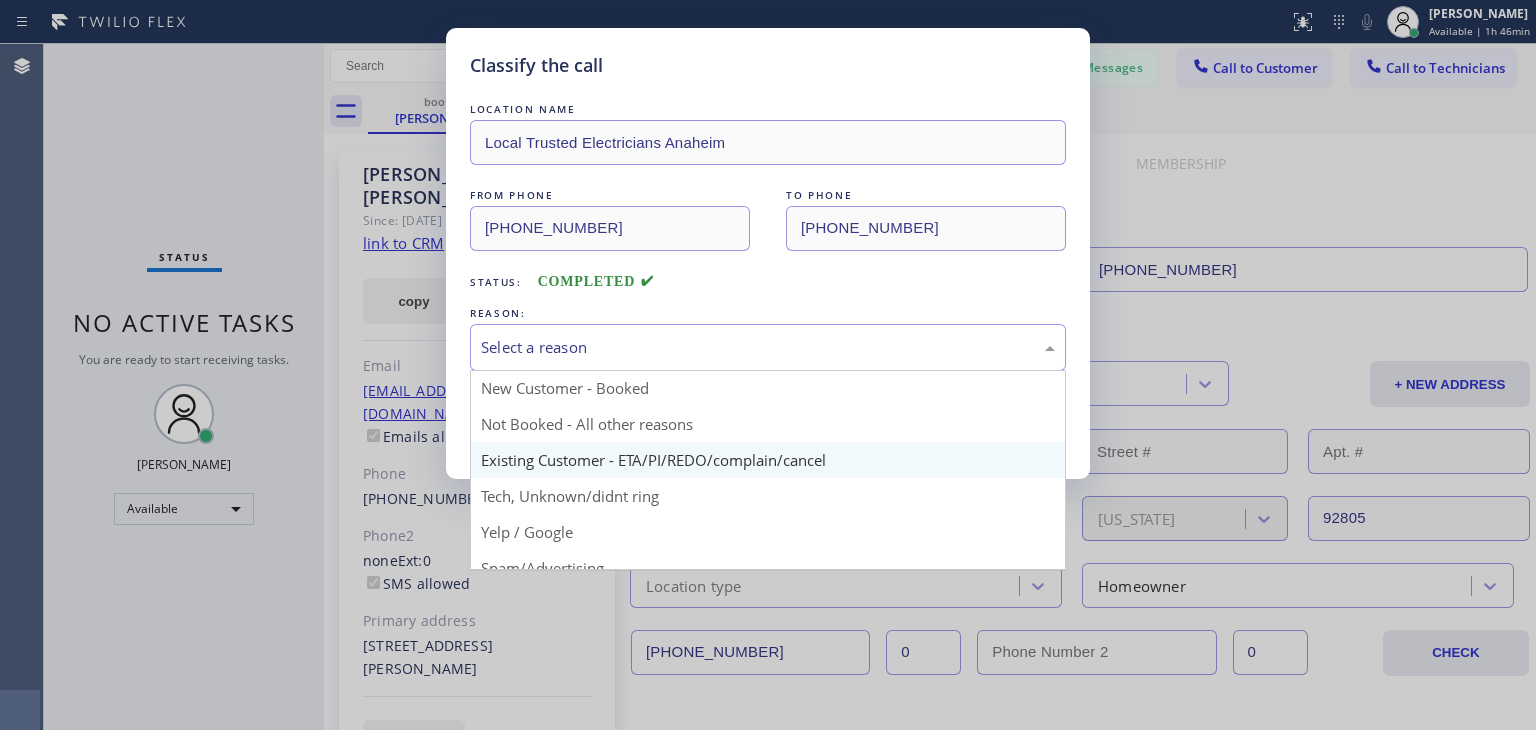 scroll, scrollTop: 0, scrollLeft: 0, axis: both 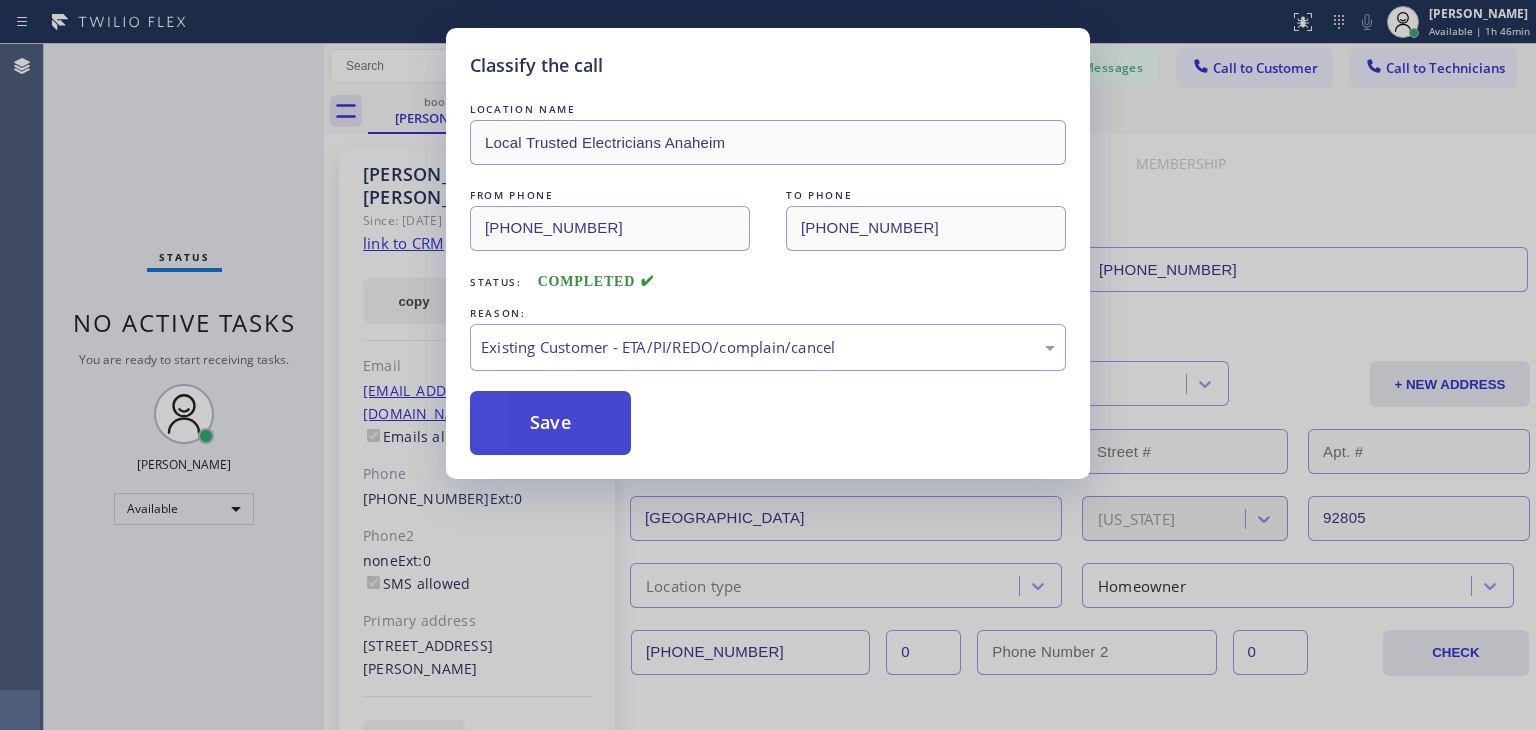 click on "Save" at bounding box center [550, 423] 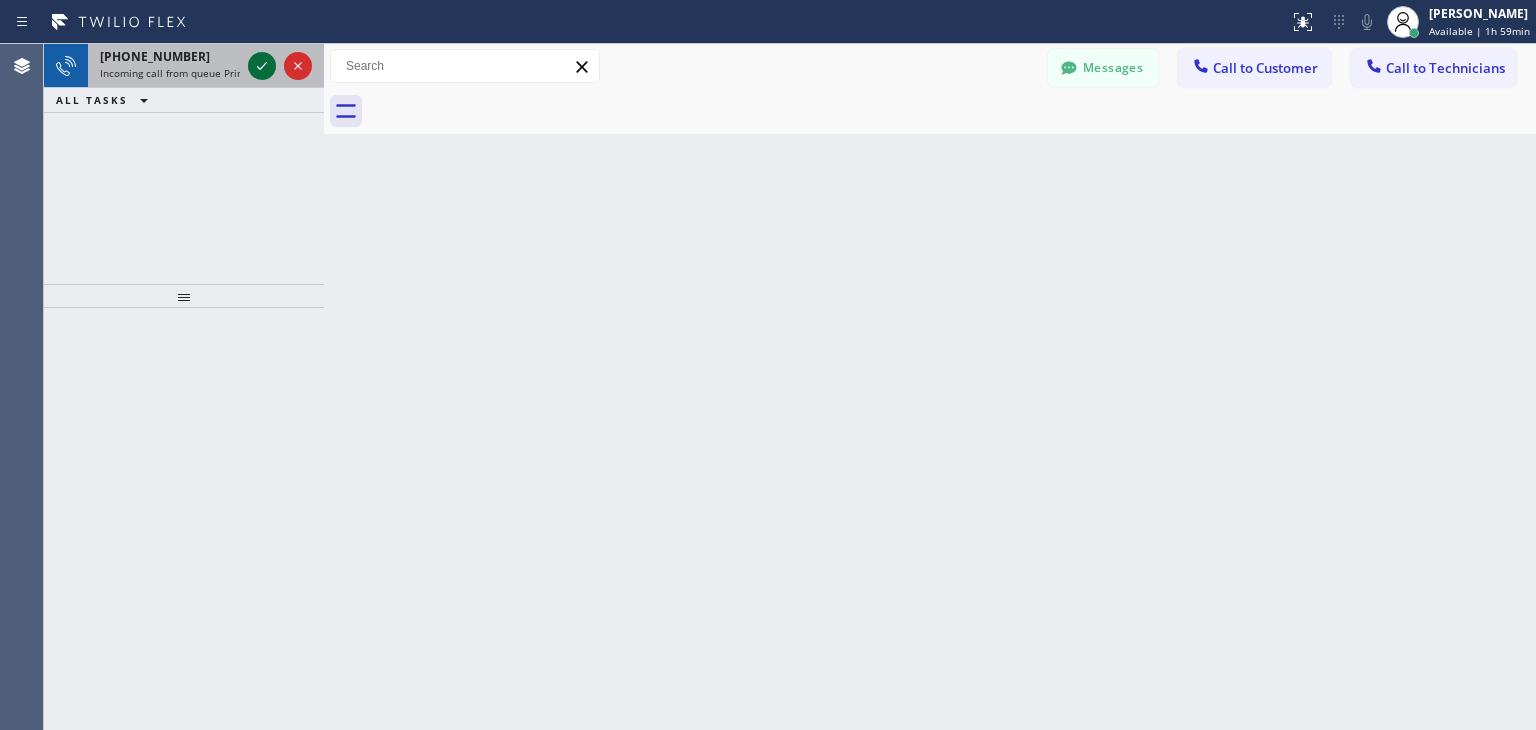 click 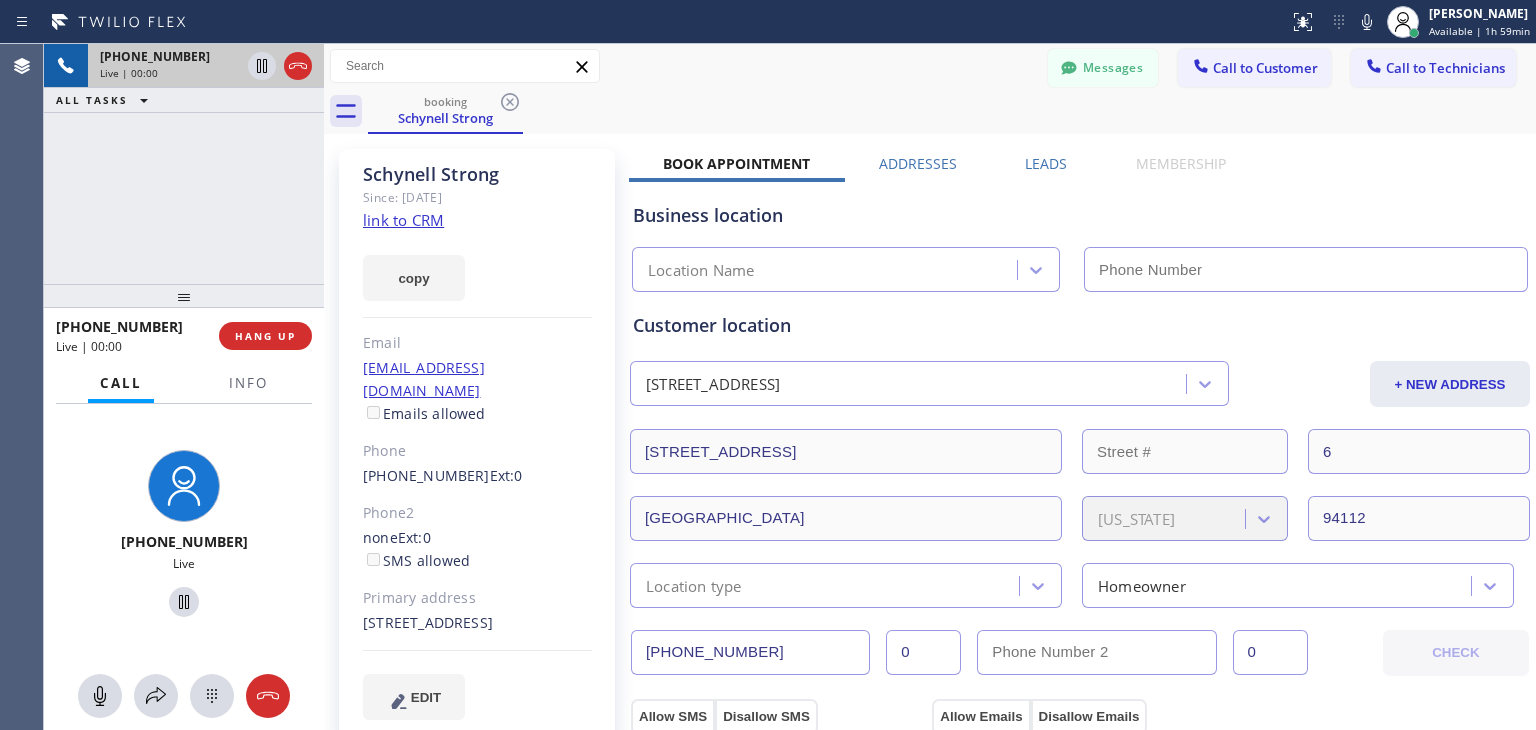 type on "(415) 223-5449" 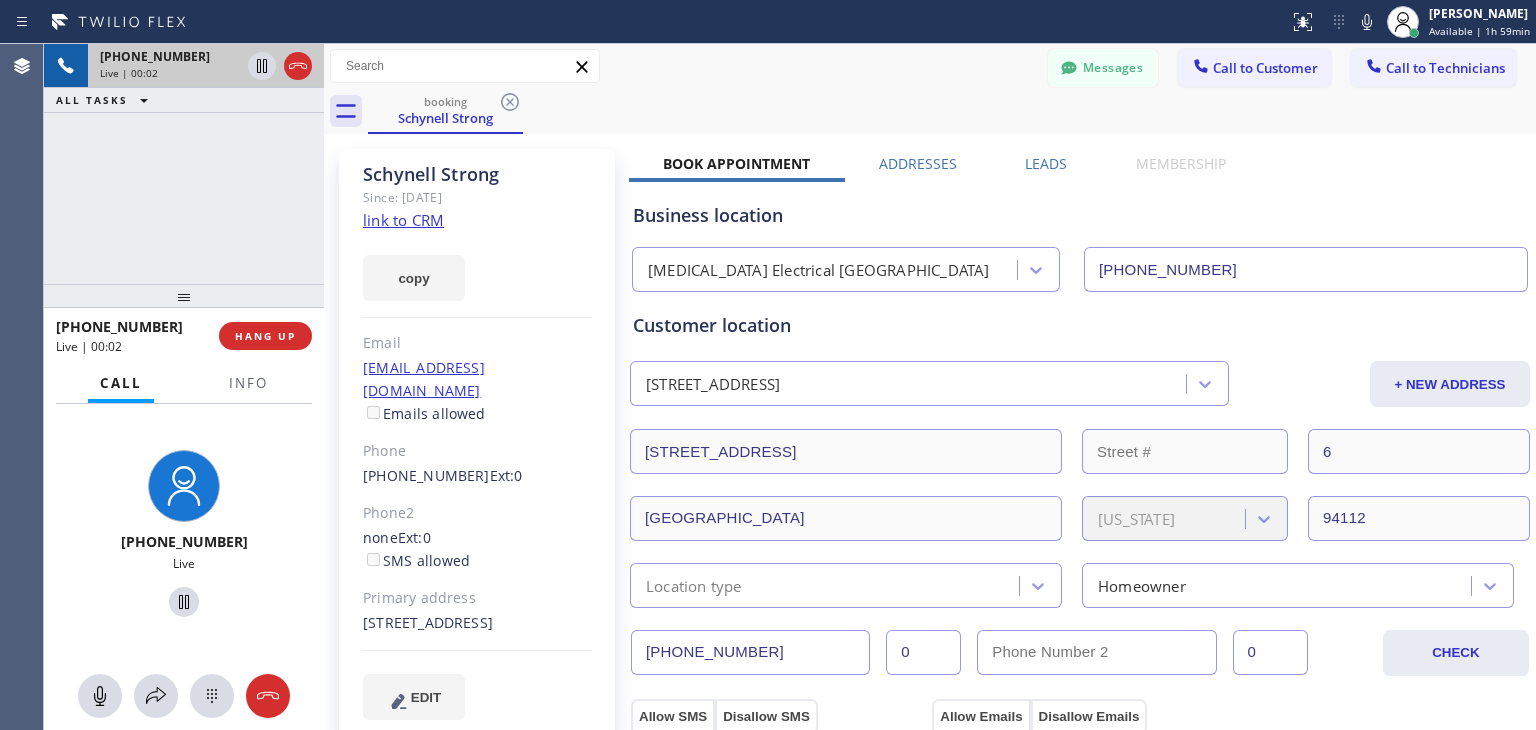 click on "link to CRM" 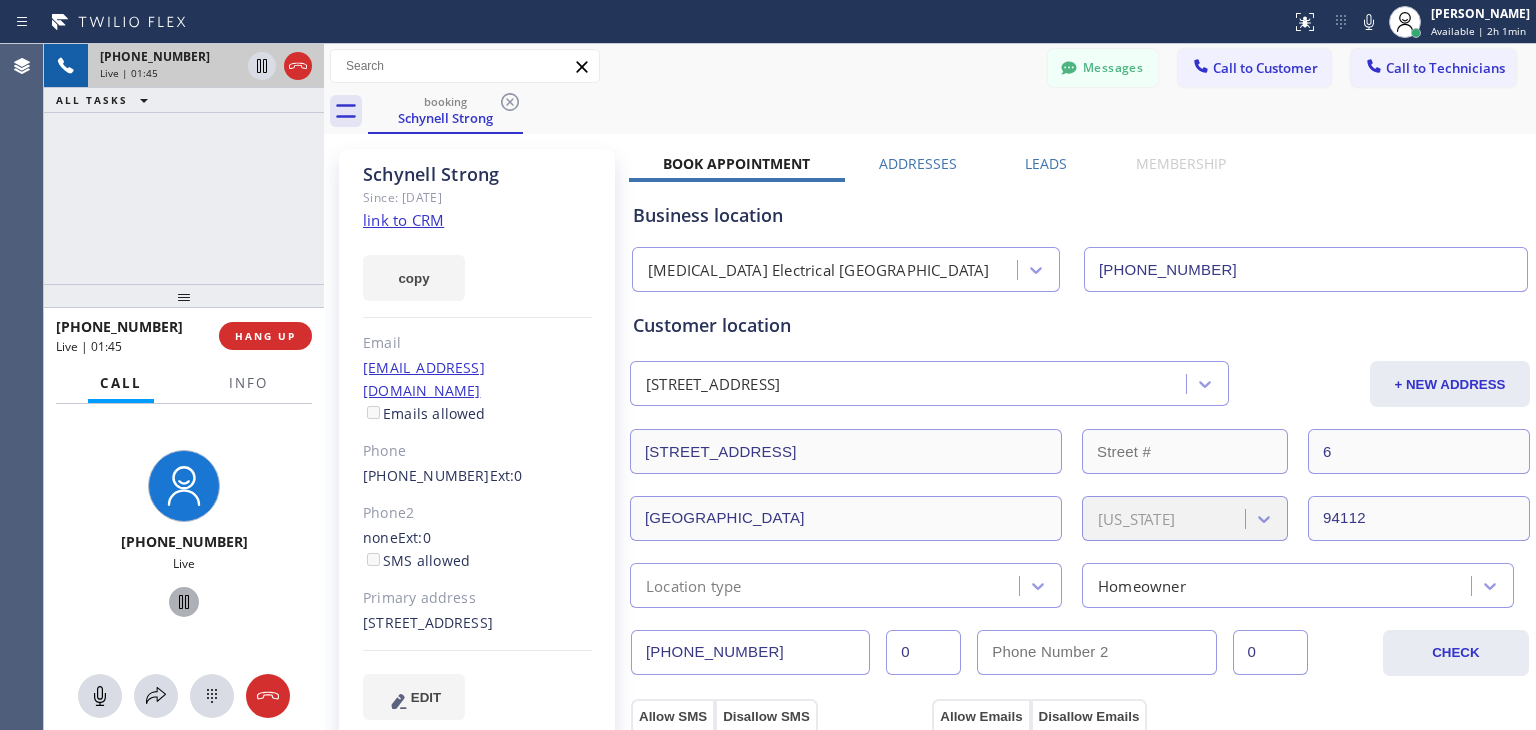 click 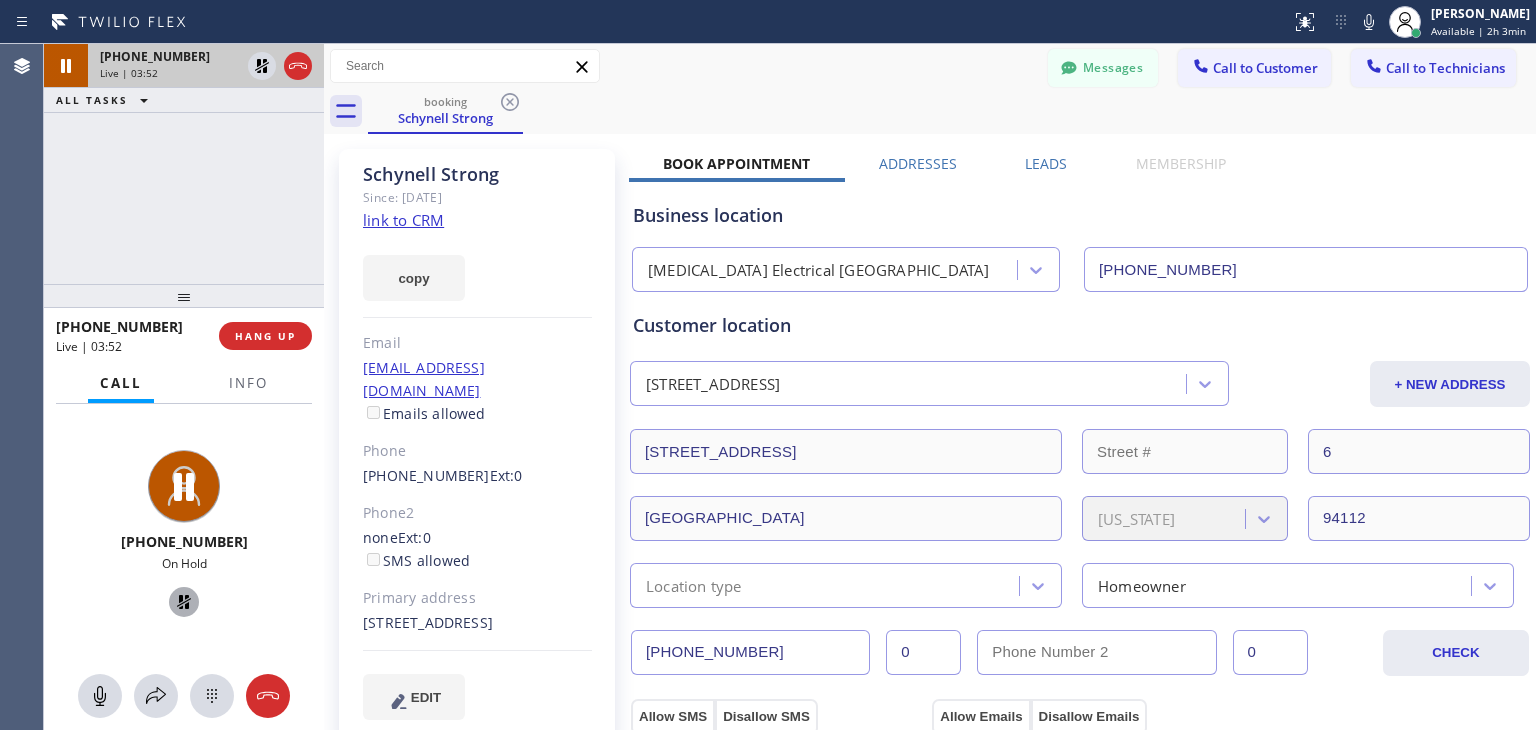 click 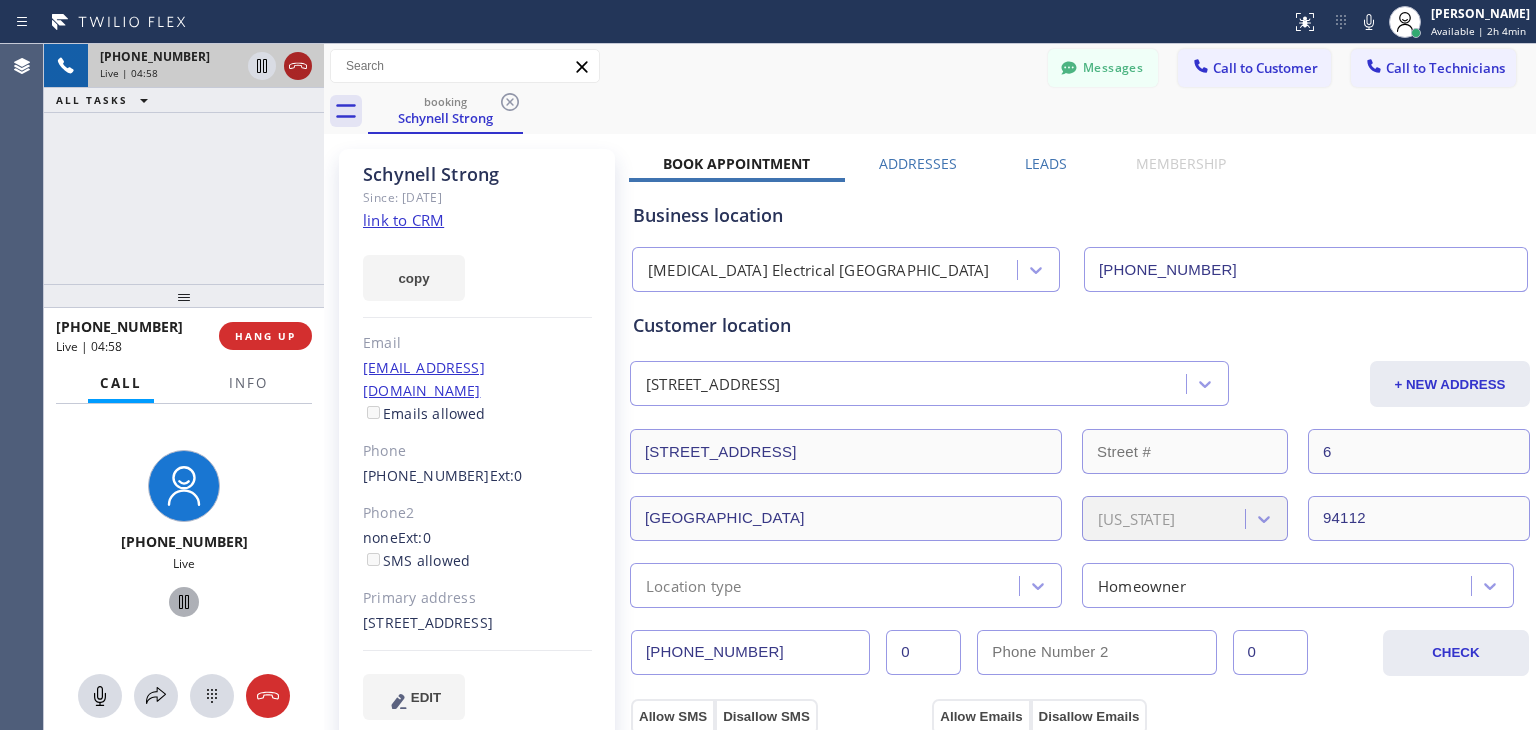 click 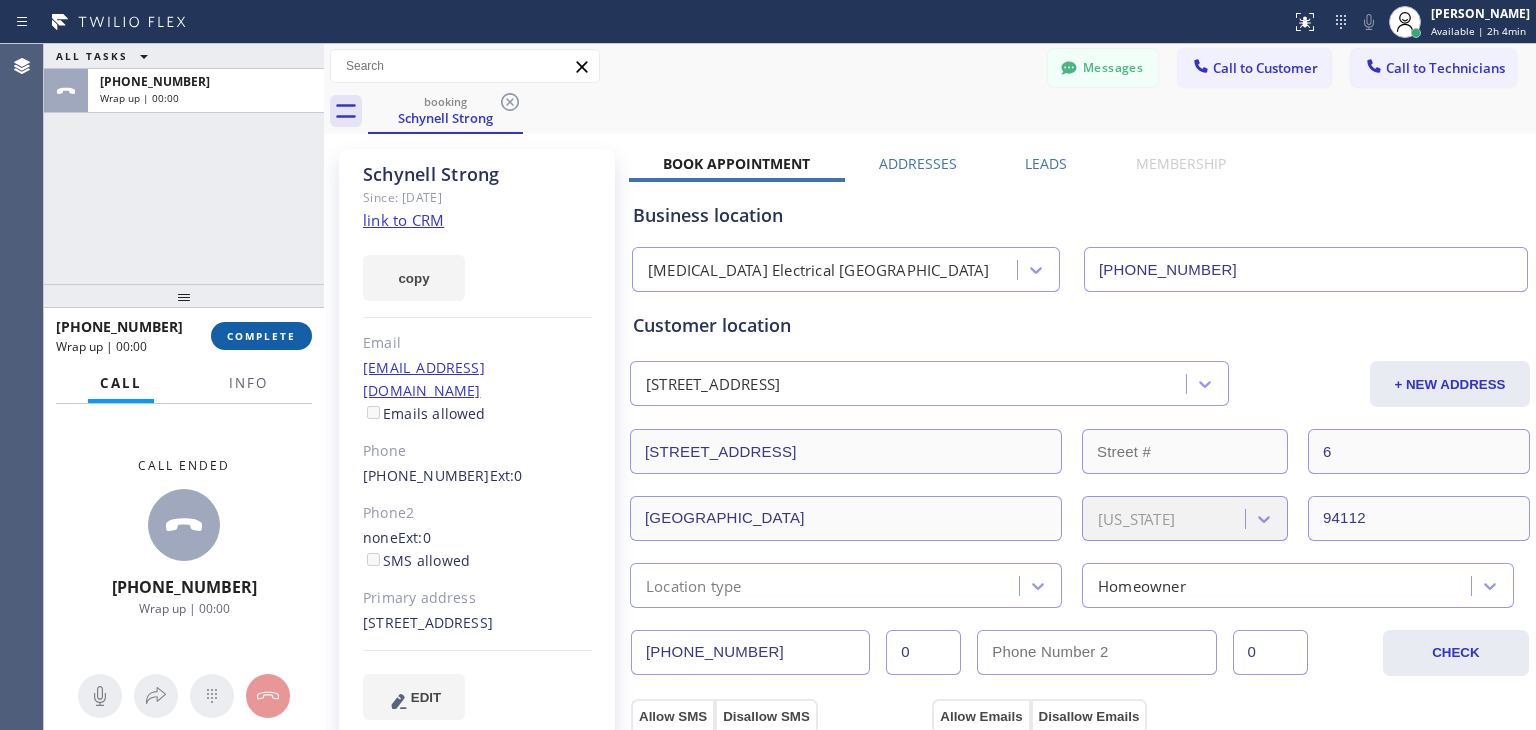 click on "COMPLETE" at bounding box center (261, 336) 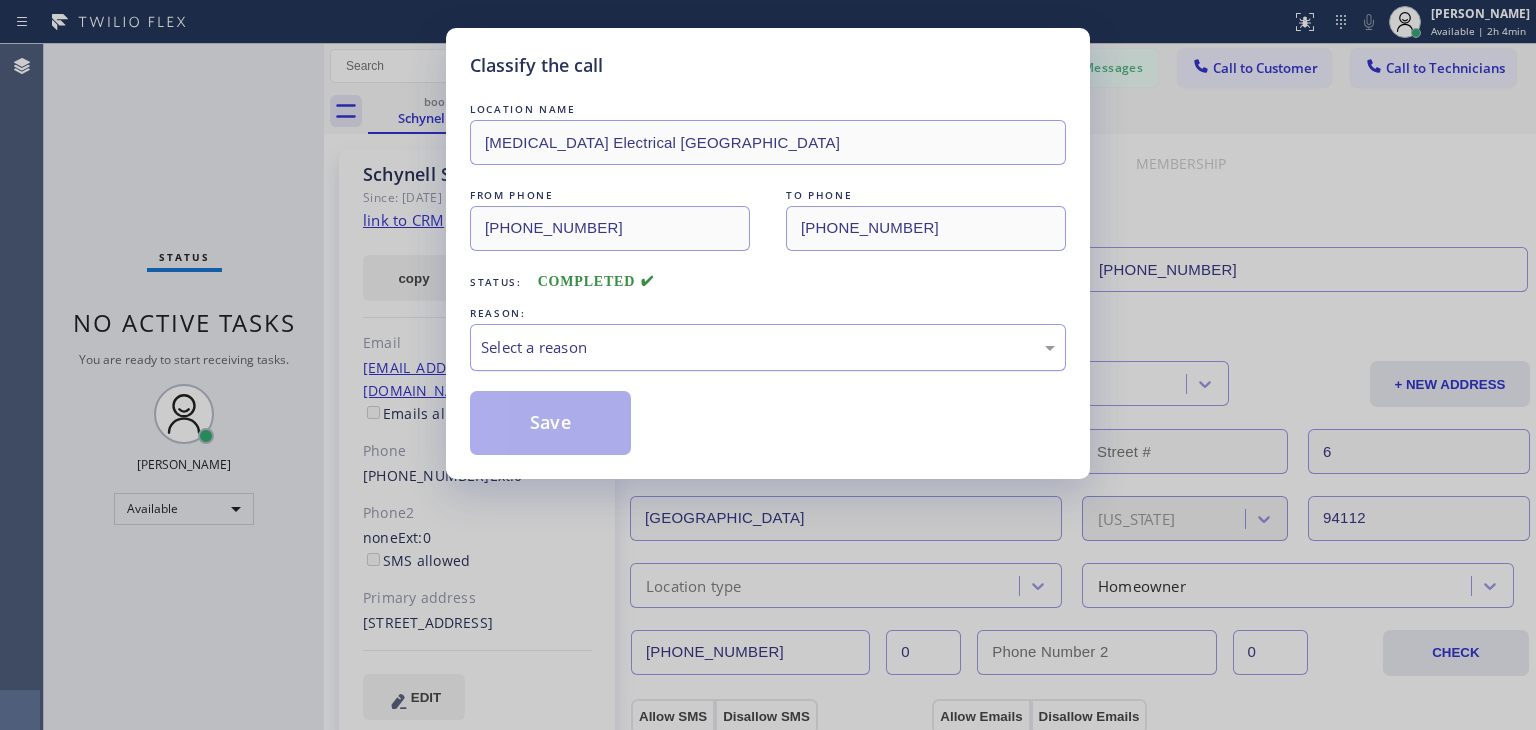 click on "Select a reason" at bounding box center [768, 347] 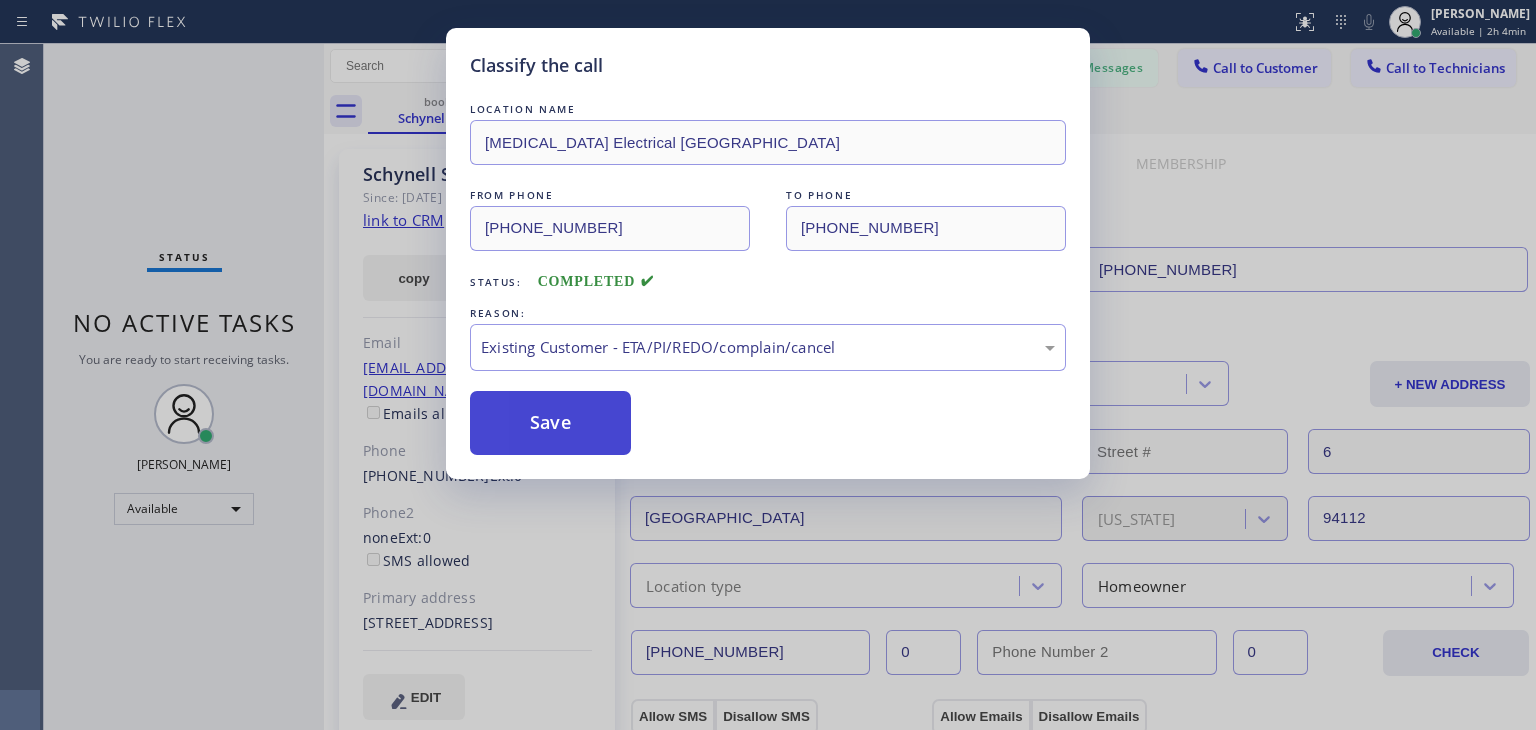 click on "Save" at bounding box center (550, 423) 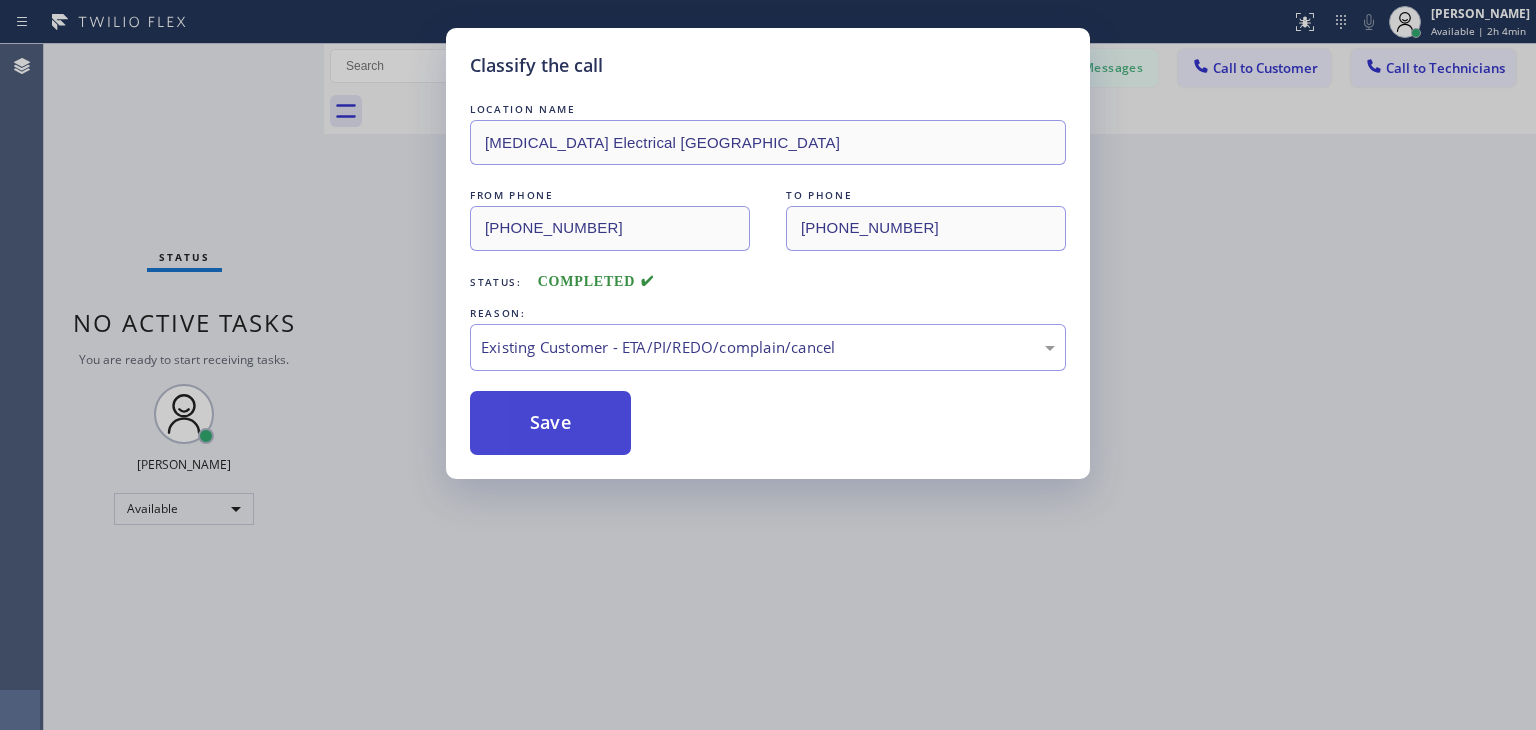 click on "Save" at bounding box center [550, 423] 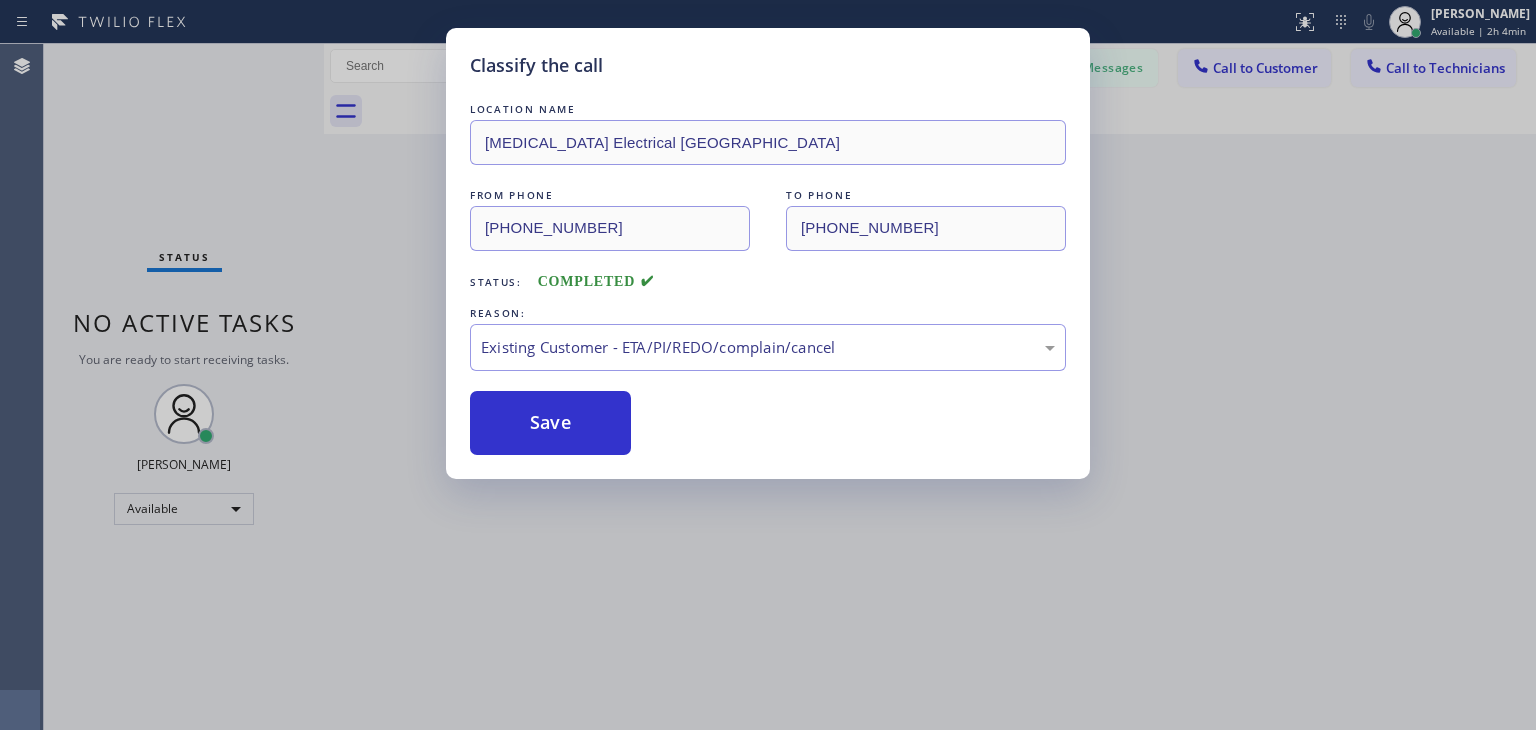 type 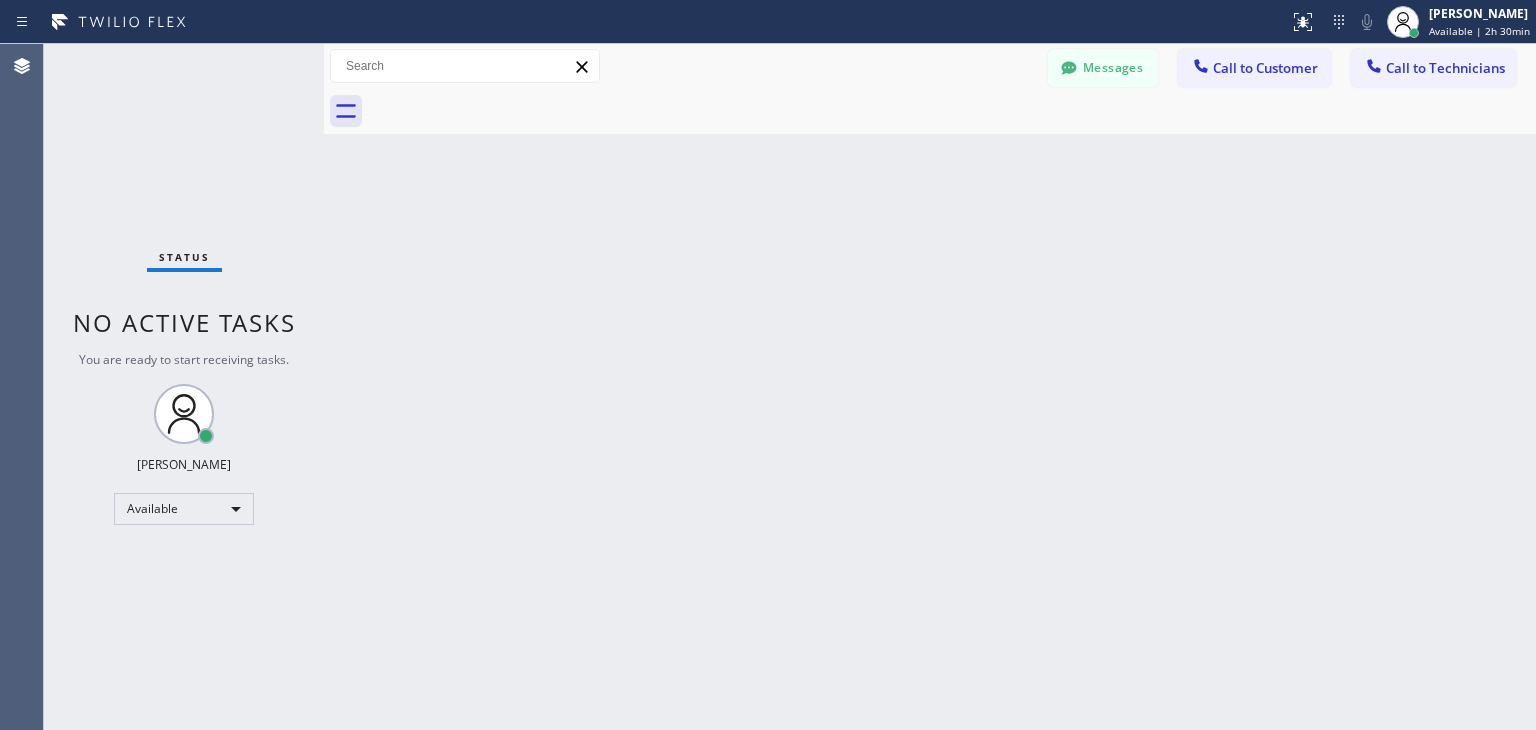 click on "Back to Dashboard Change Sender ID Customers Technicians WY Will Yam 07/14 01:44 PM Hi Will, this is Kate from Top Rated Electric, we tried calling you to collect the payment for the service that was done last June 9th. Please call me back if you have any questions. Here is the payment link for you to pay - https://swipesimple.com/links/lnk_5d18ff5354a4a0a0fbd838439f46b495. Thank you CK Caitlin Kennedy 07/14 12:51 PM Thanks for looking into this SM Sherbano Motiwala 07/14 11:56 AM Please email us, if you have further complains to that mannager can see LR Laura Reyes 07/14 05:21 AM Hi Laura, this is Kate from Electrical Garage Scotch Plains, I apologized that our technician did not make it last Saturday since he got an emergency. Can we schedule this coming Wednesday 10-1 pm. Please let me know, thank you. ER Edward Rusnak 07/12 06:48 AM Ok Ed Rusnak PS Paul Sri 07/11 11:41 AM Hello Paul JC Jana Clemons 07/11 11:23 AM It has been almost a month, can you tell us any updates? AY Andrew Young 07/11 08:06 AM ML LS" at bounding box center (930, 387) 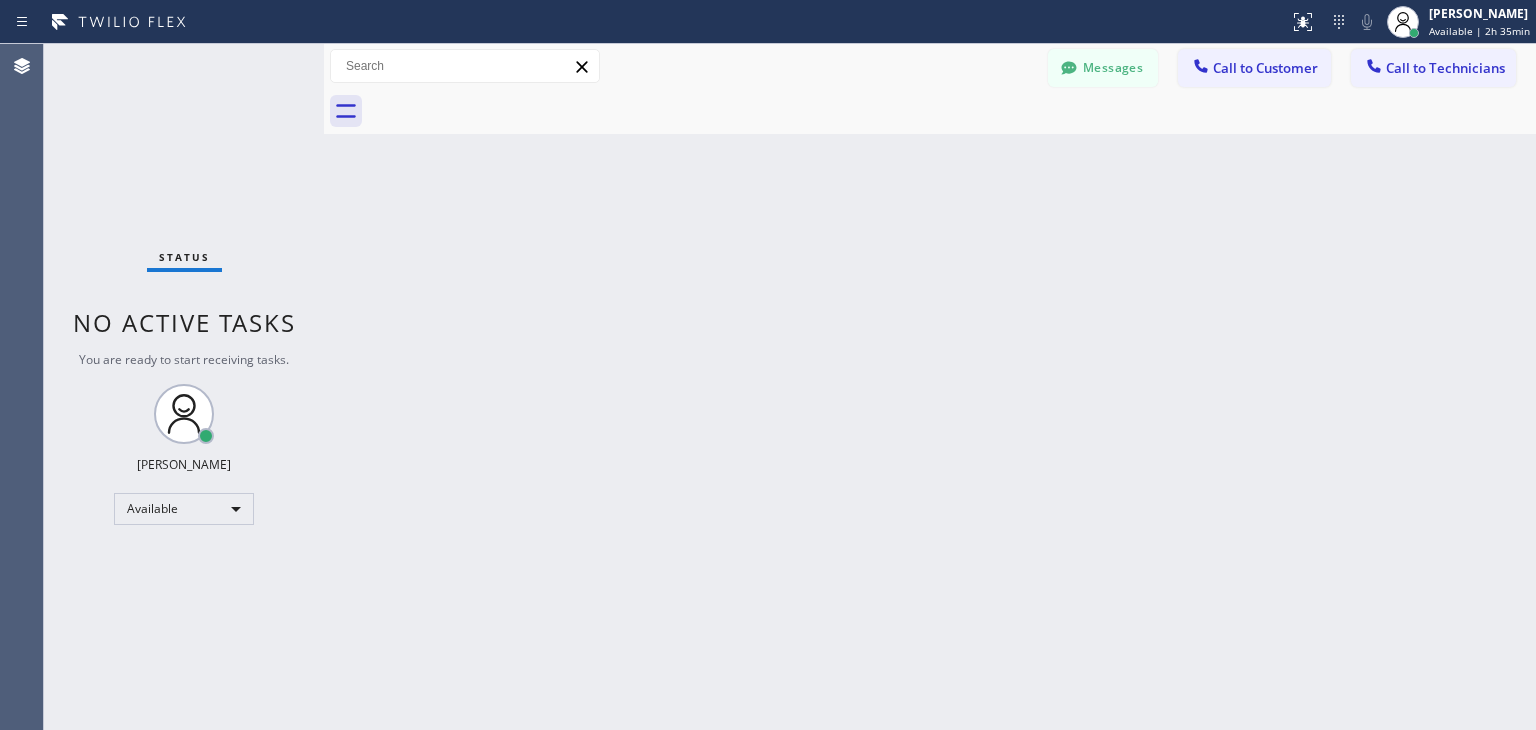 click on "Status   No active tasks     You are ready to start receiving tasks.   [PERSON_NAME] Available" at bounding box center [184, 387] 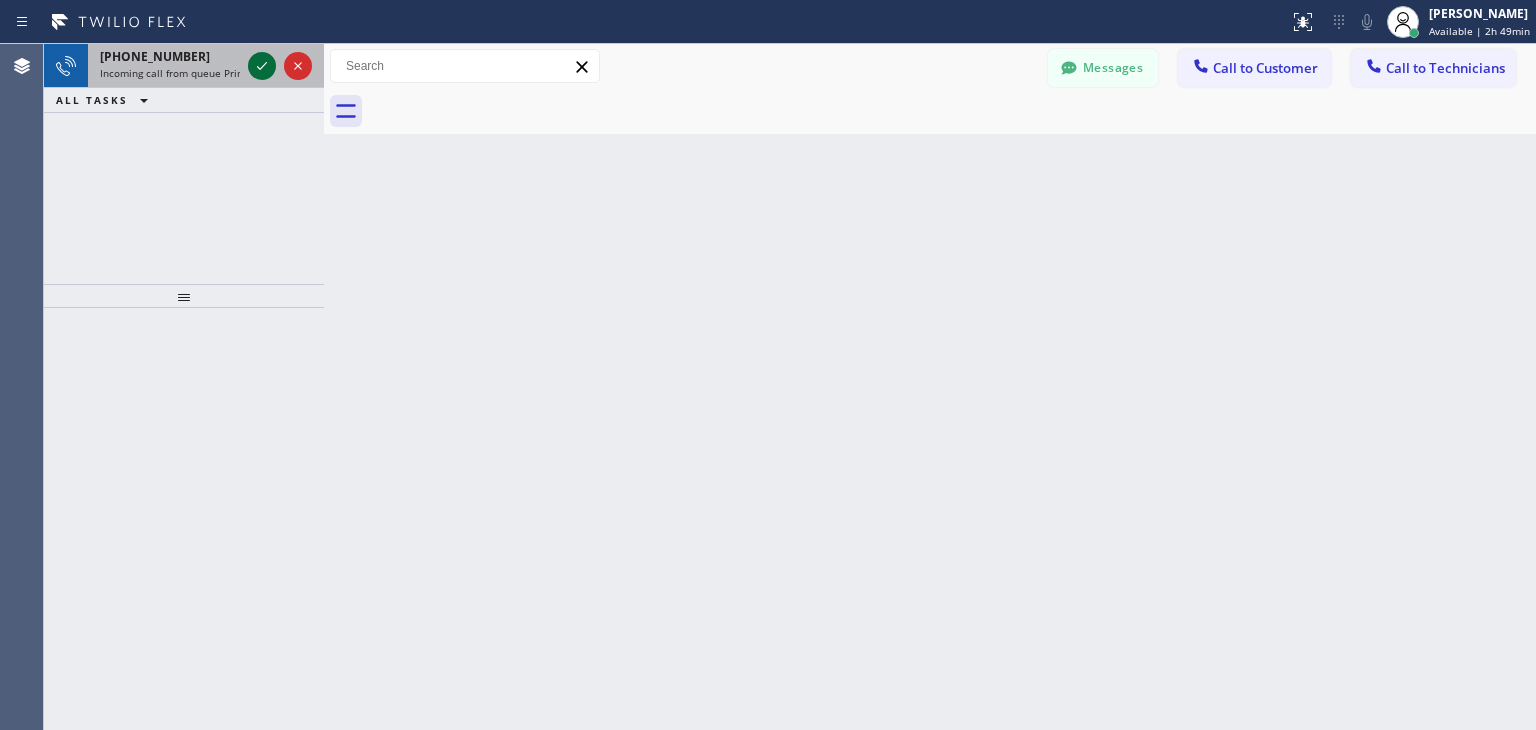 click 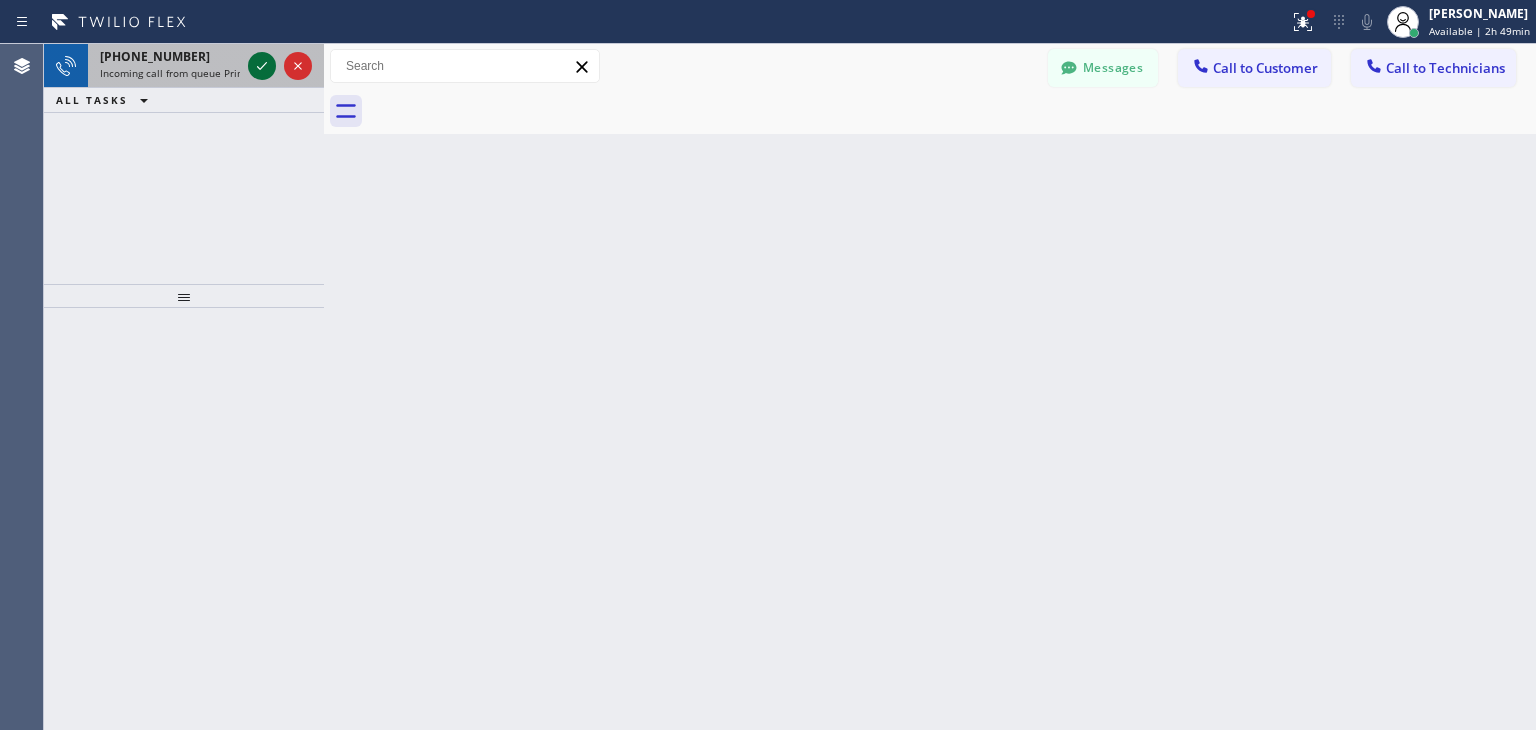click 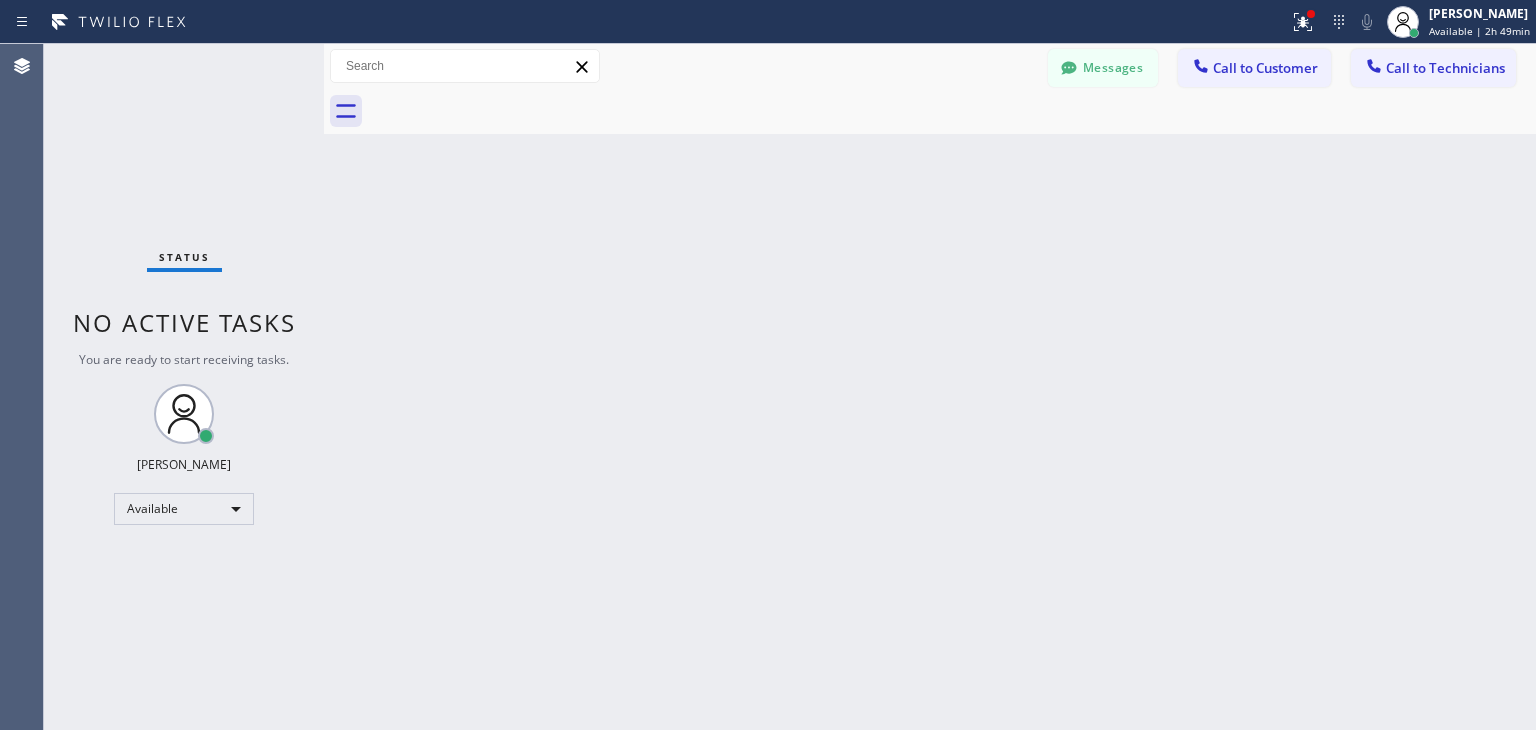 click on "Status   No active tasks     You are ready to start receiving tasks.   [PERSON_NAME] Available" at bounding box center [184, 387] 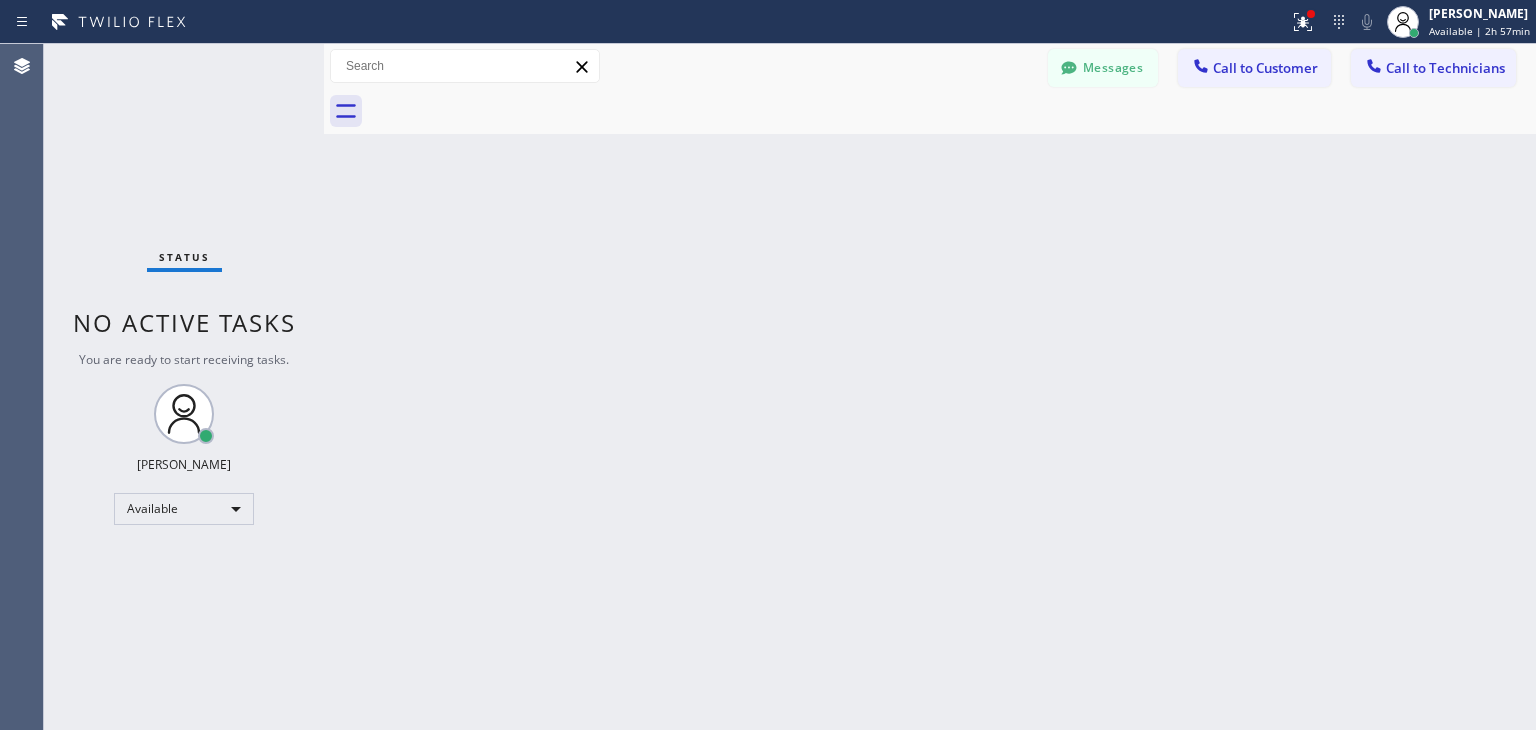 click on "Status   No active tasks     You are ready to start receiving tasks.   [PERSON_NAME] Available" at bounding box center (184, 387) 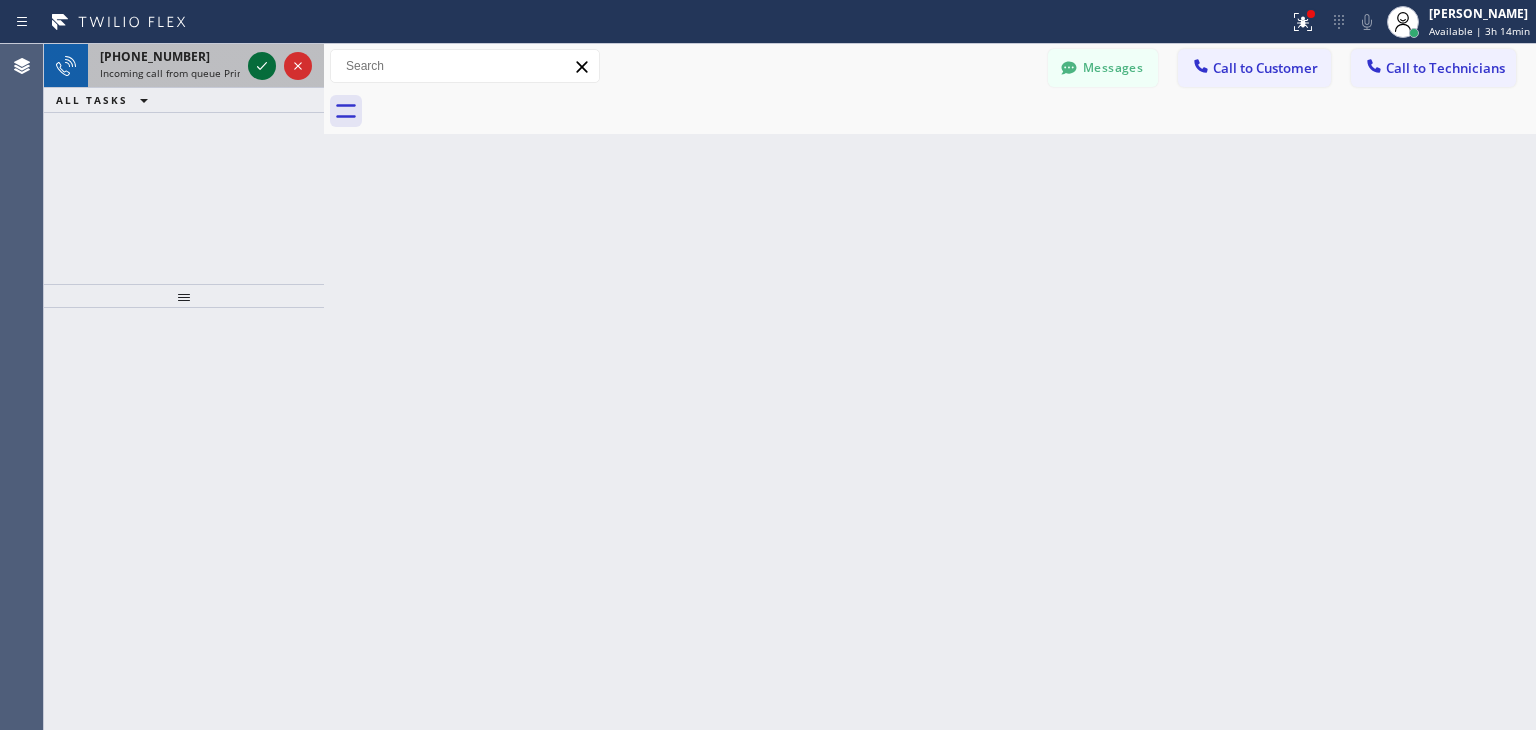 click 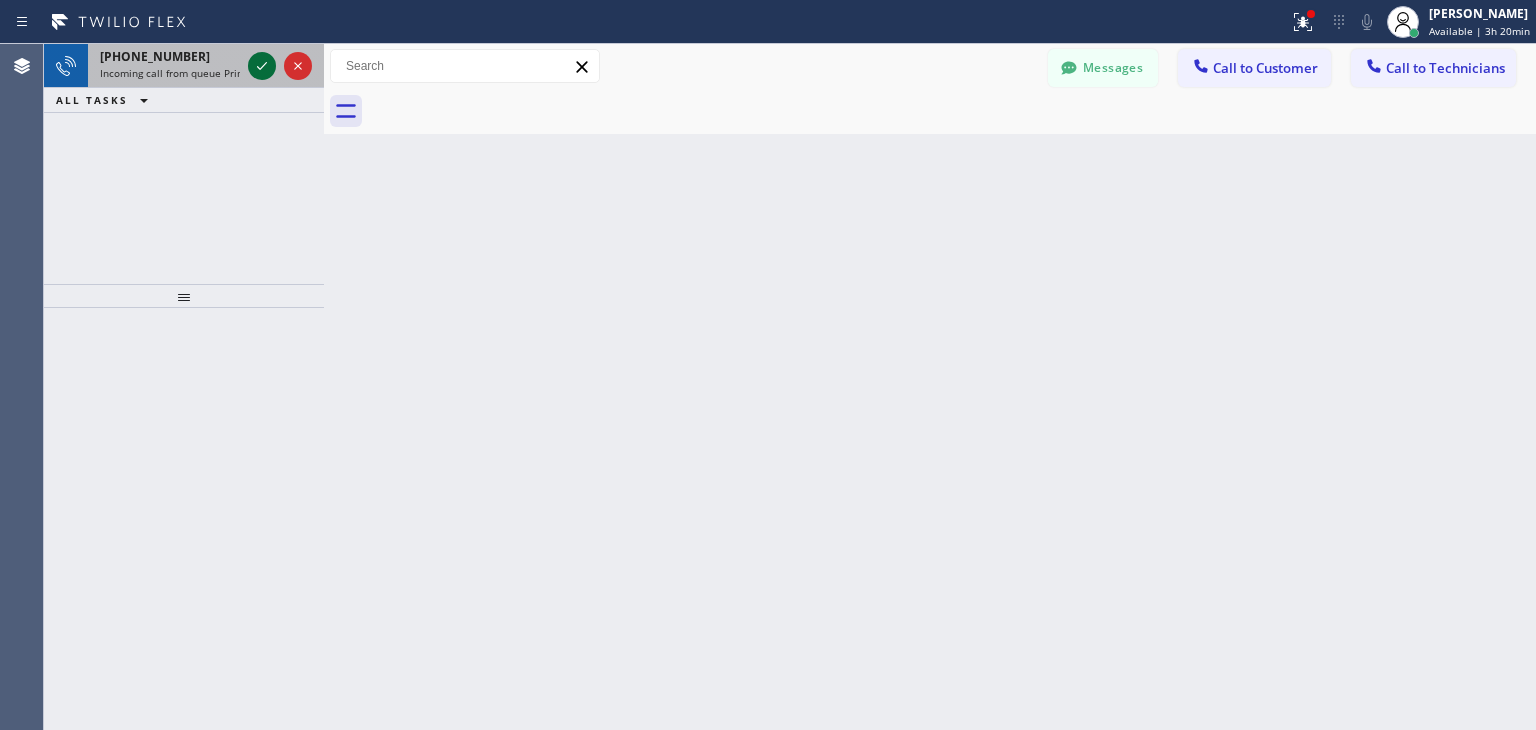 click 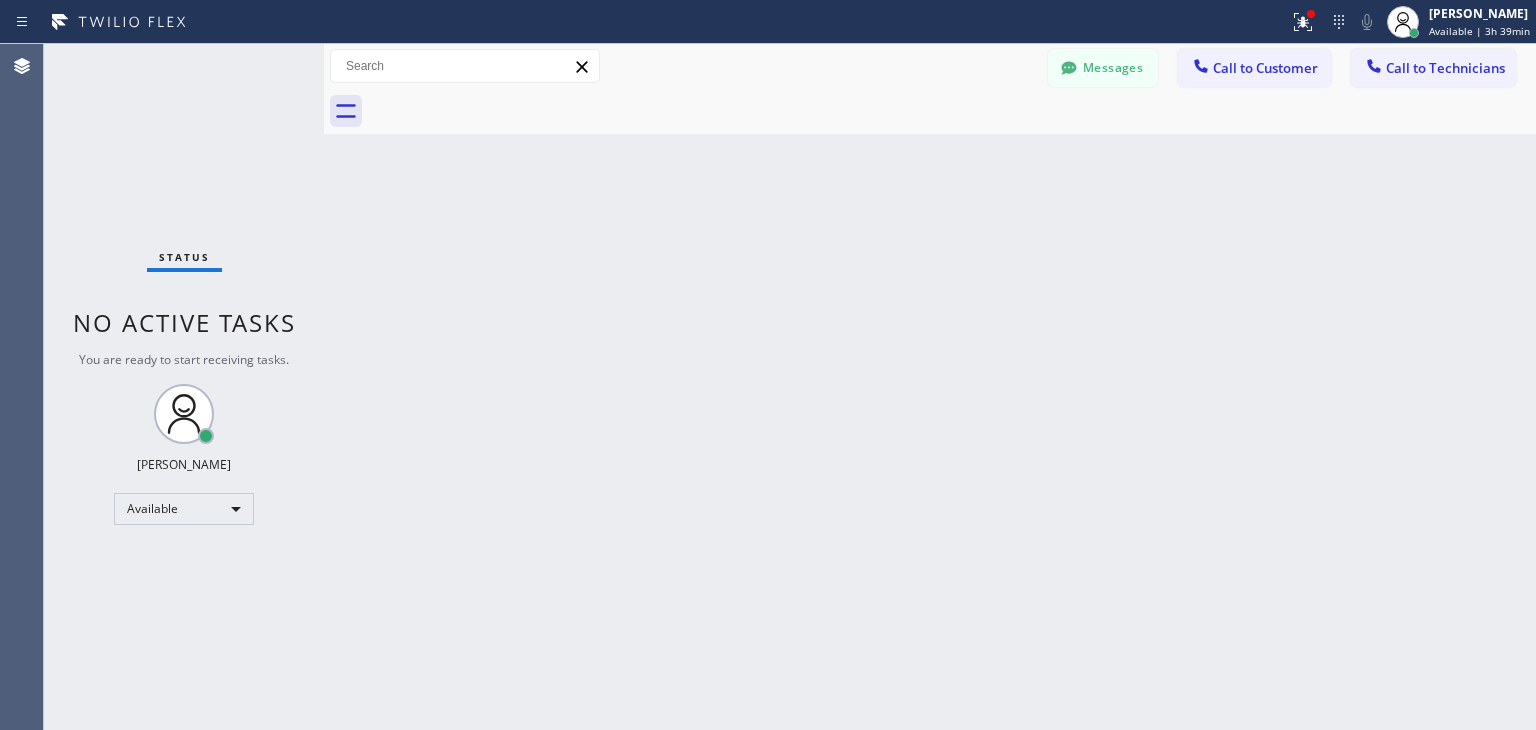 click on "Status   No active tasks     You are ready to start receiving tasks.   [PERSON_NAME] Available" at bounding box center (184, 387) 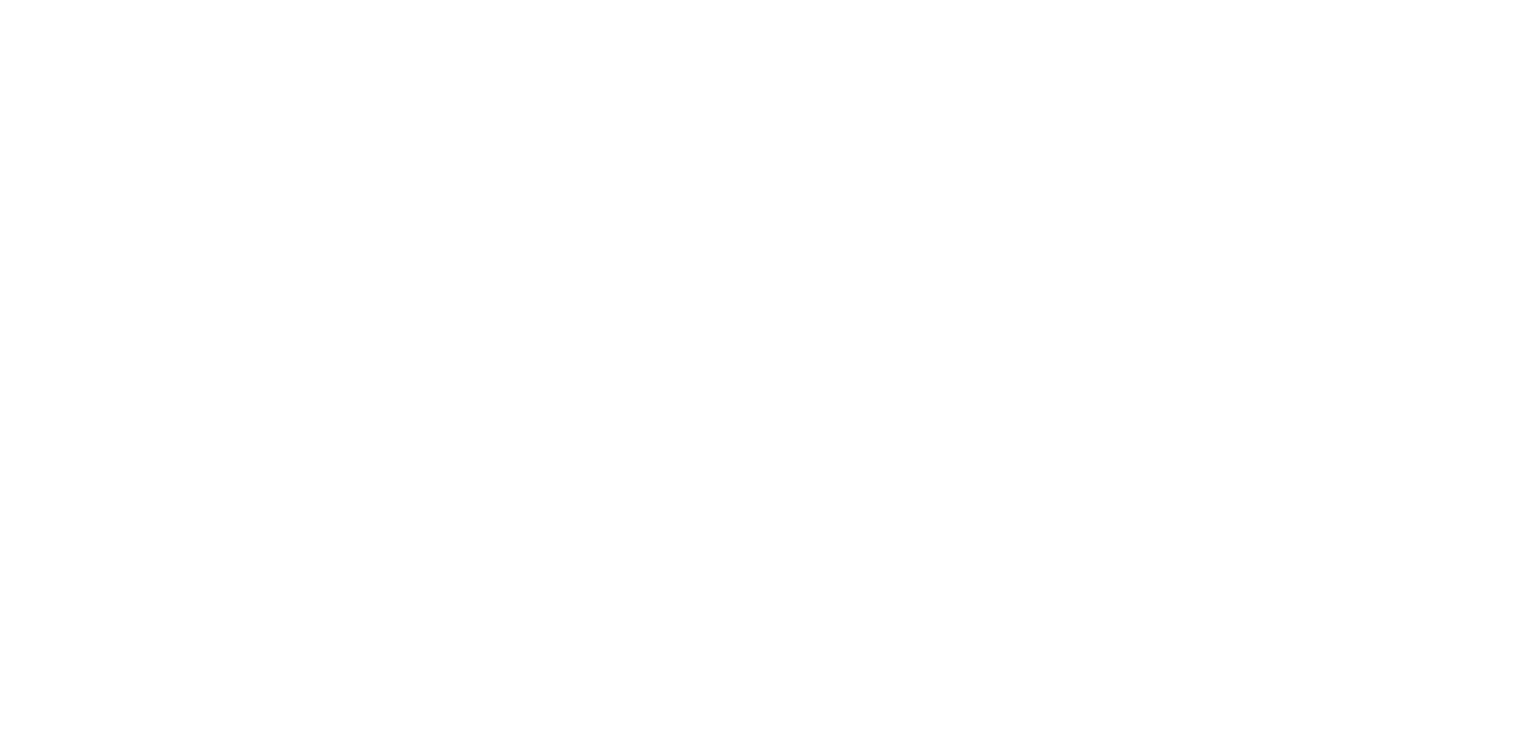 scroll, scrollTop: 0, scrollLeft: 0, axis: both 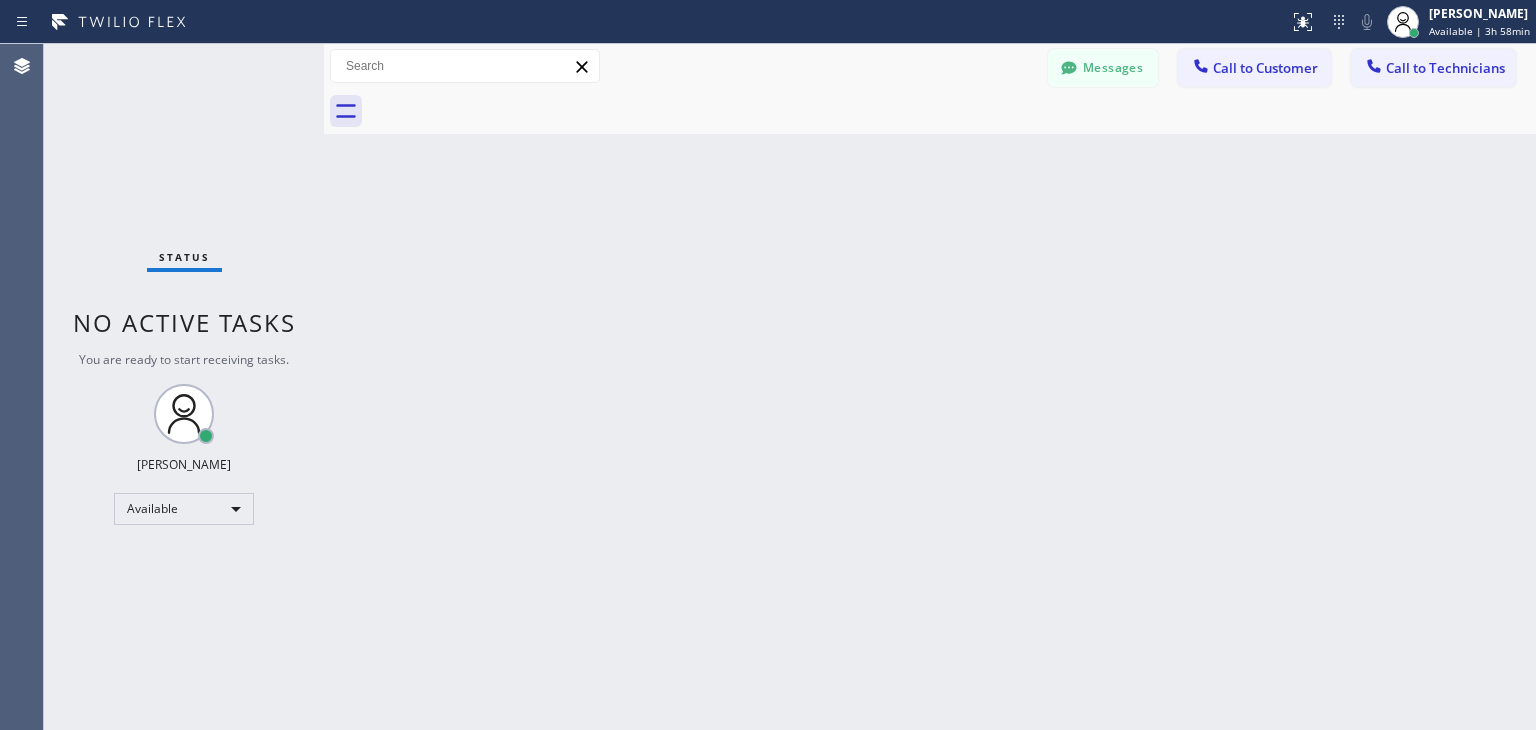 click on "Status   No active tasks     You are ready to start receiving tasks.   Kudratillo Abdullaev Available" at bounding box center [184, 387] 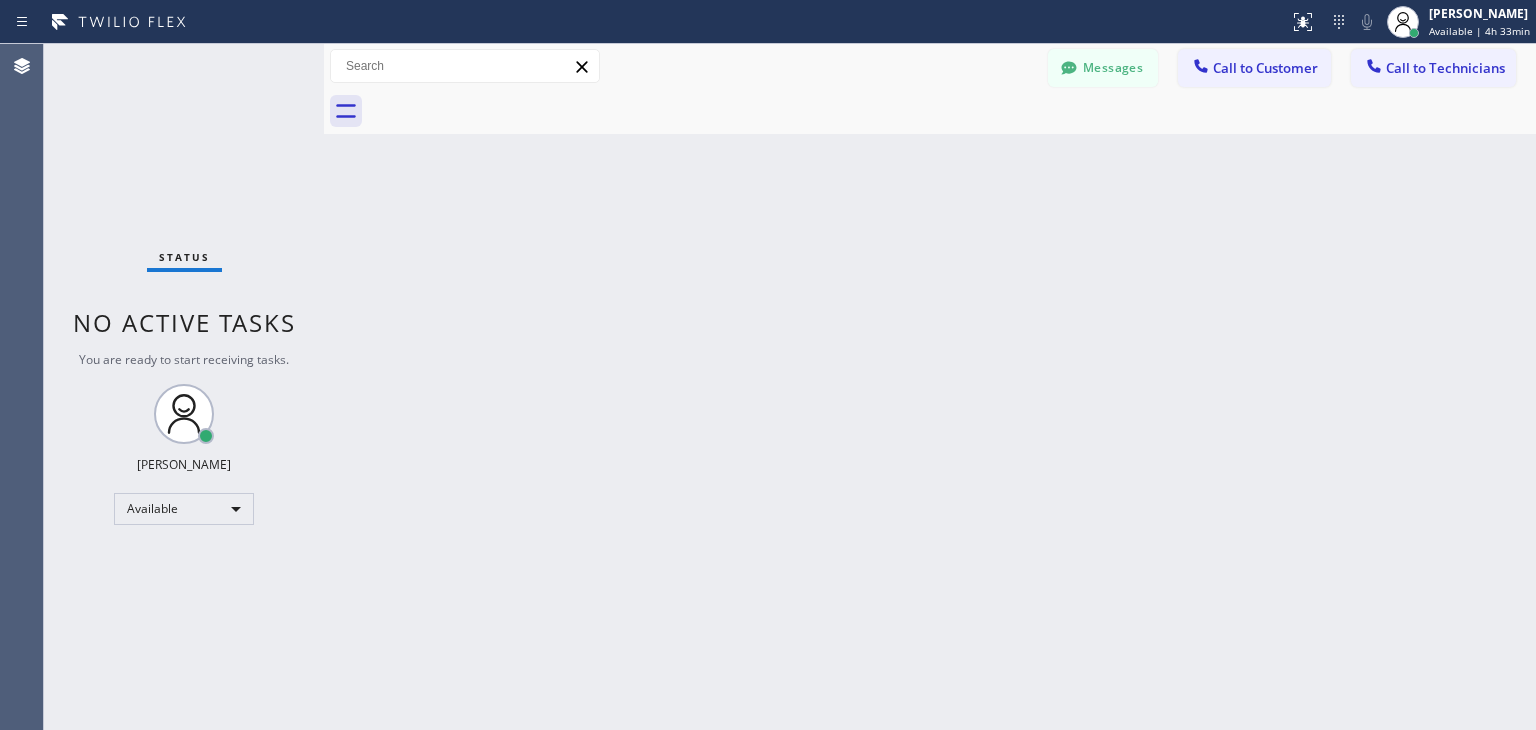 click on "Status   No active tasks     You are ready to start receiving tasks.   Kudratillo Abdullaev Available" at bounding box center [184, 387] 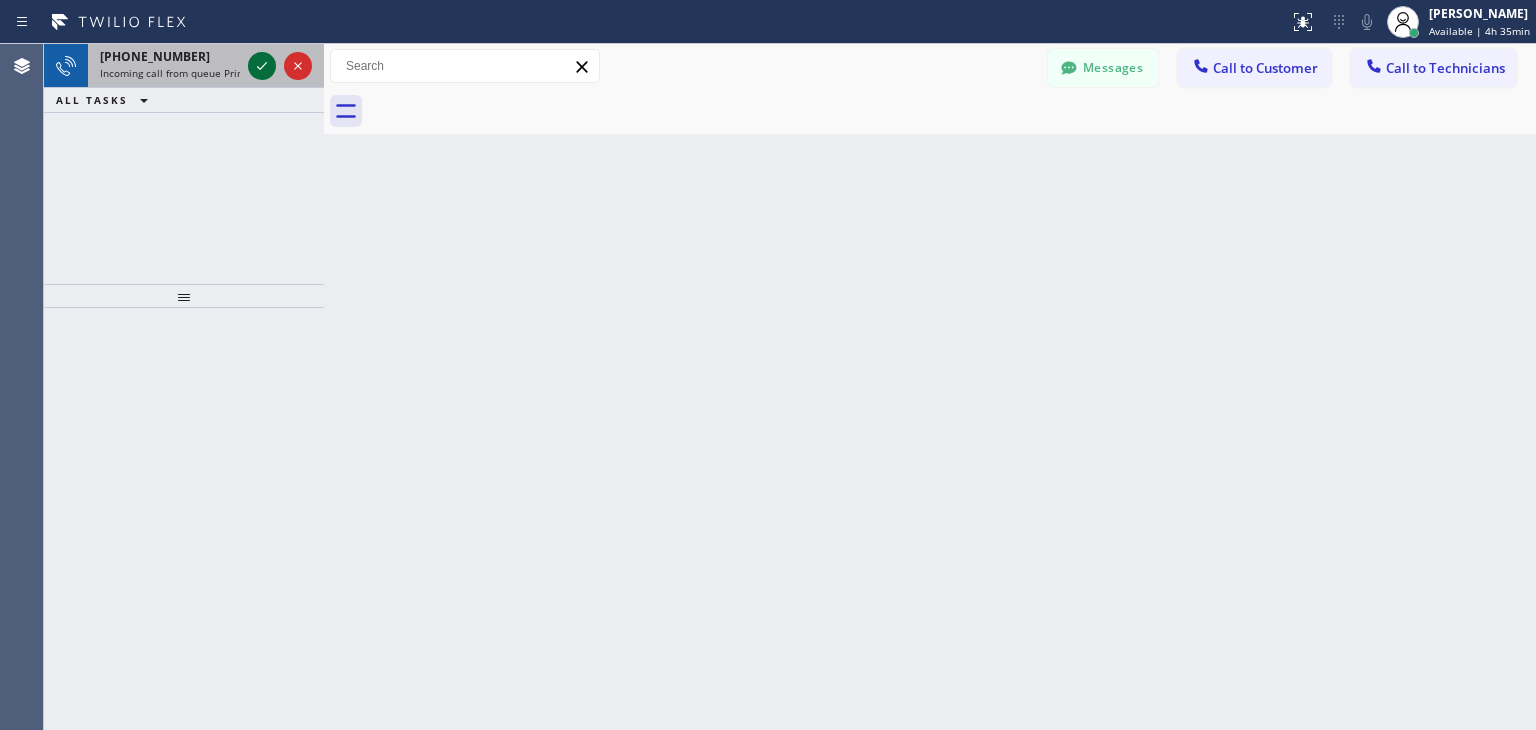 click 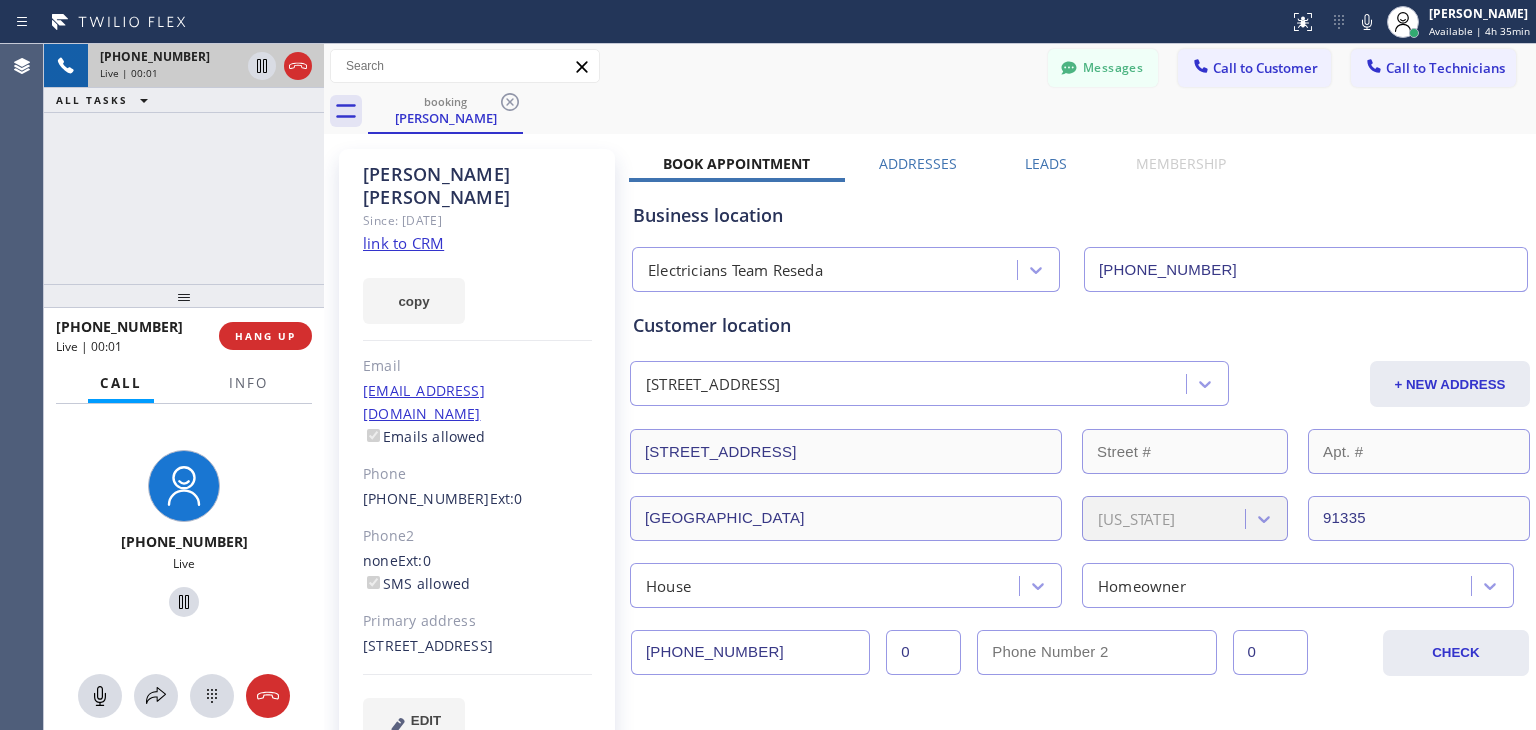 type on "(818) 938-1997" 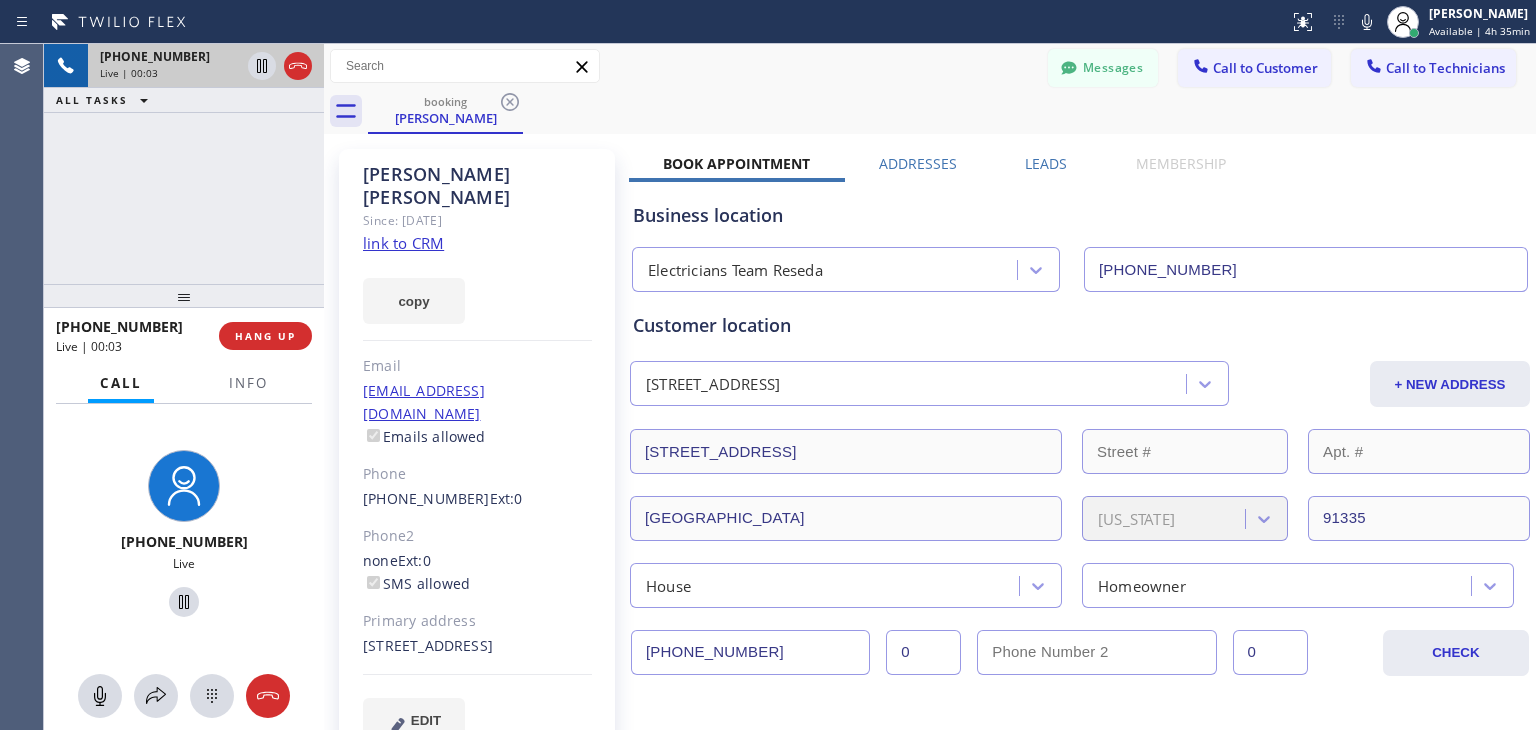 click on "link to CRM" 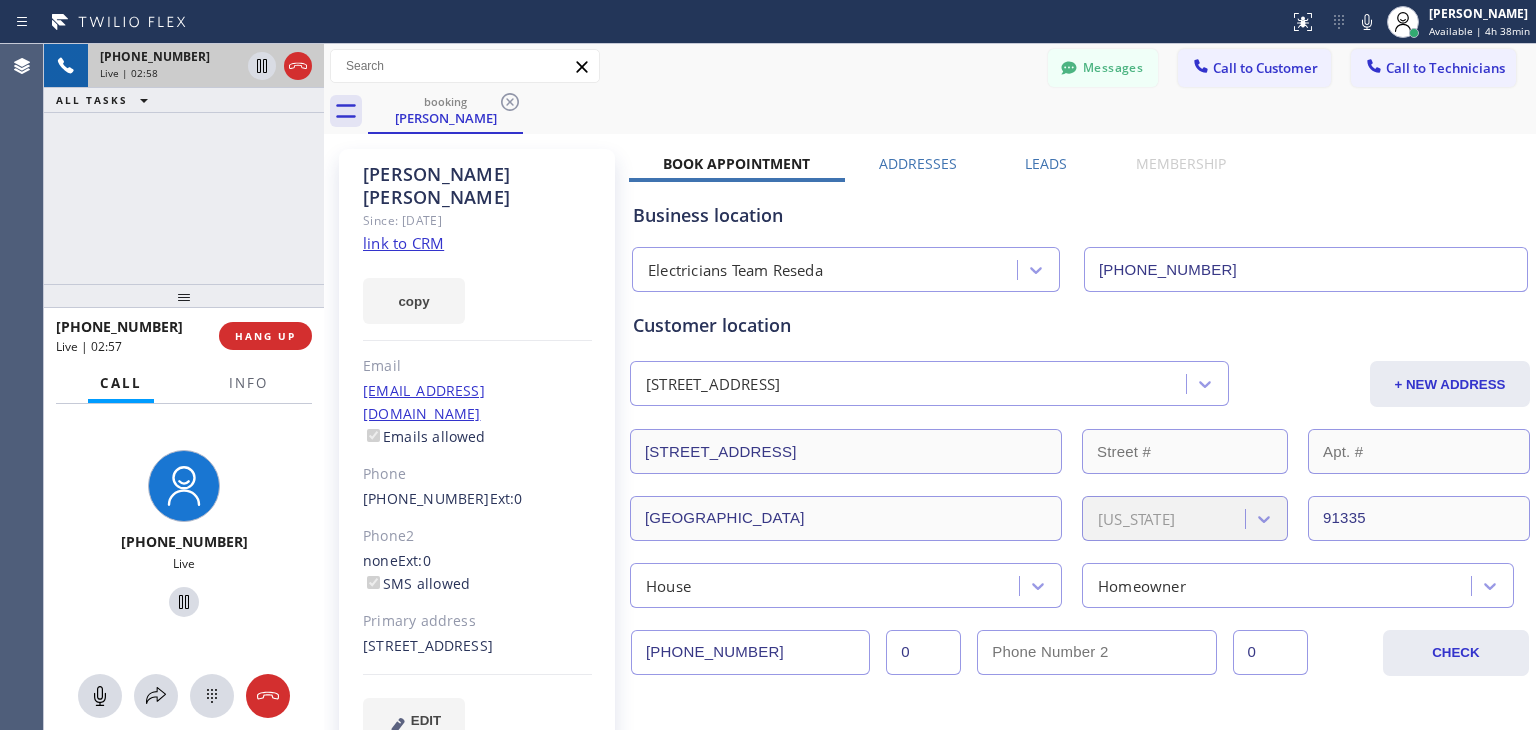 click on "Live | 02:58" at bounding box center (170, 73) 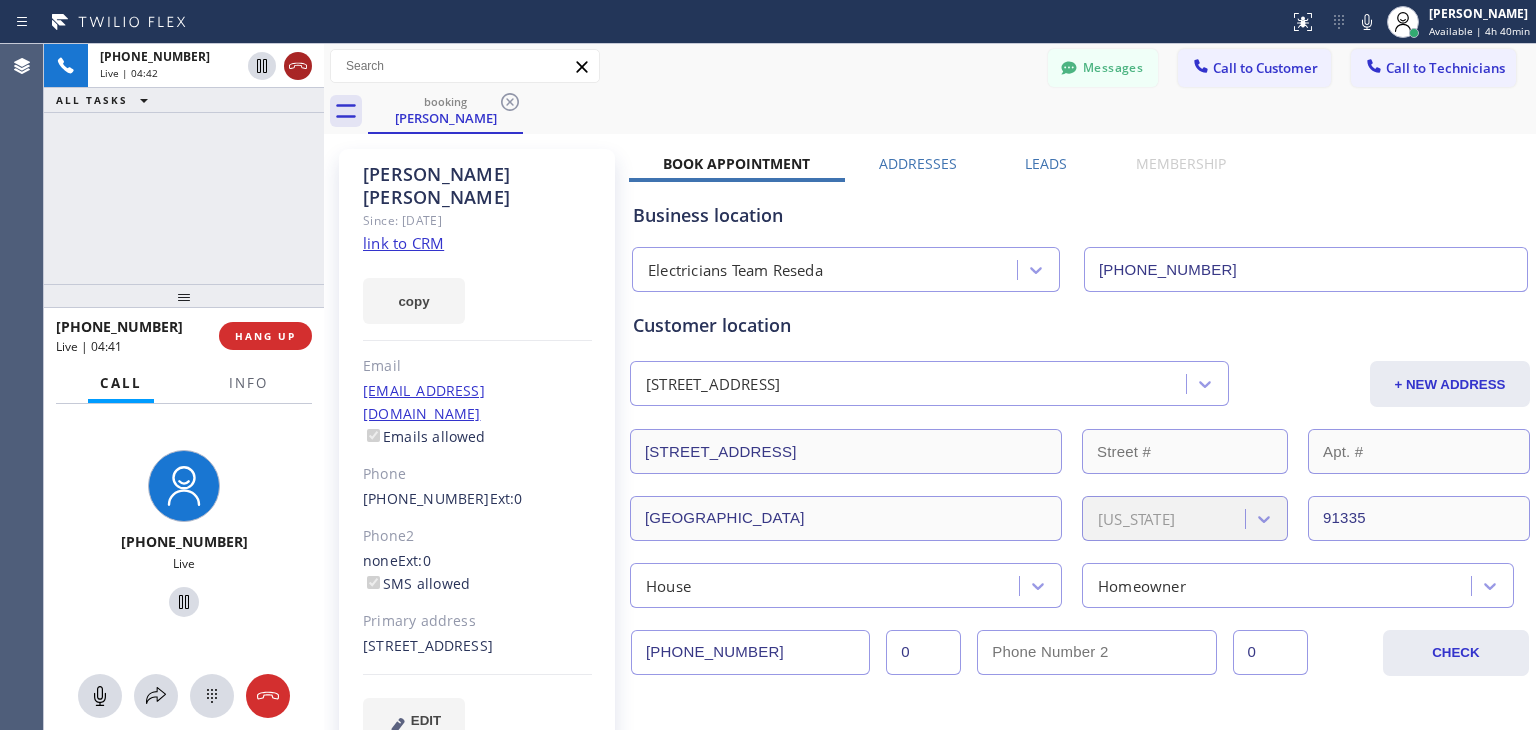 click 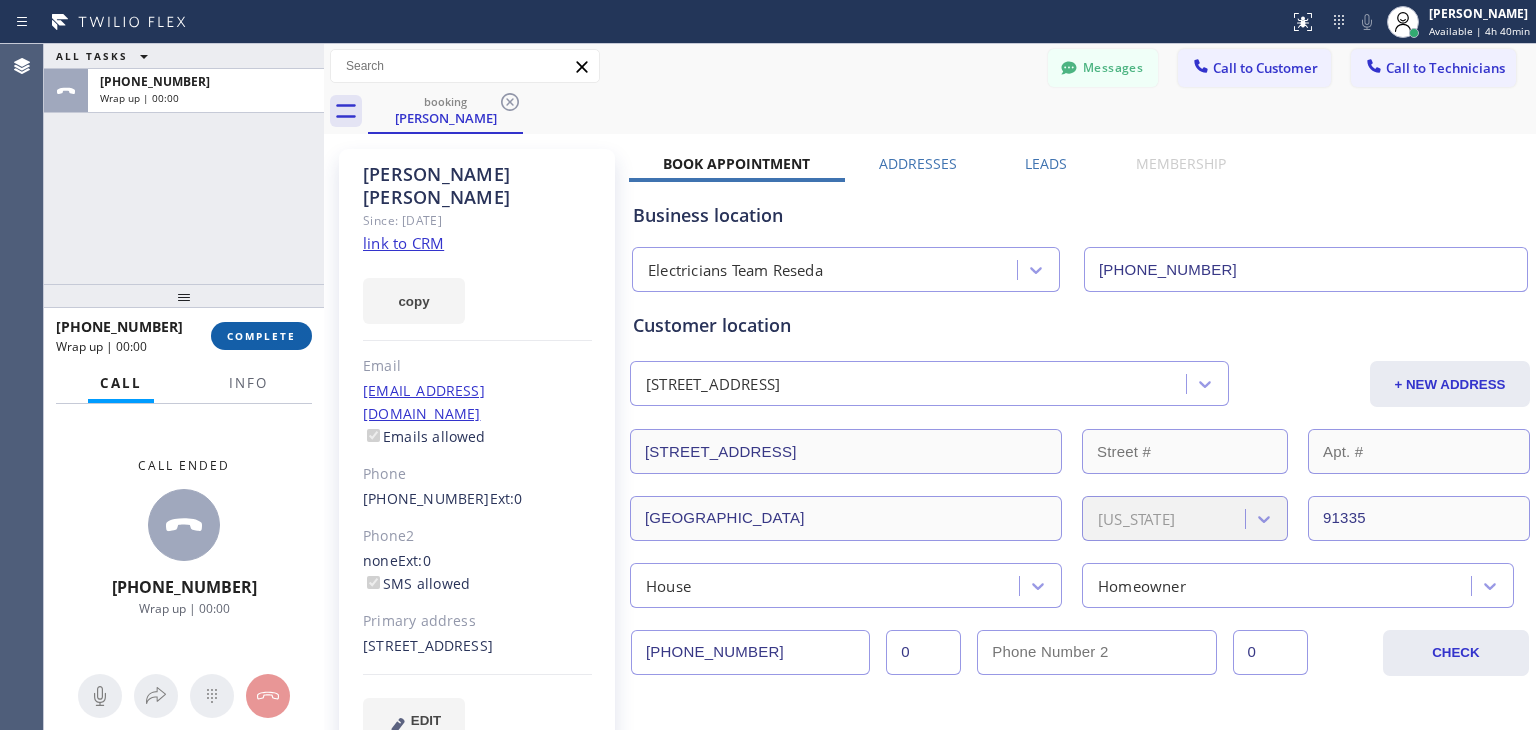 click on "COMPLETE" at bounding box center (261, 336) 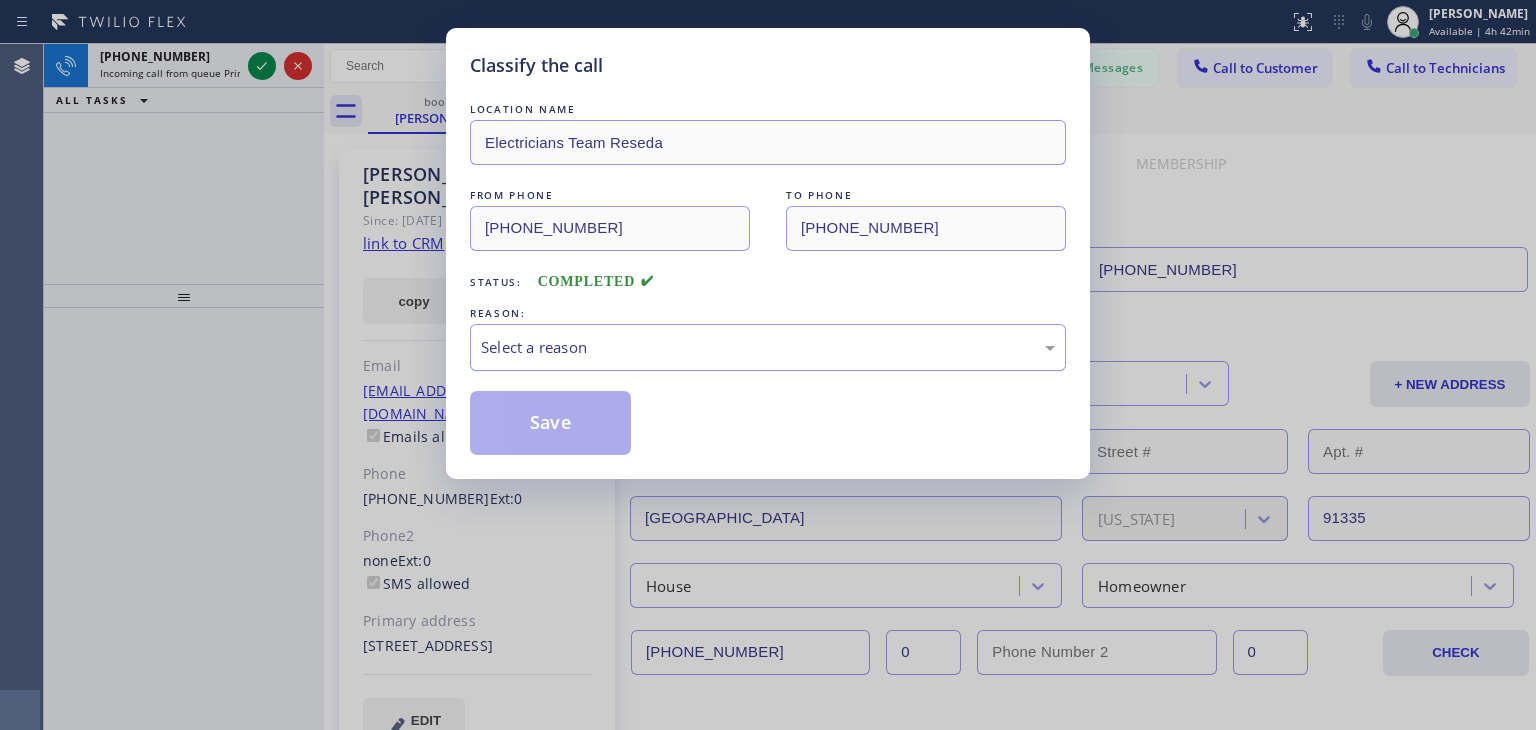 click on "Select a reason" at bounding box center [768, 347] 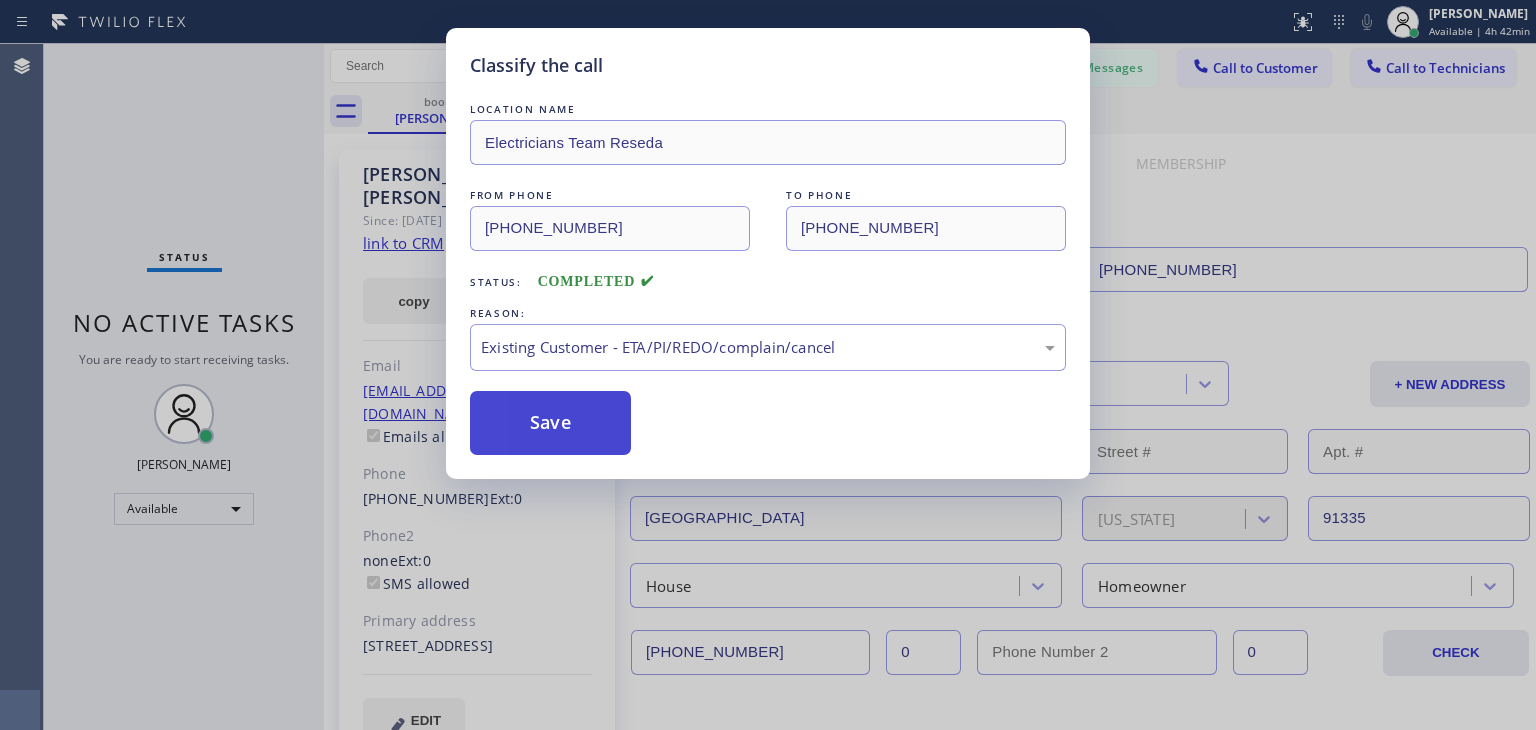 drag, startPoint x: 588, startPoint y: 448, endPoint x: 575, endPoint y: 430, distance: 22.203604 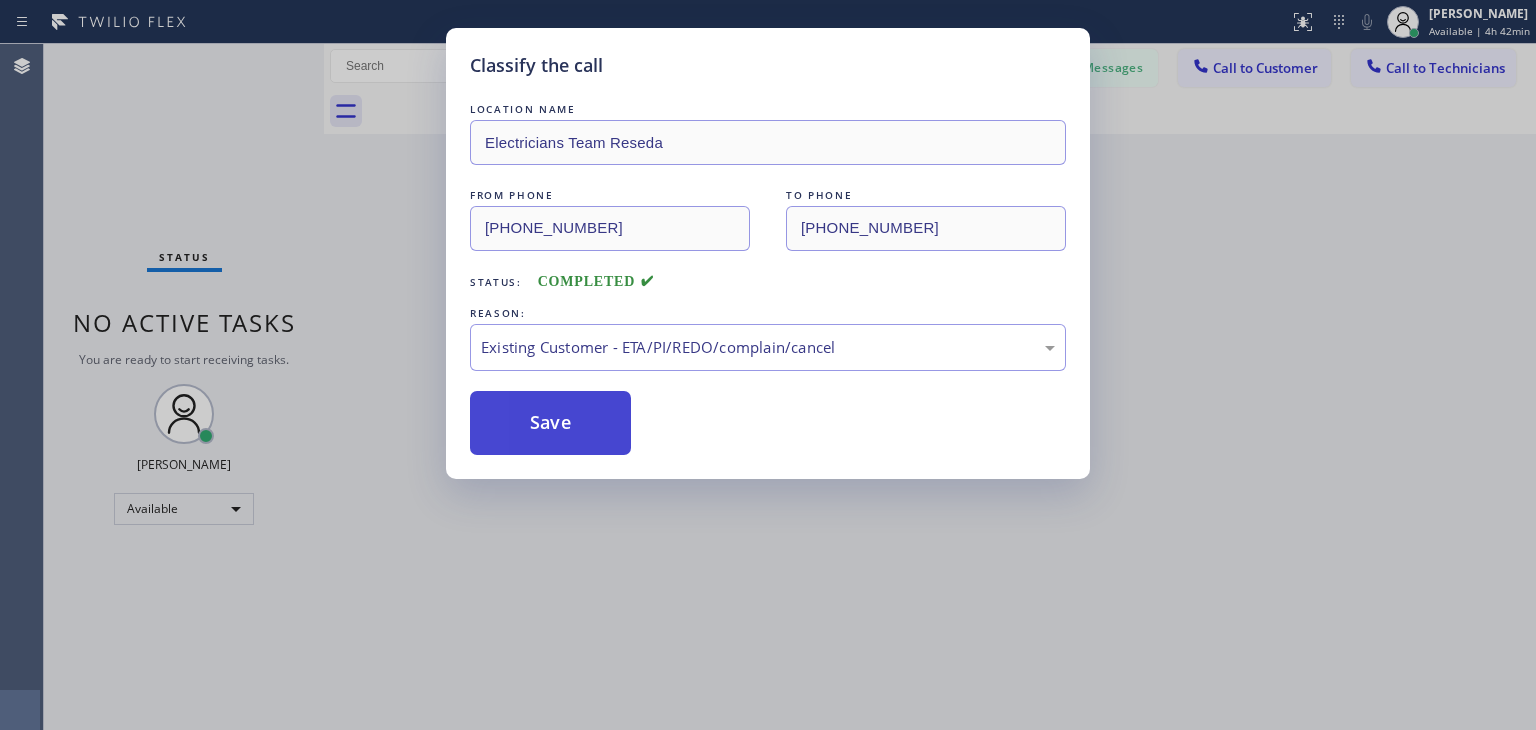 click on "Save" at bounding box center [550, 423] 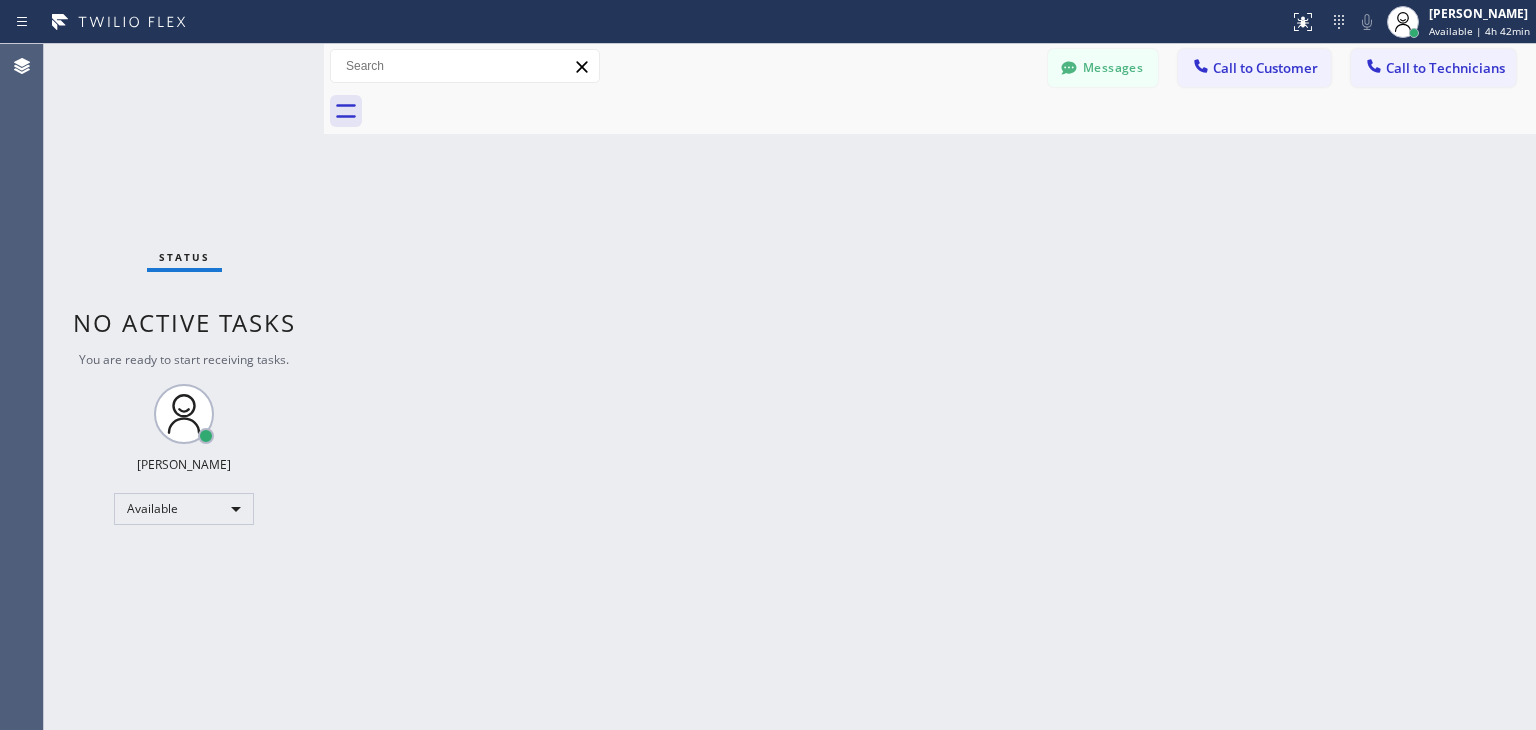 click on "Status   No active tasks     You are ready to start receiving tasks.   [PERSON_NAME] Available" at bounding box center [184, 387] 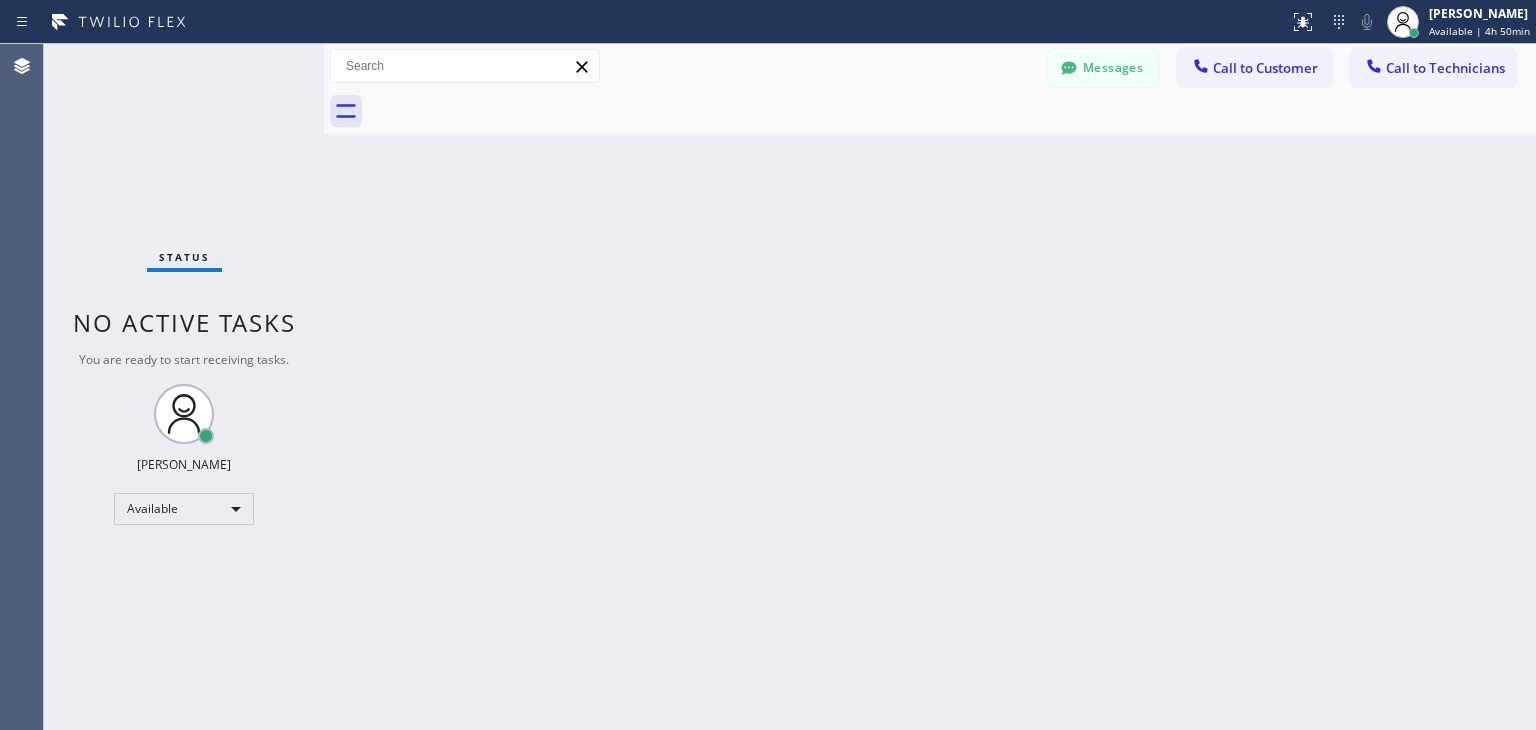 click on "Status   No active tasks     You are ready to start receiving tasks.   [PERSON_NAME] Available" at bounding box center [184, 387] 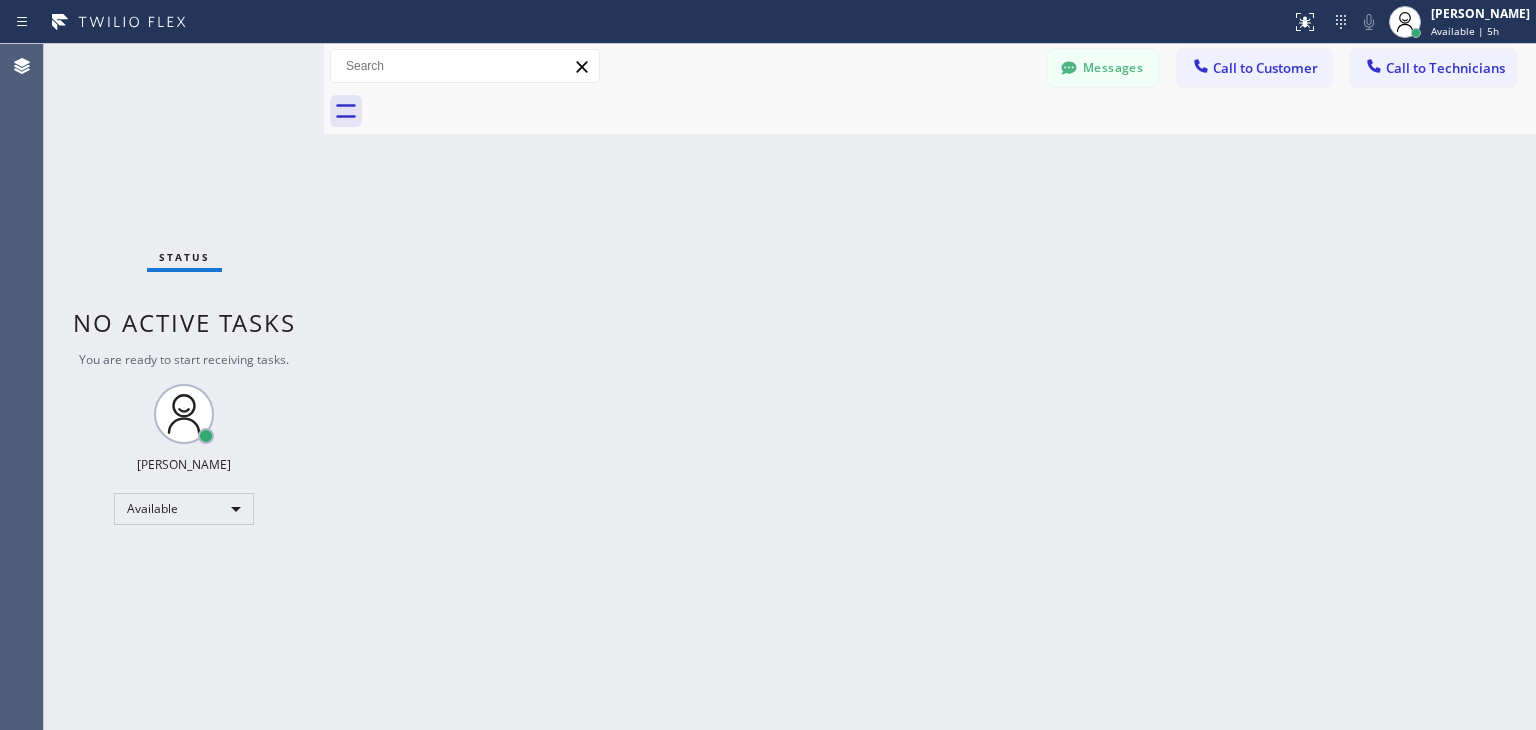 click on "Status   No active tasks     You are ready to start receiving tasks.   [PERSON_NAME] Available" at bounding box center [184, 387] 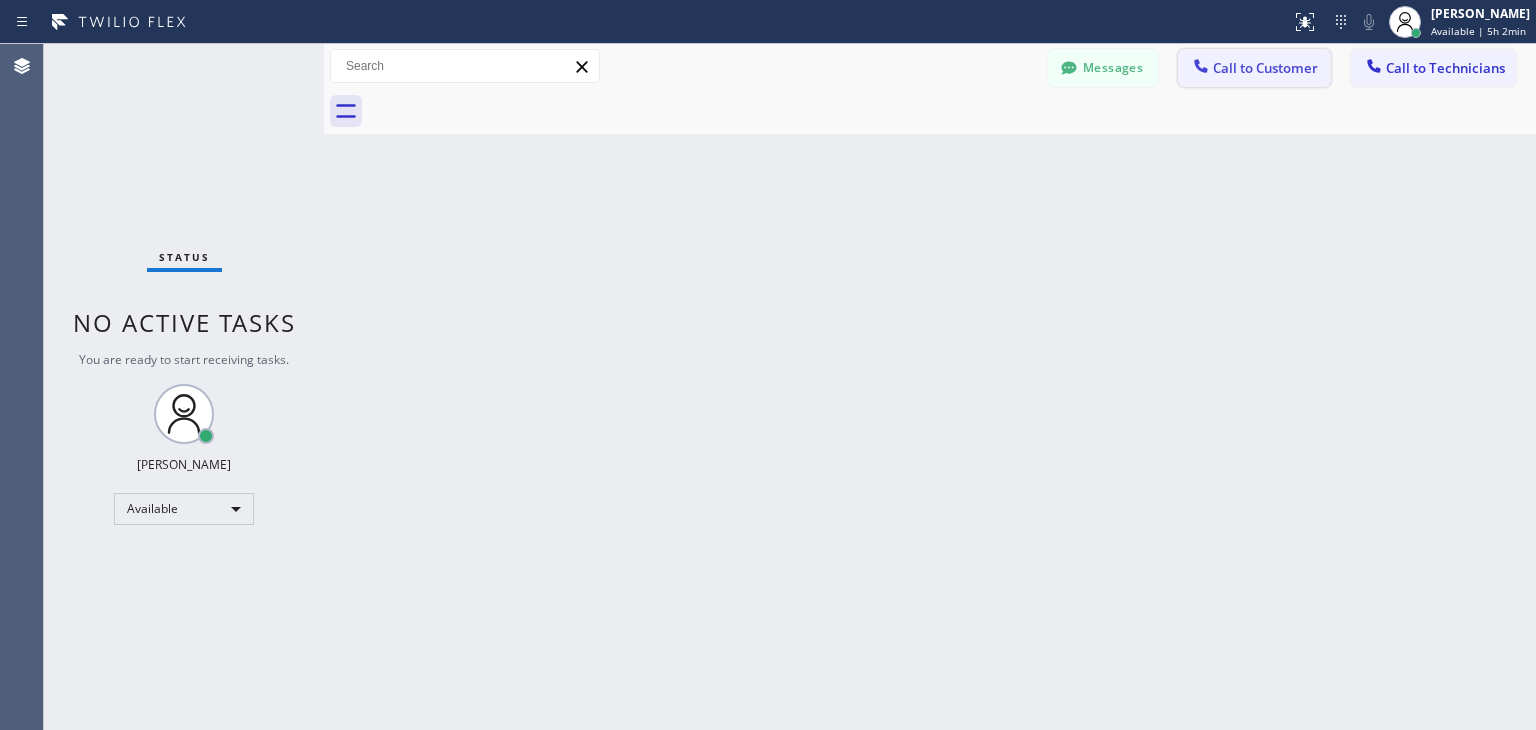 click on "Call to Customer" at bounding box center [1254, 68] 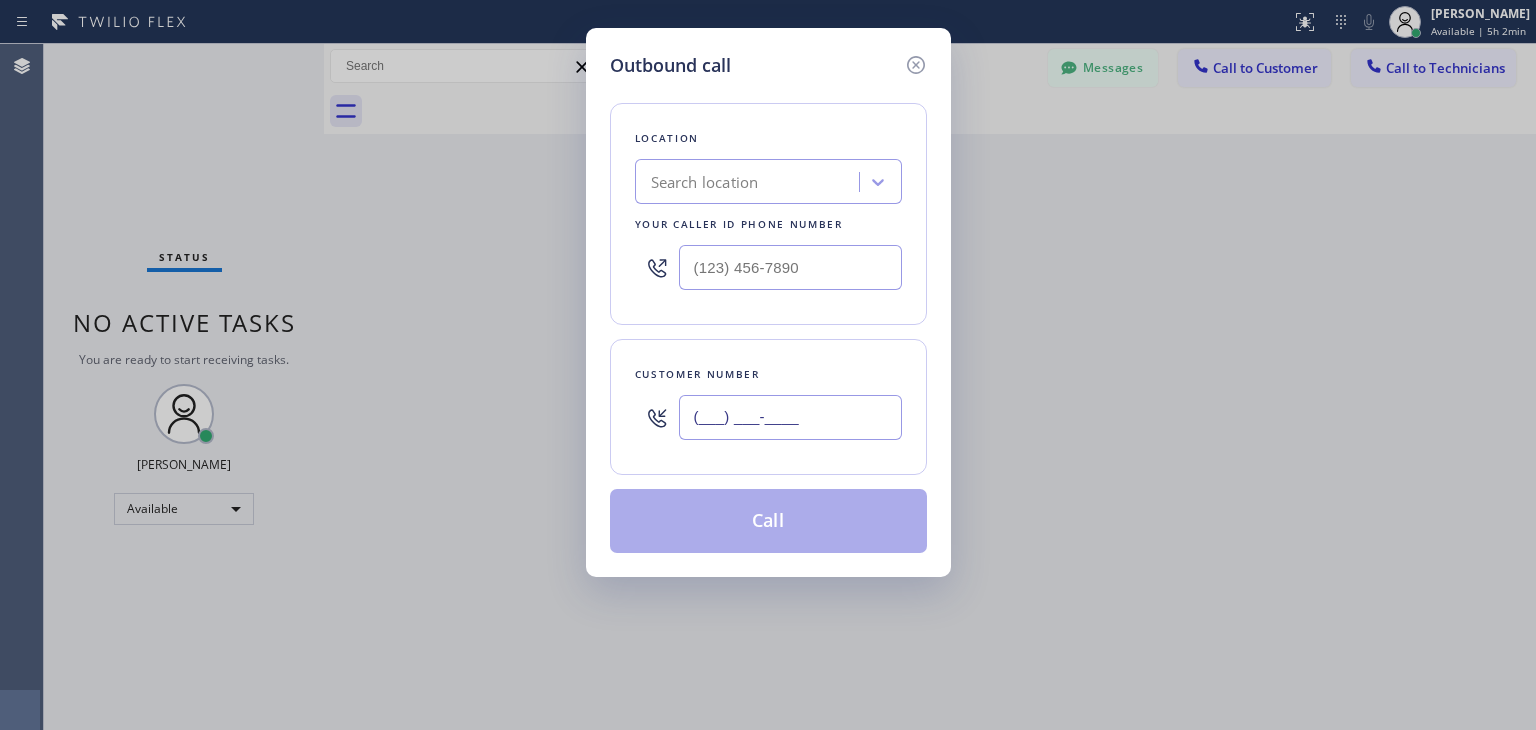 drag, startPoint x: 833, startPoint y: 405, endPoint x: 832, endPoint y: 373, distance: 32.01562 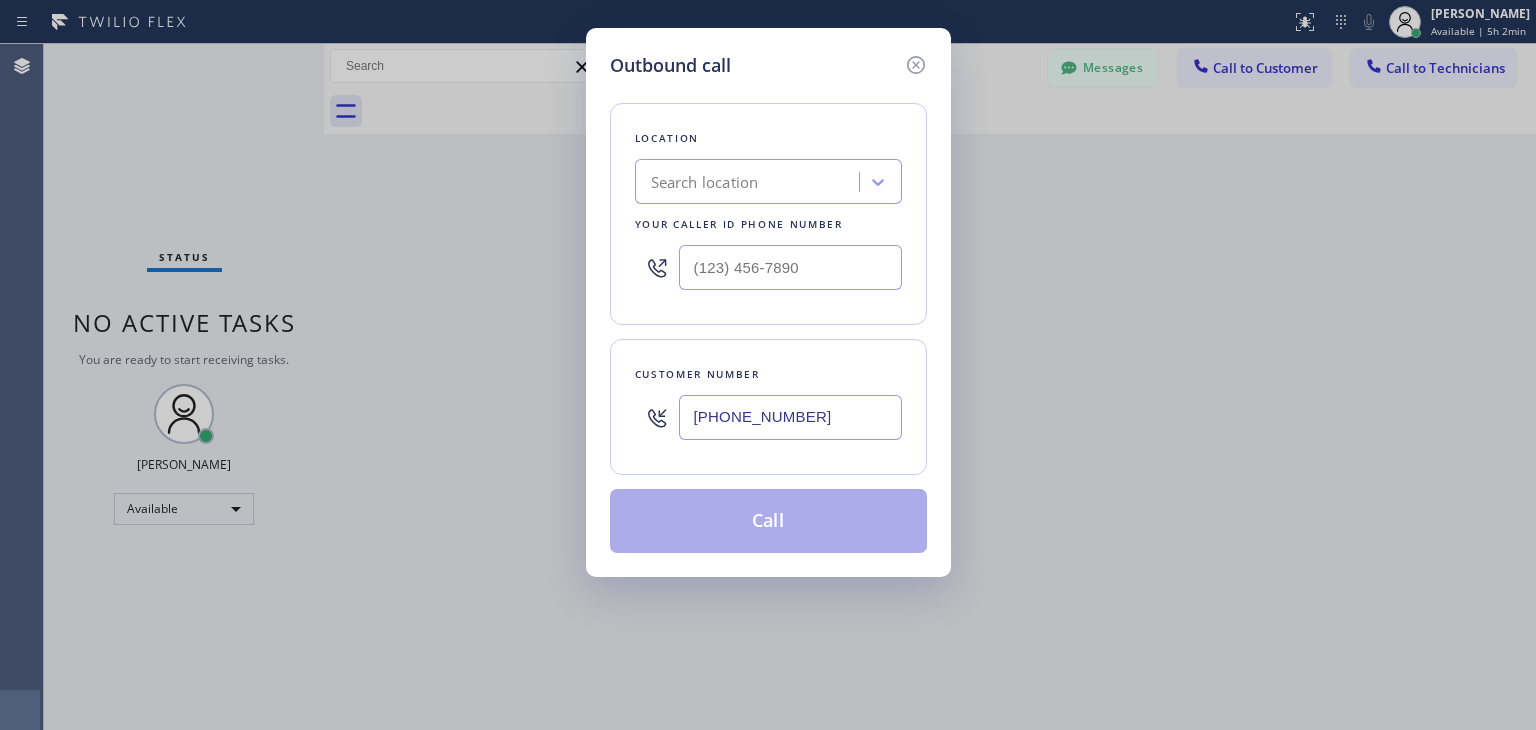 type on "(925) 621-9145" 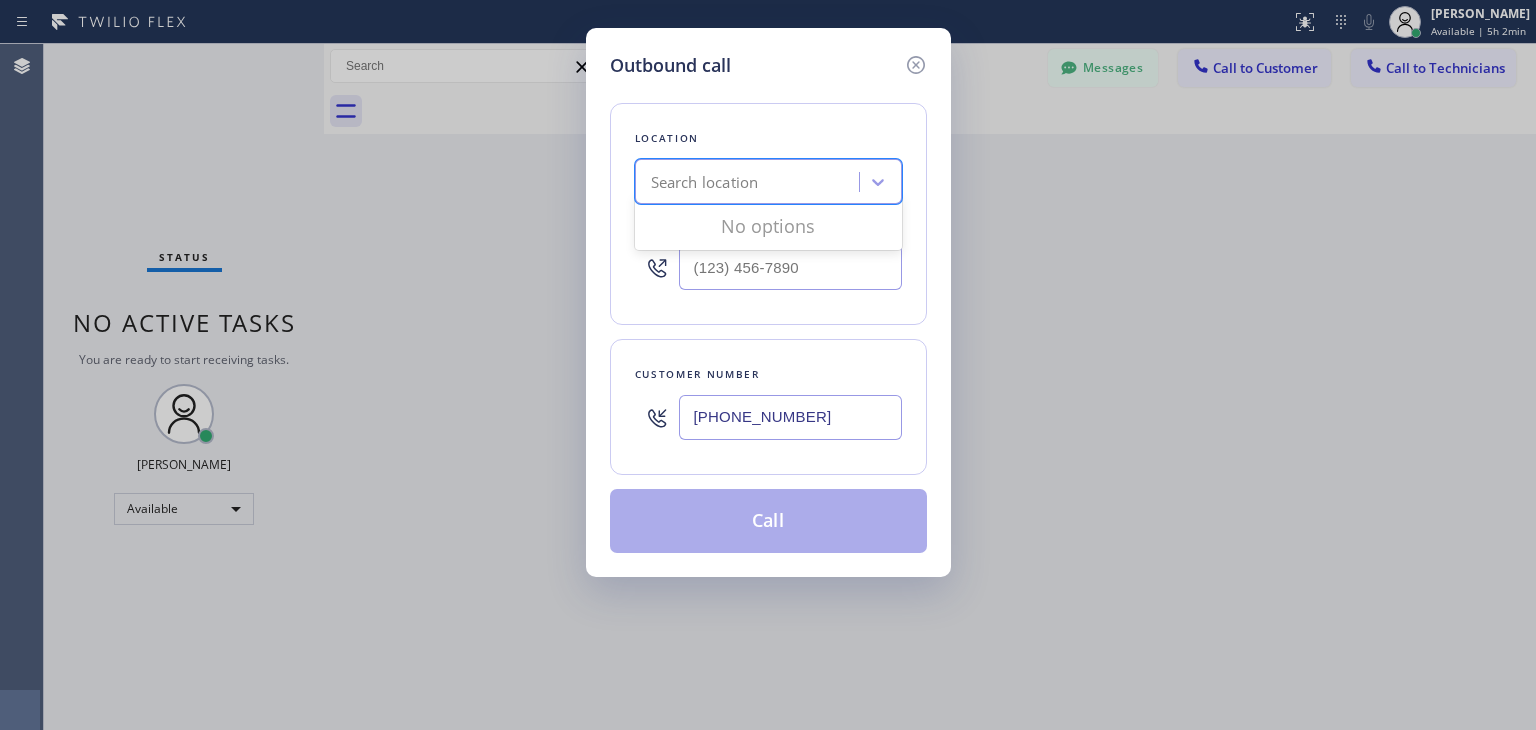 click on "Search location" at bounding box center [705, 182] 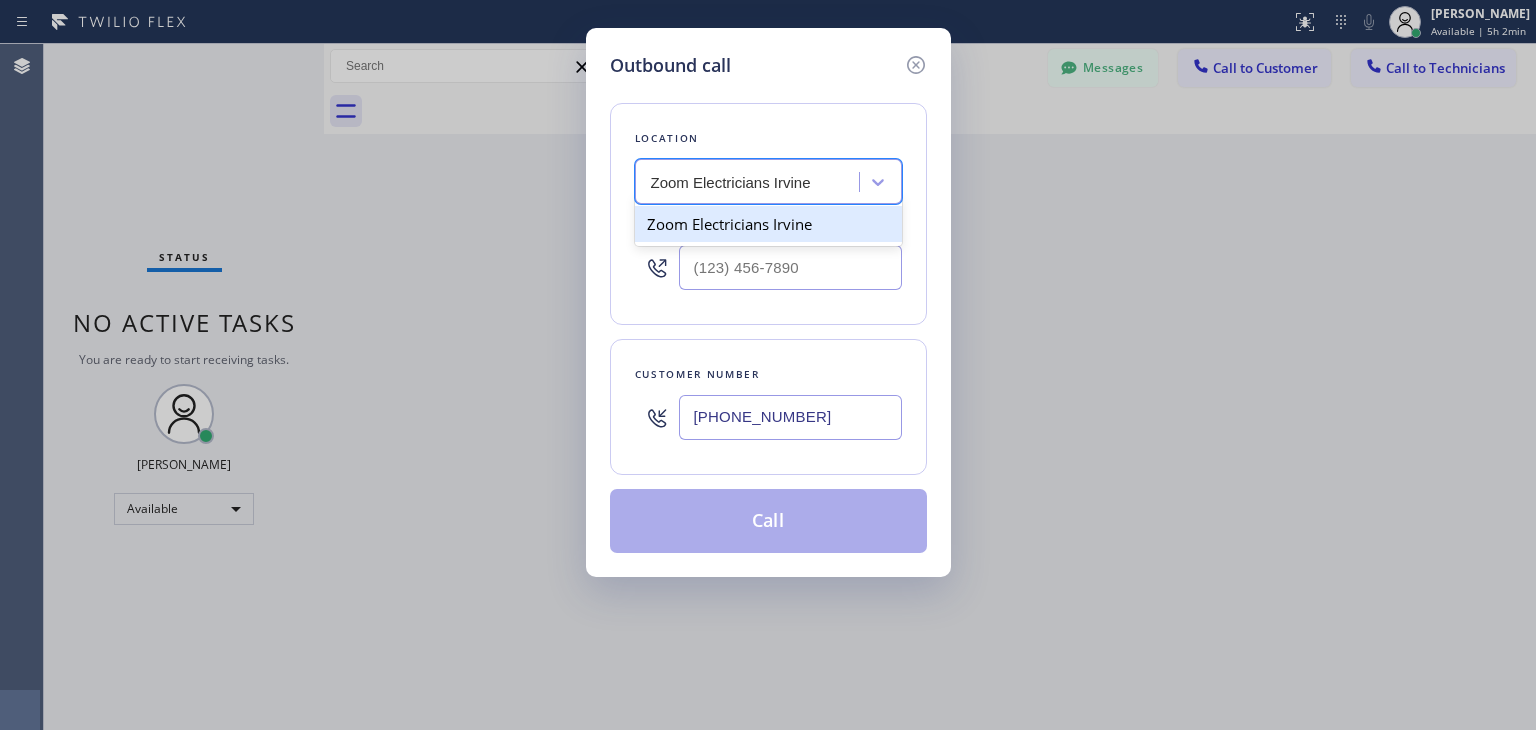 scroll, scrollTop: 0, scrollLeft: 0, axis: both 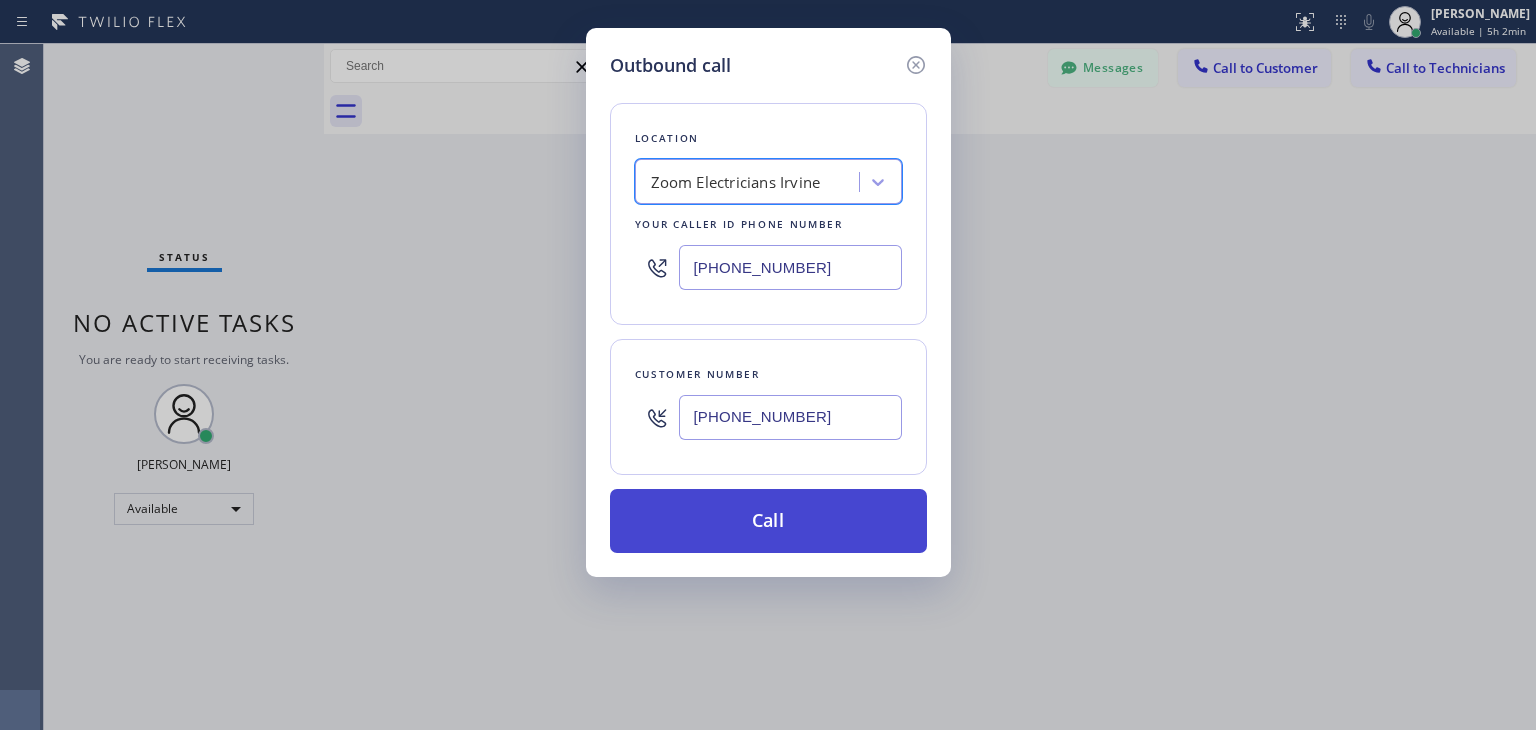 click on "Call" at bounding box center [768, 521] 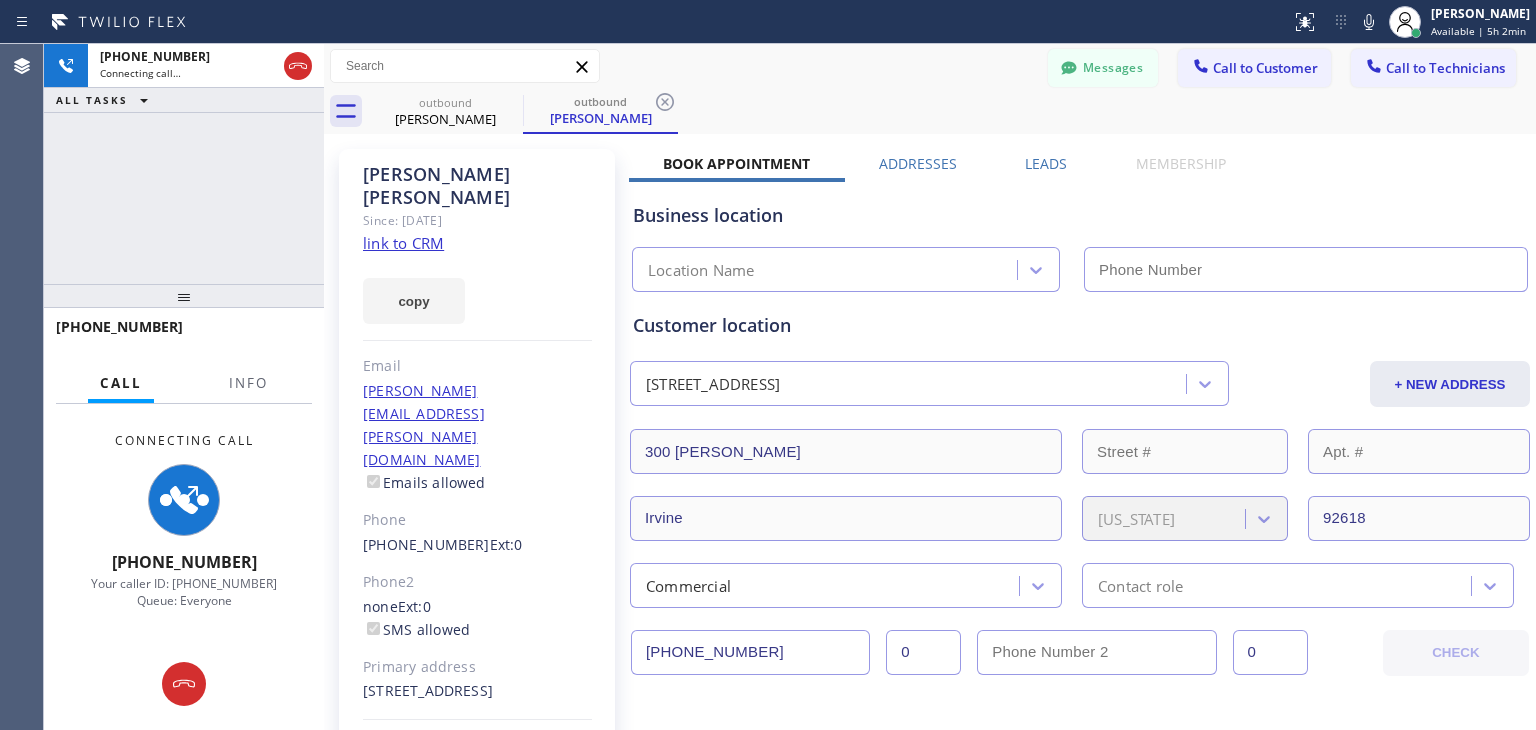 type on "(949) 873-0851" 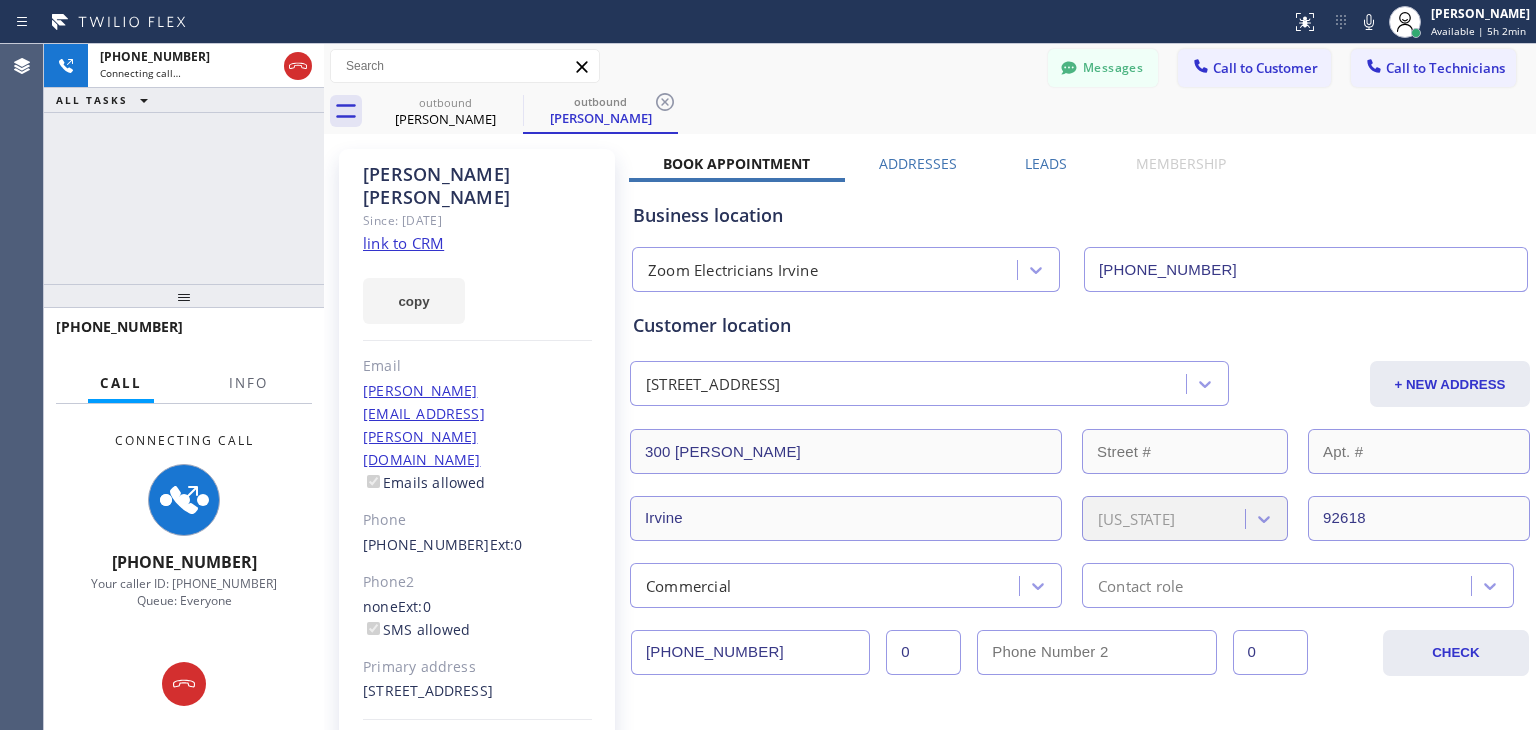 click on "+19256219145 Connecting call… ALL TASKS ALL TASKS ACTIVE TASKS TASKS IN WRAP UP" at bounding box center [184, 164] 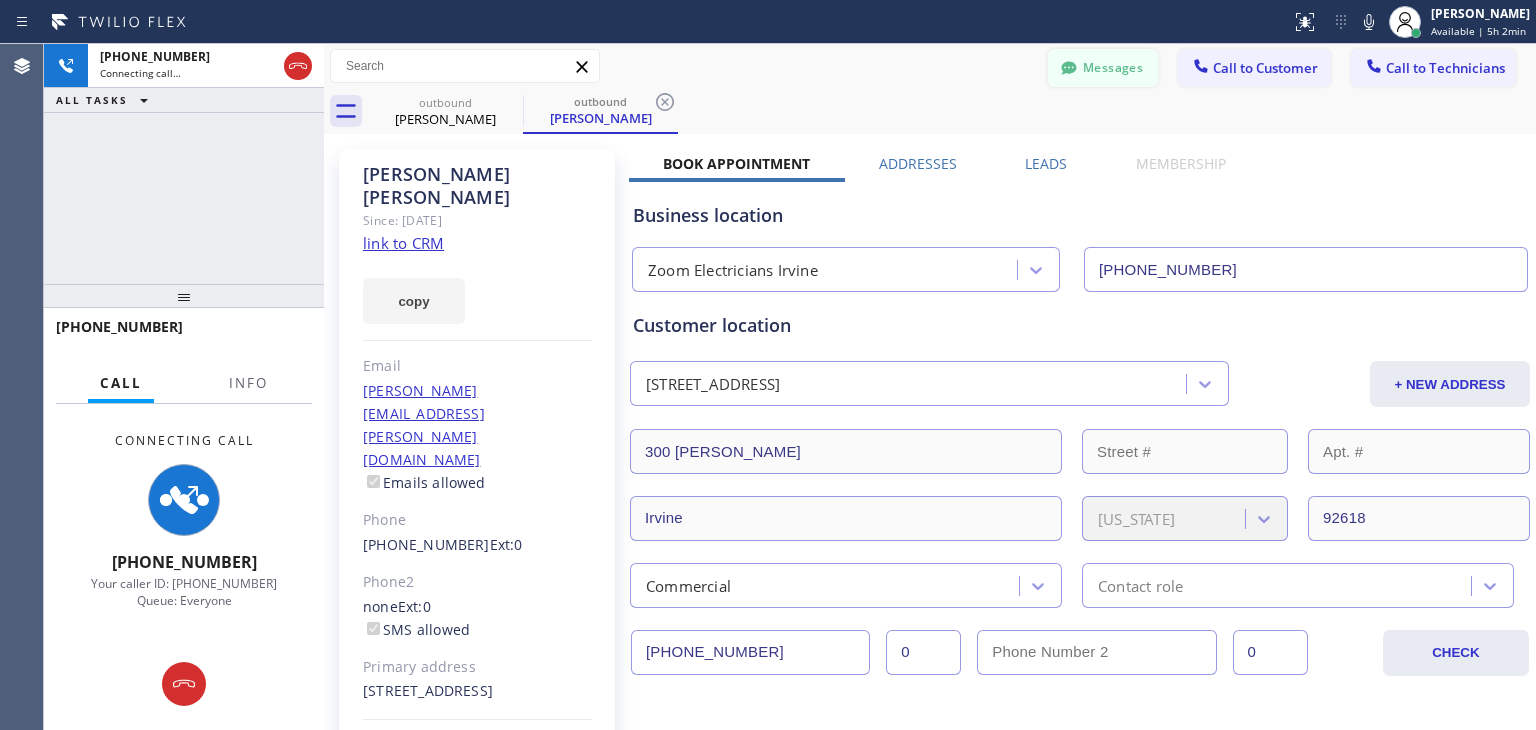 click 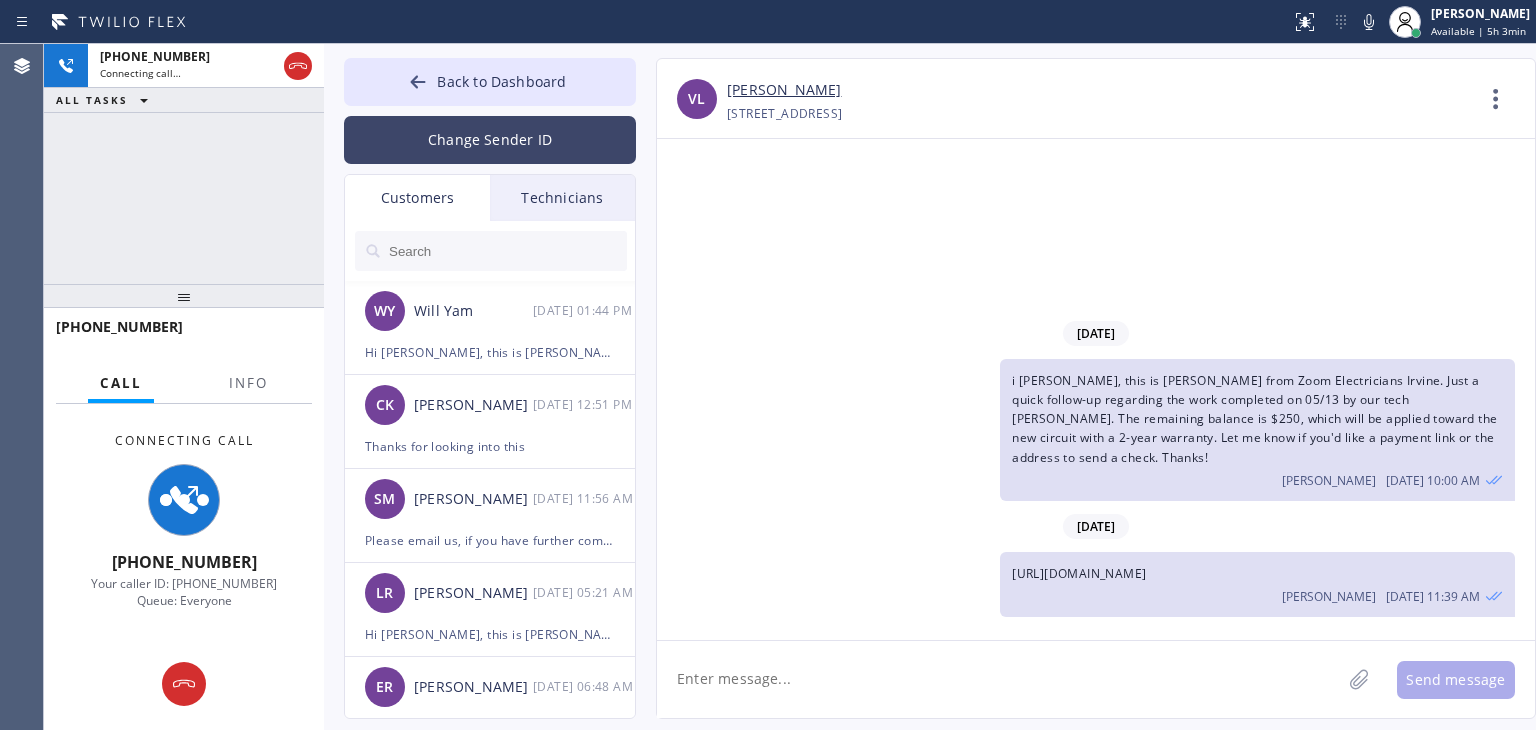 click on "Change Sender ID" at bounding box center (490, 140) 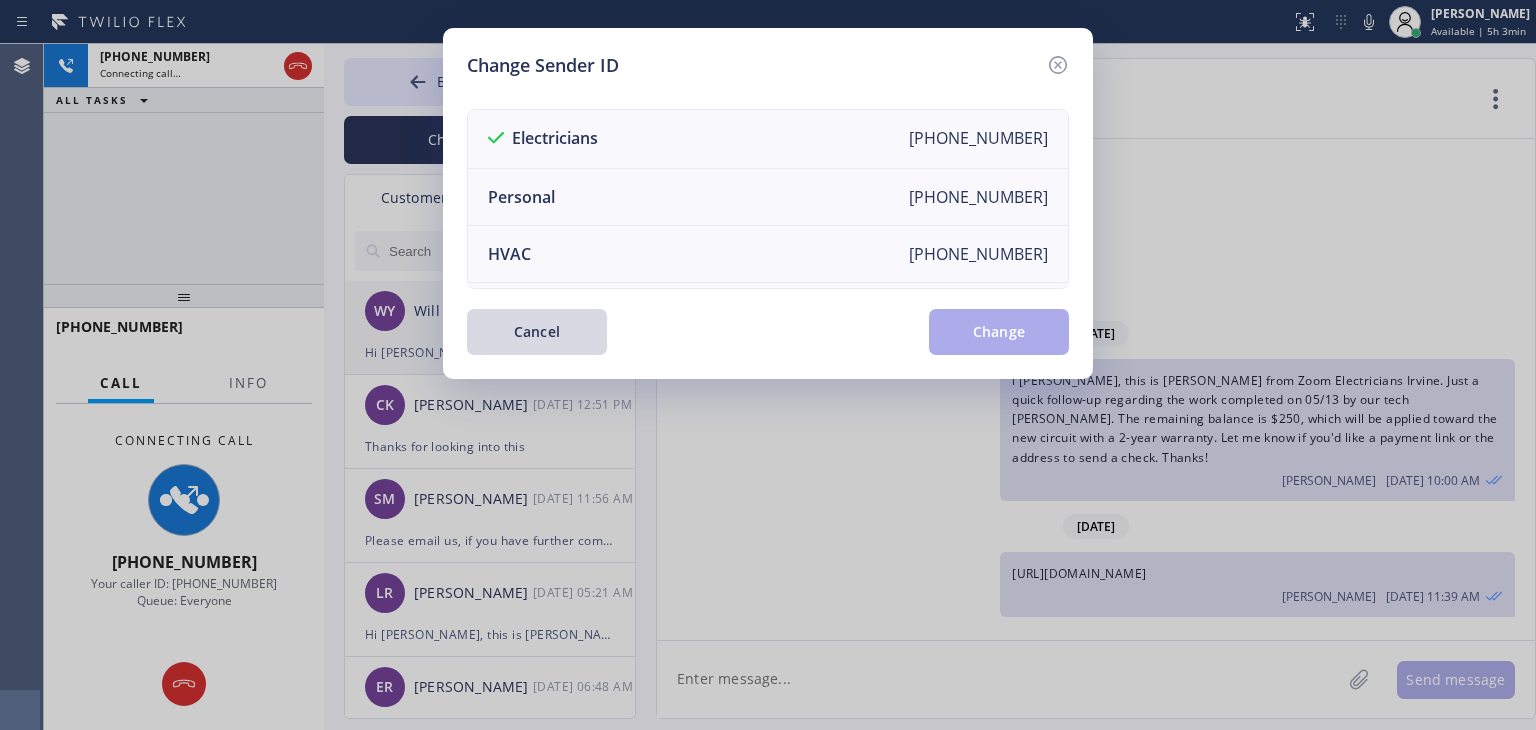 drag, startPoint x: 513, startPoint y: 326, endPoint x: 485, endPoint y: 297, distance: 40.311287 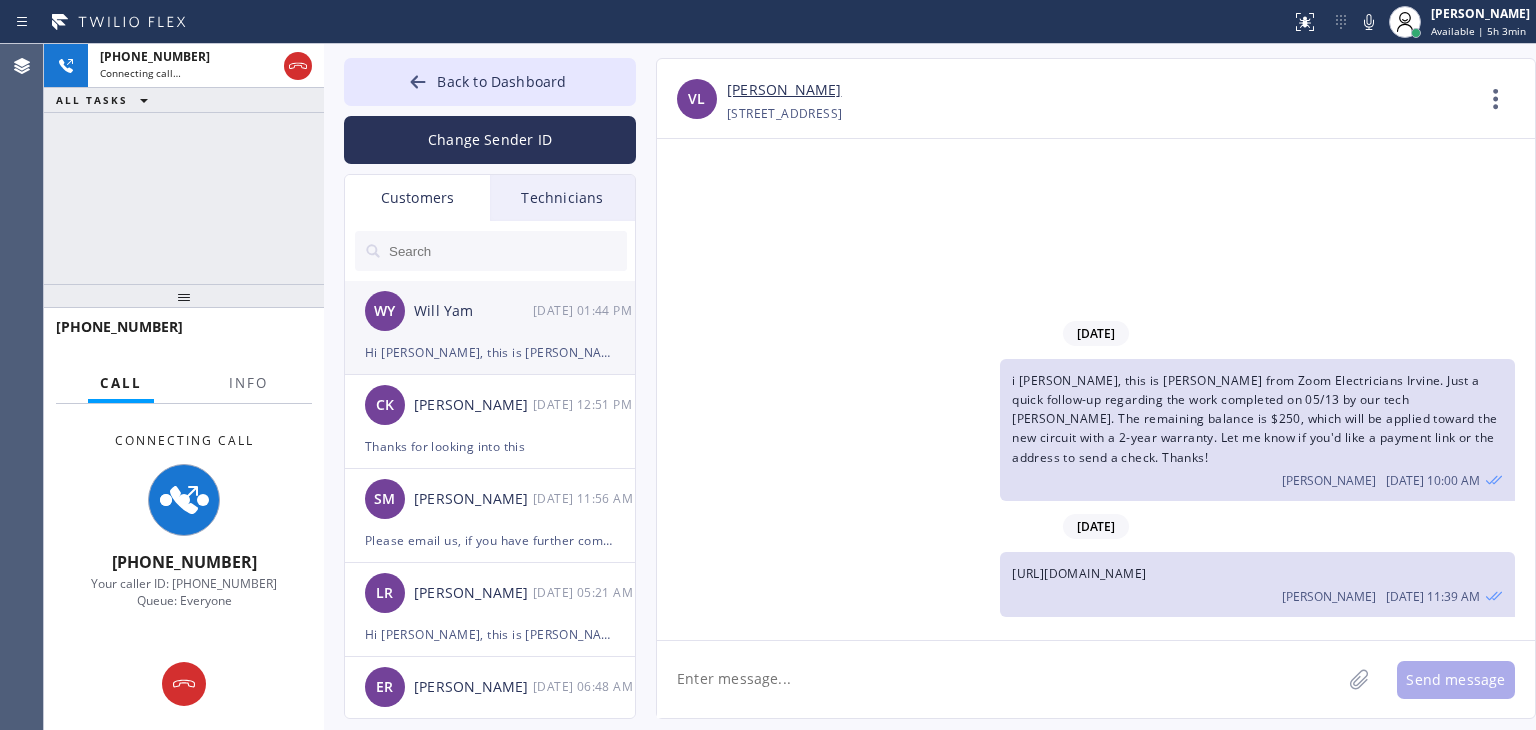 click on "Will Yam" at bounding box center [473, 311] 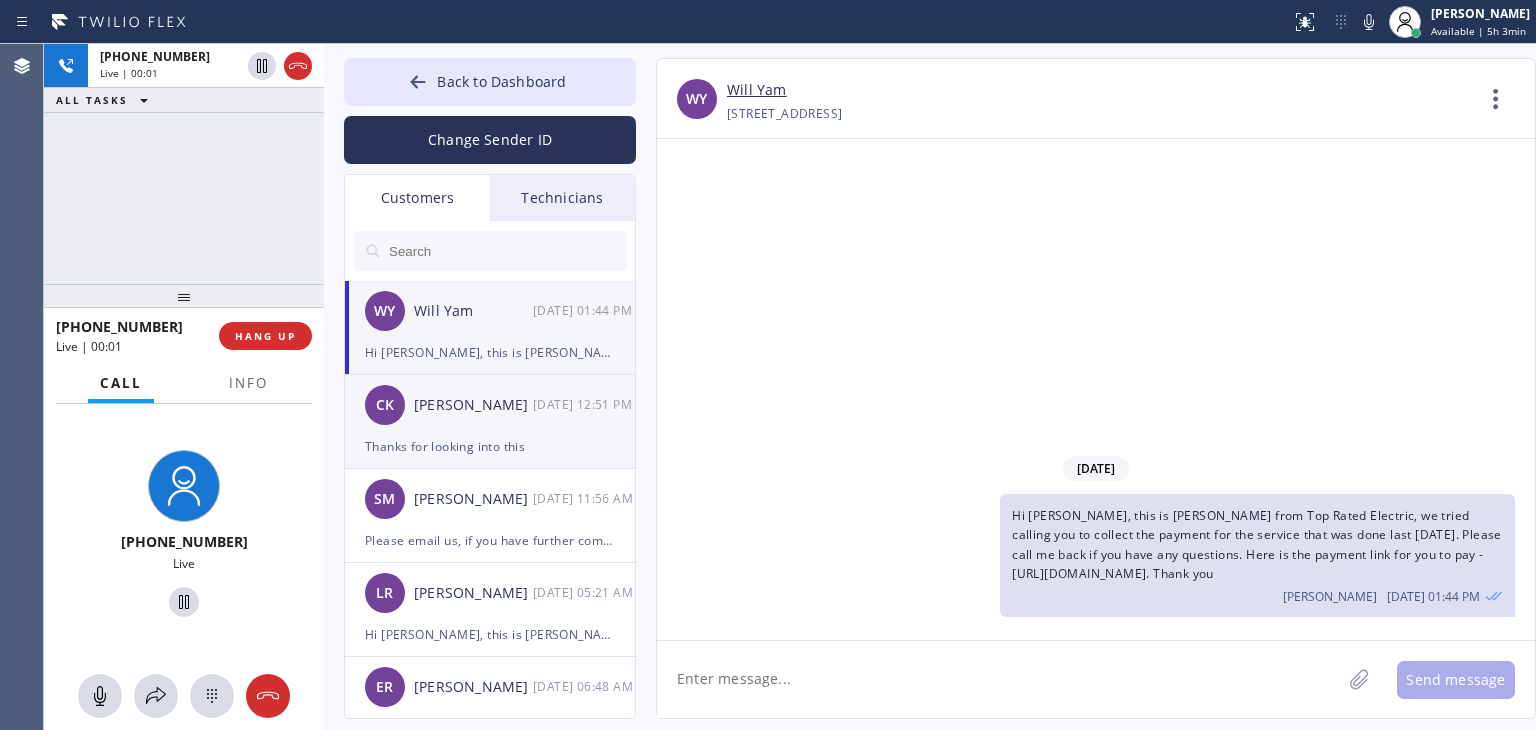 click on "[PERSON_NAME]" at bounding box center (473, 405) 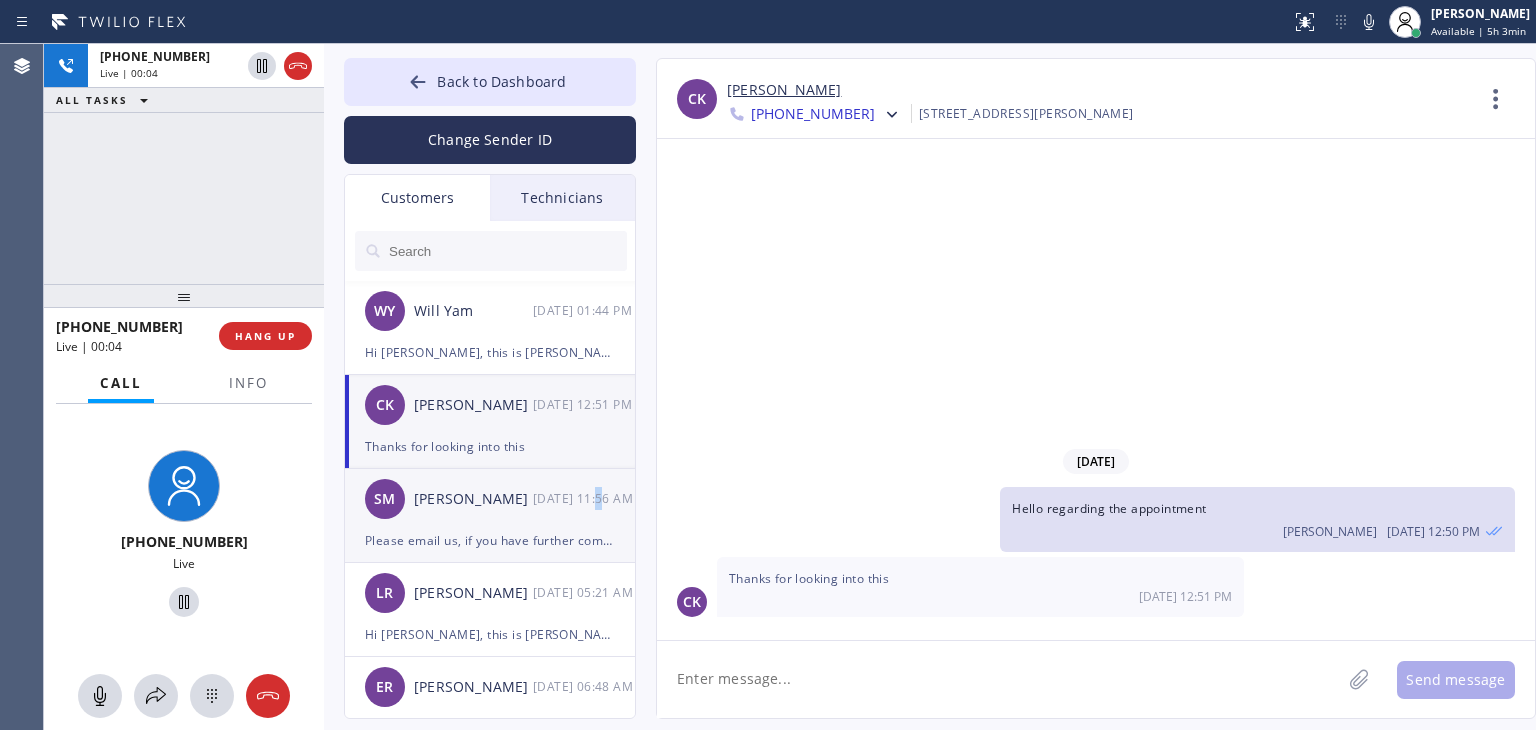 click on "[DATE] 11:56 AM" at bounding box center (585, 498) 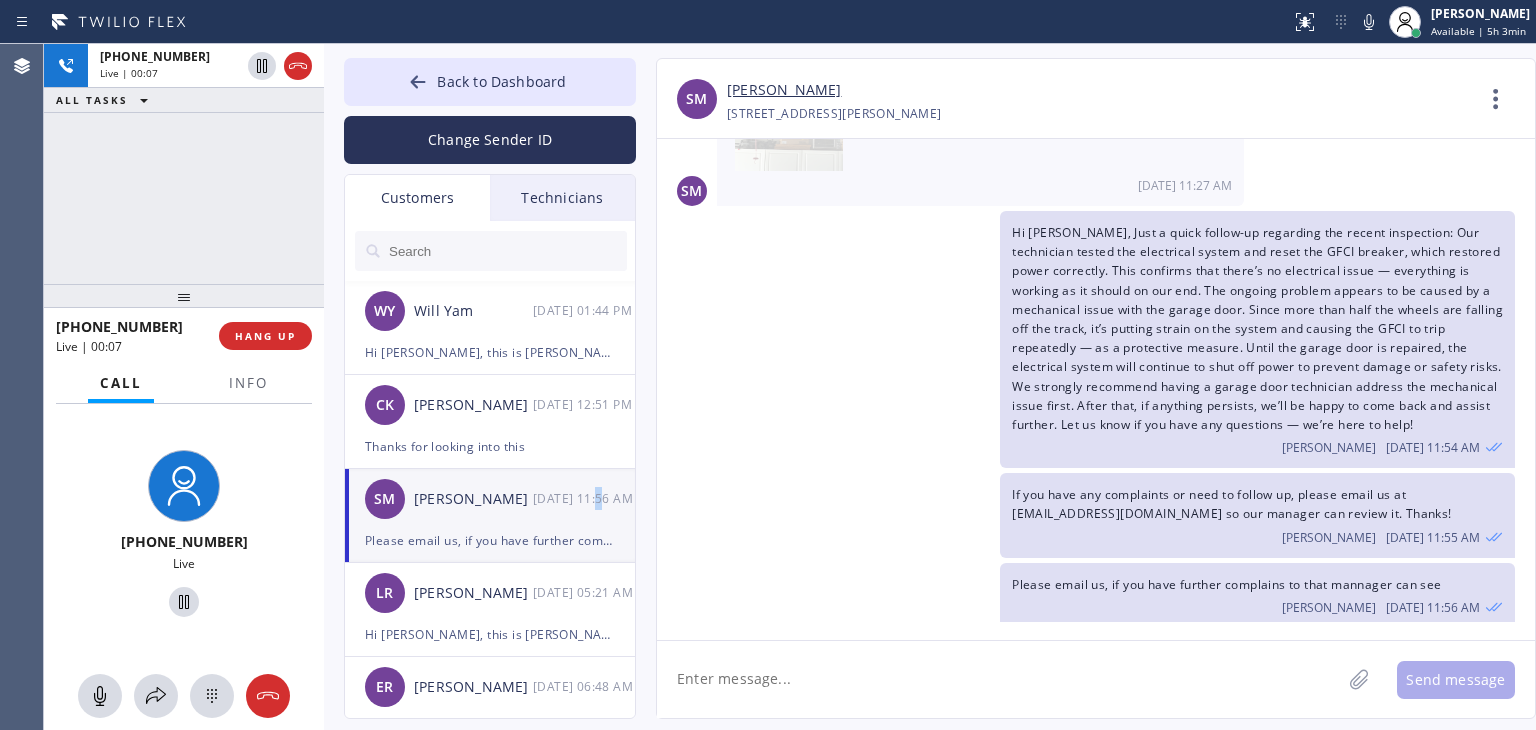 scroll, scrollTop: 493, scrollLeft: 0, axis: vertical 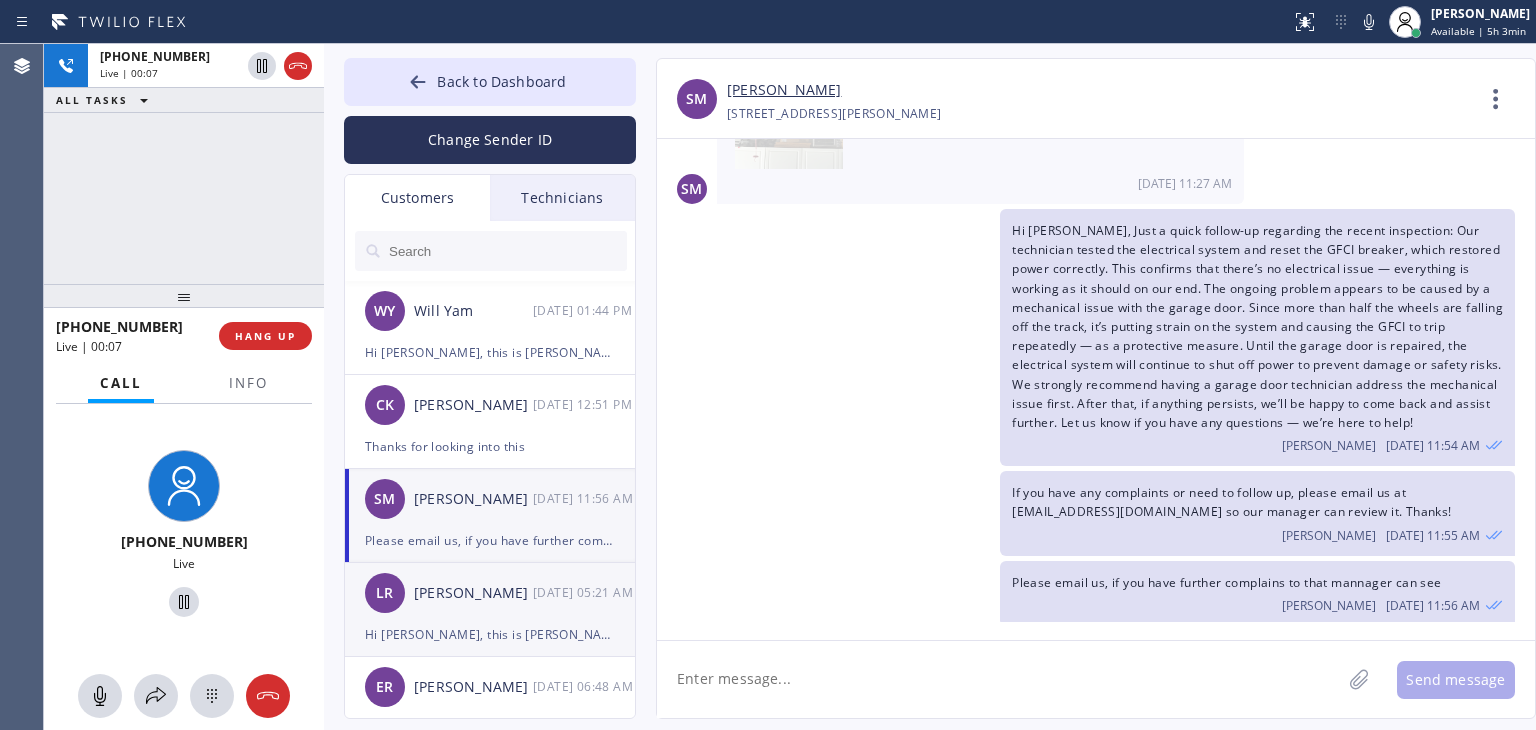 click on "[PERSON_NAME]" at bounding box center [473, 593] 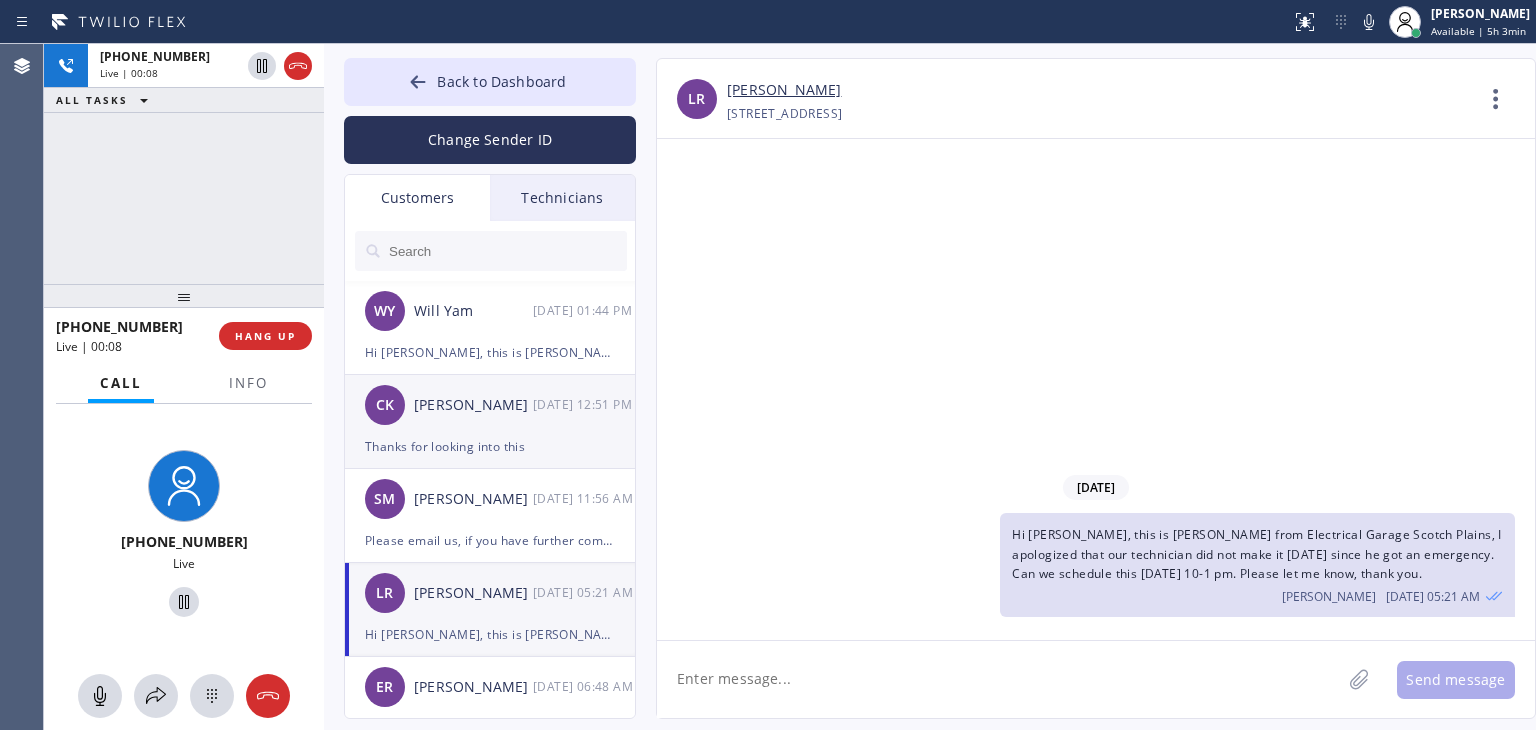 scroll, scrollTop: 0, scrollLeft: 0, axis: both 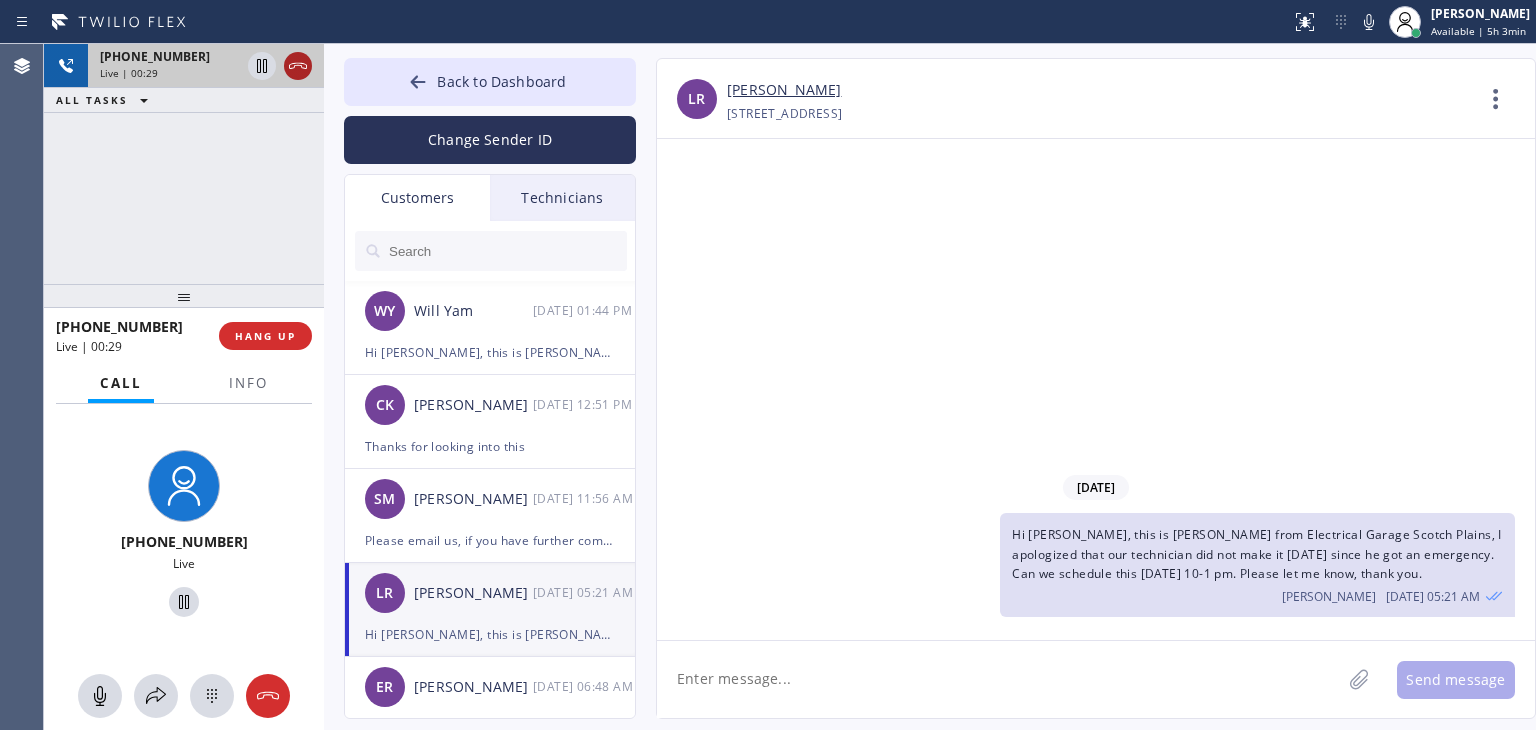 click 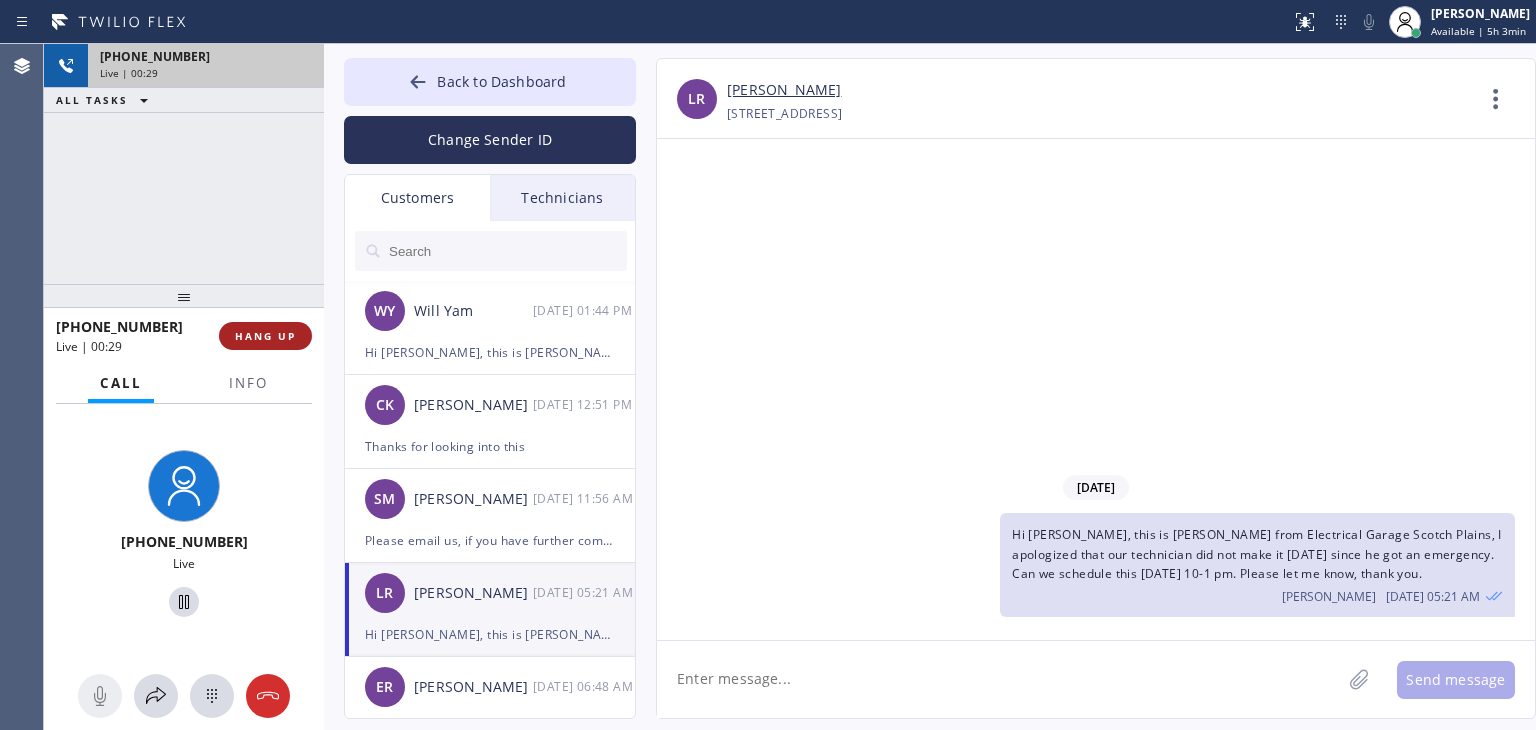 click on "HANG UP" at bounding box center [265, 336] 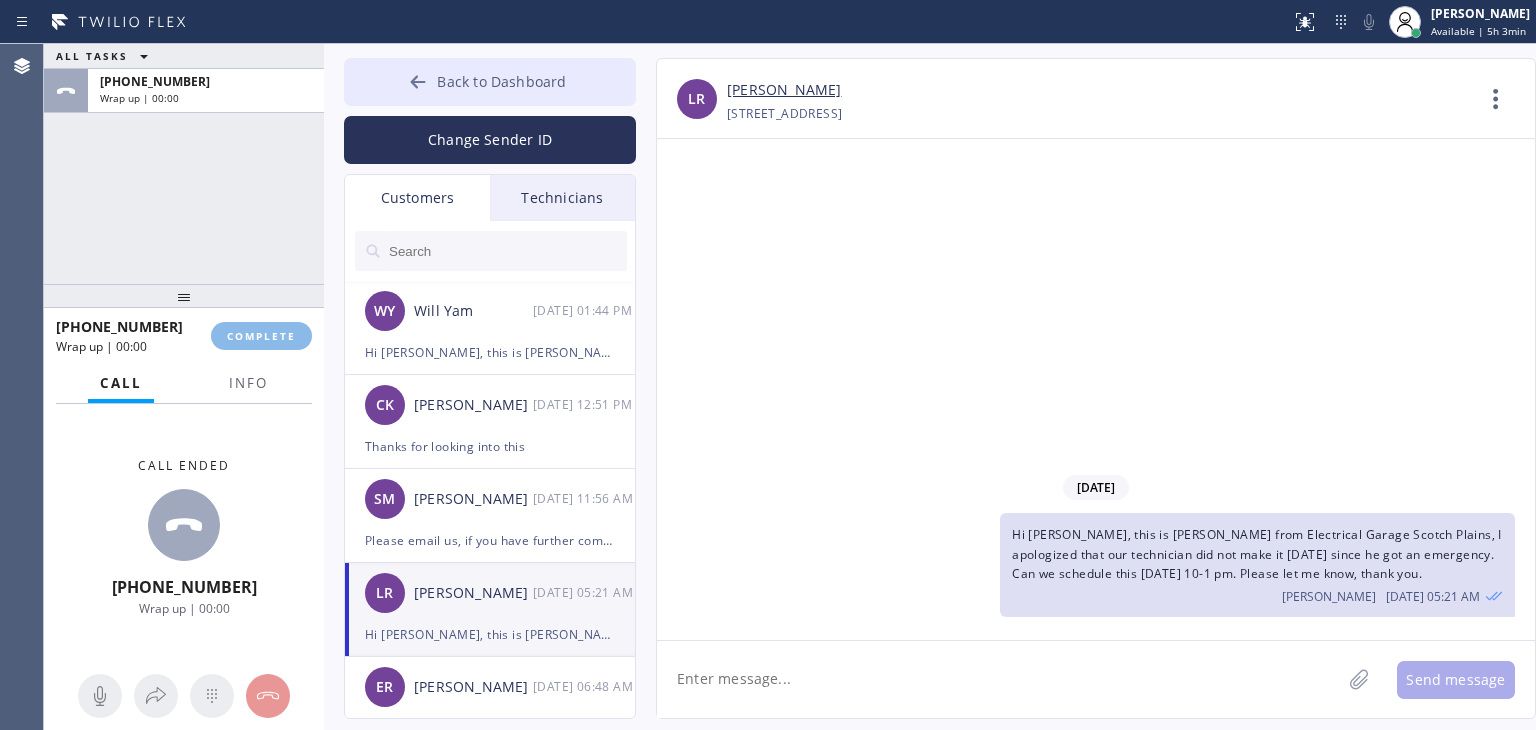 click on "Back to Dashboard" at bounding box center [501, 81] 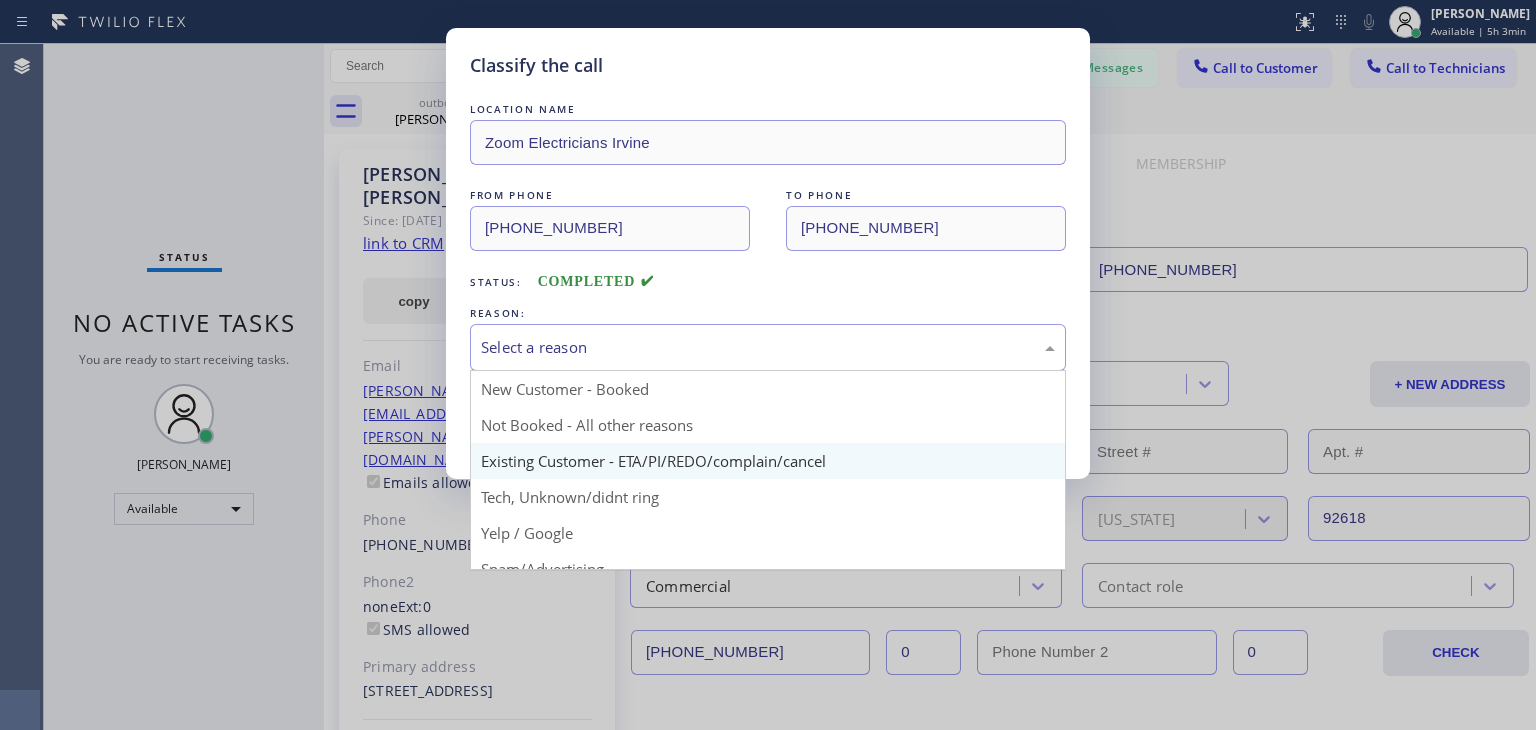 drag, startPoint x: 645, startPoint y: 357, endPoint x: 666, endPoint y: 441, distance: 86.58522 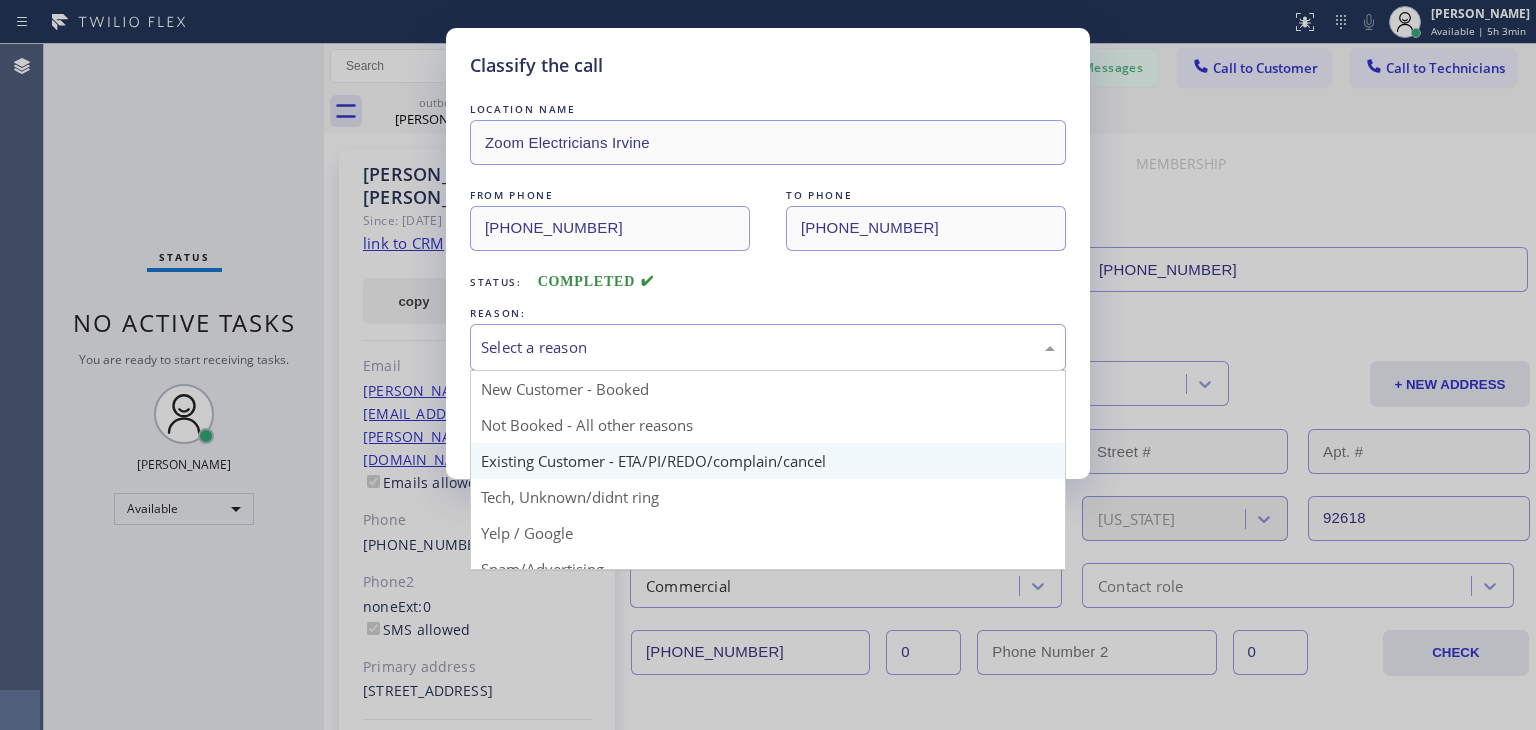 click on "Select a reason" at bounding box center [768, 347] 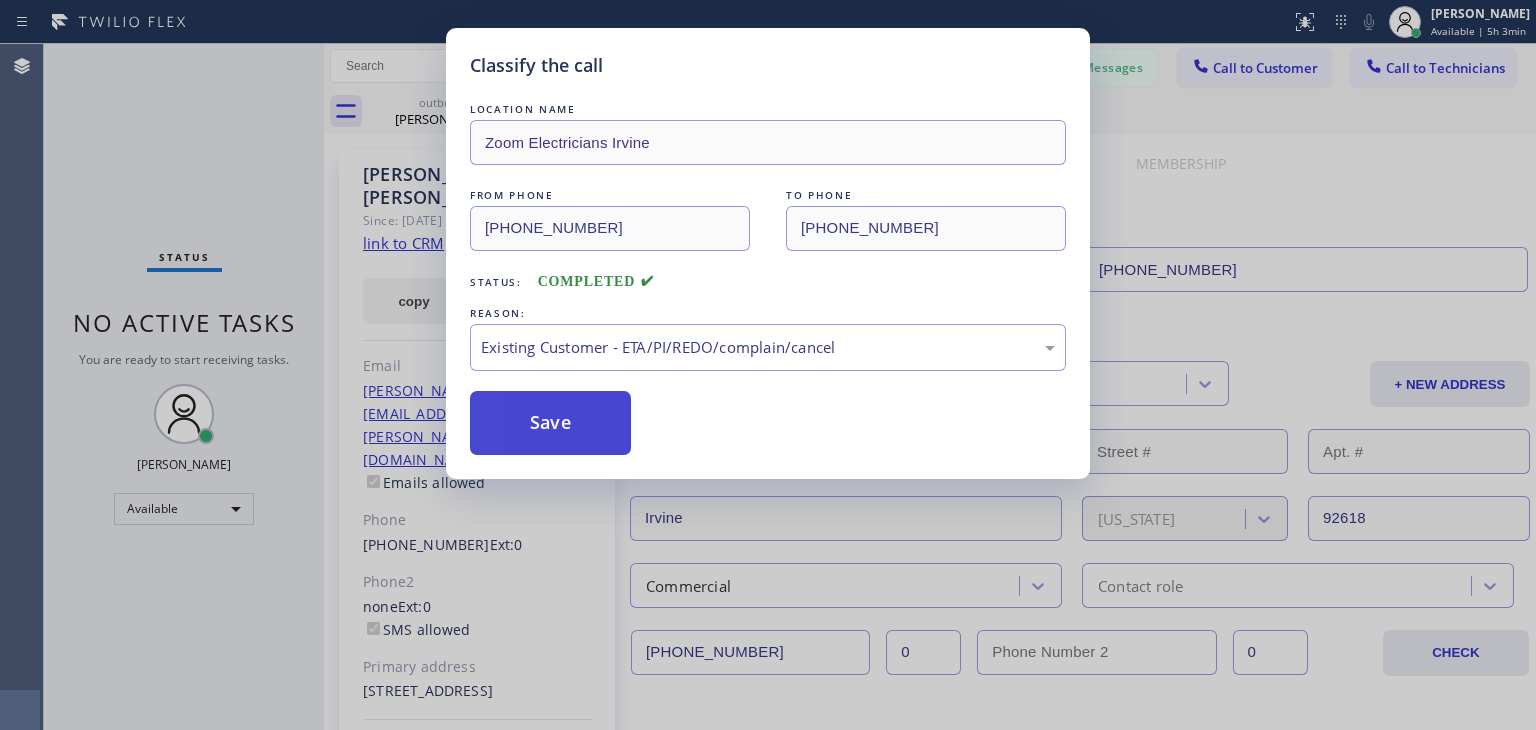 click on "Save" at bounding box center [550, 423] 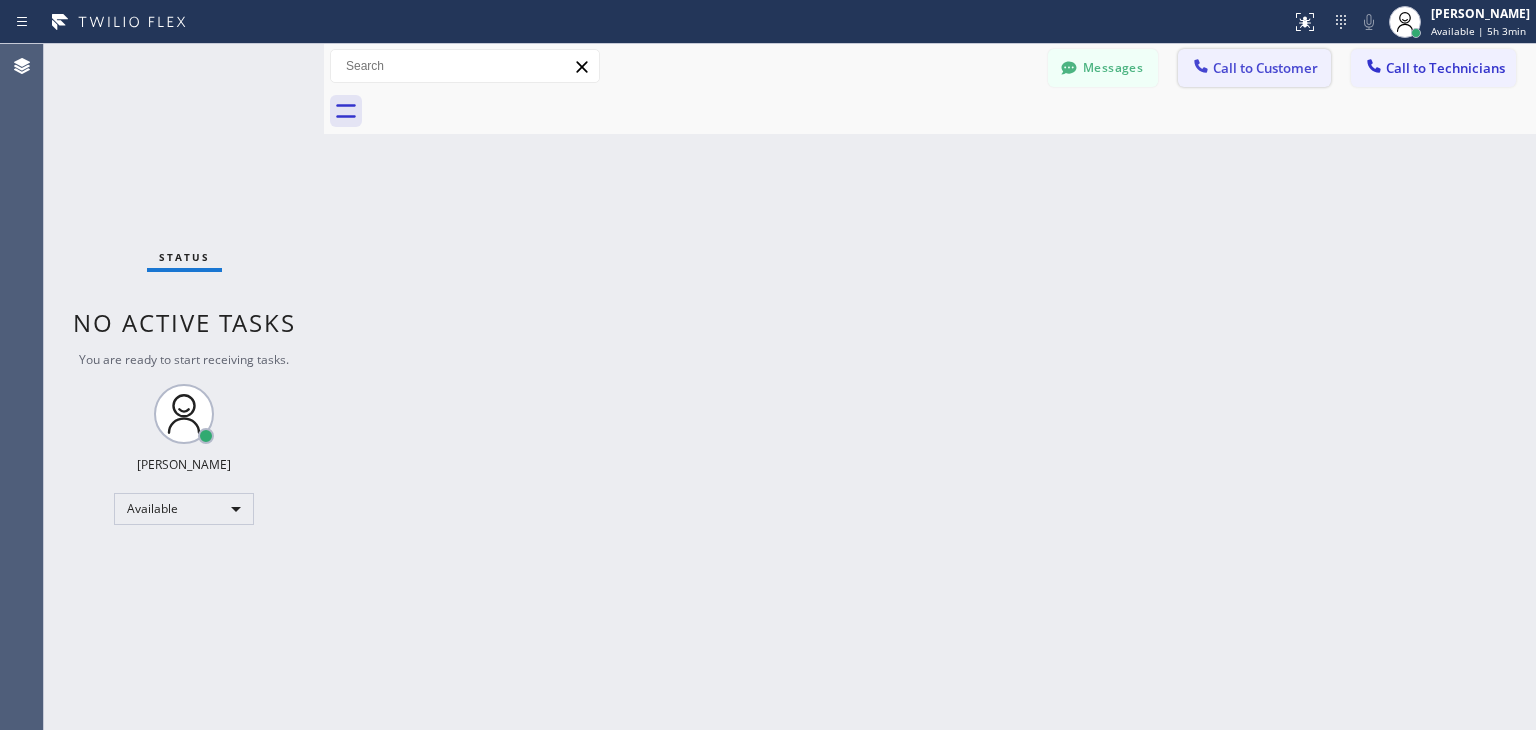 click on "Call to Customer" at bounding box center [1254, 68] 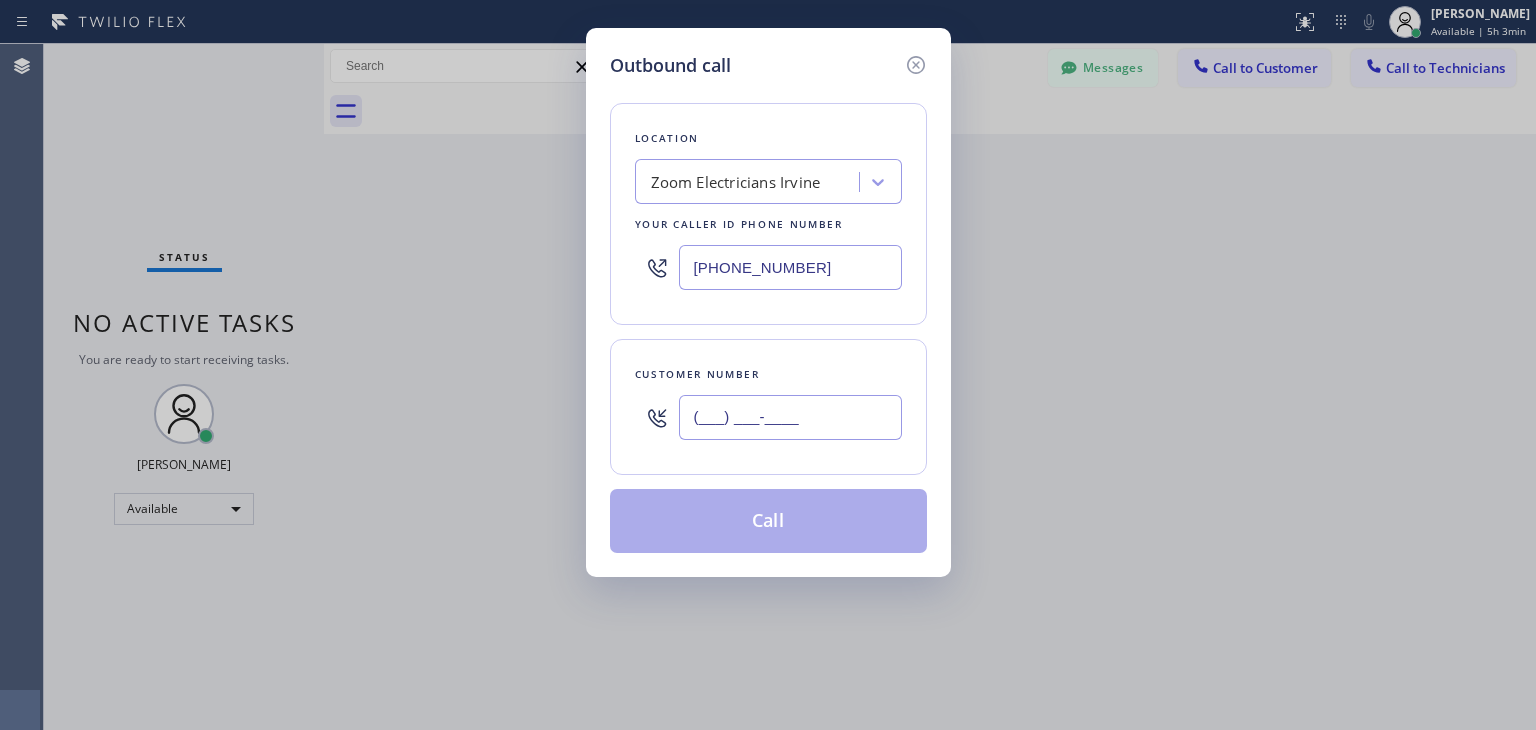 drag, startPoint x: 769, startPoint y: 425, endPoint x: 787, endPoint y: 405, distance: 26.907248 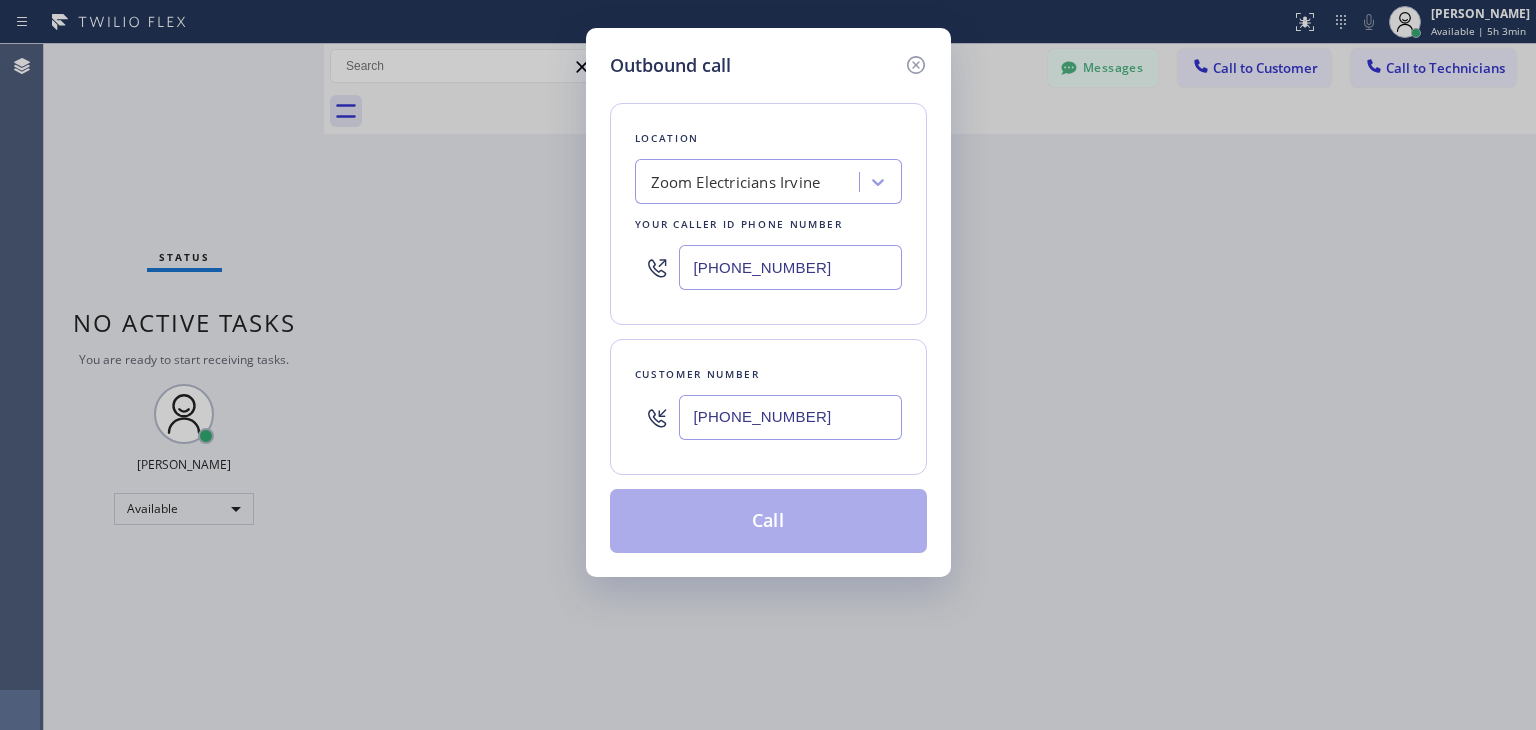 type on "(925) 621-9145" 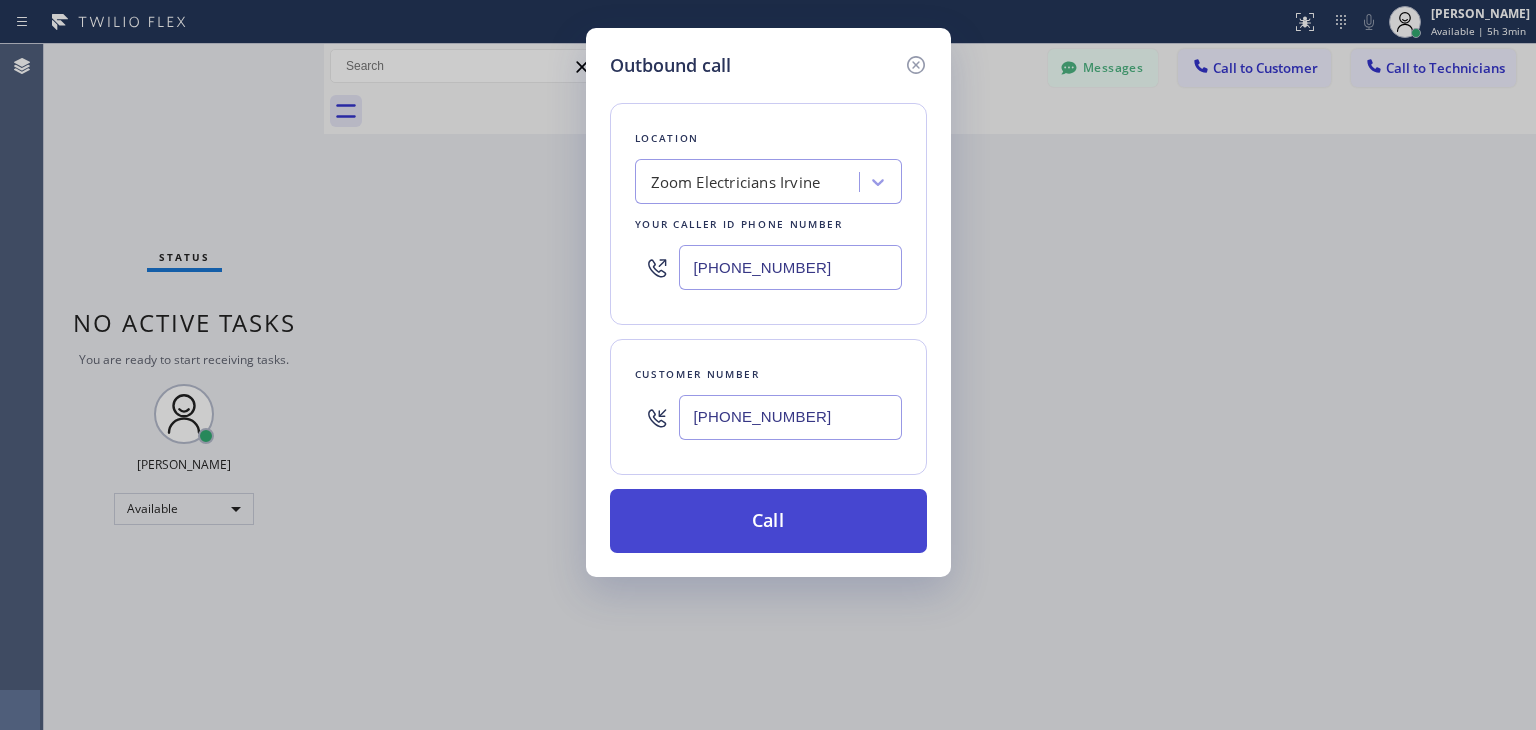 click on "Call" at bounding box center (768, 521) 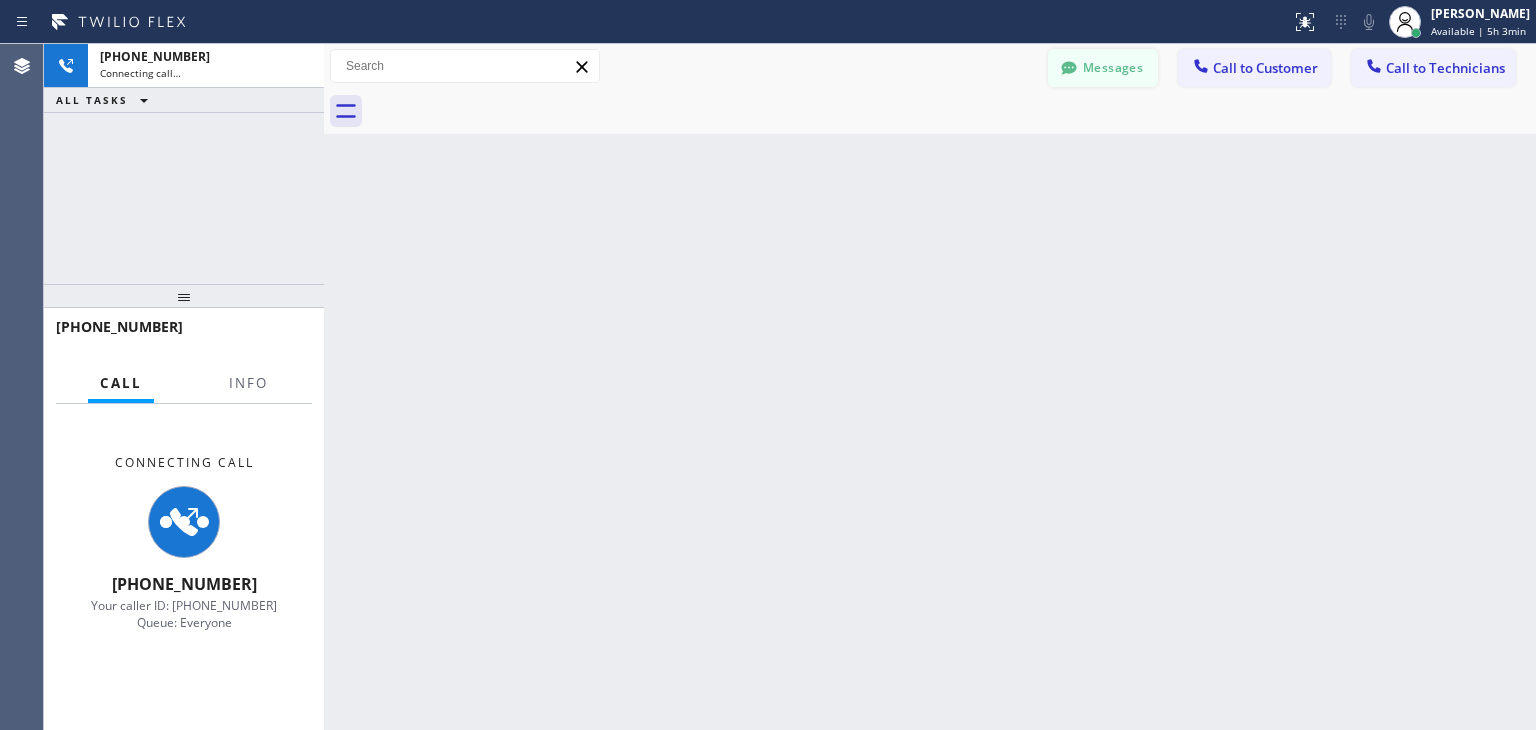 click on "Messages" at bounding box center [1103, 68] 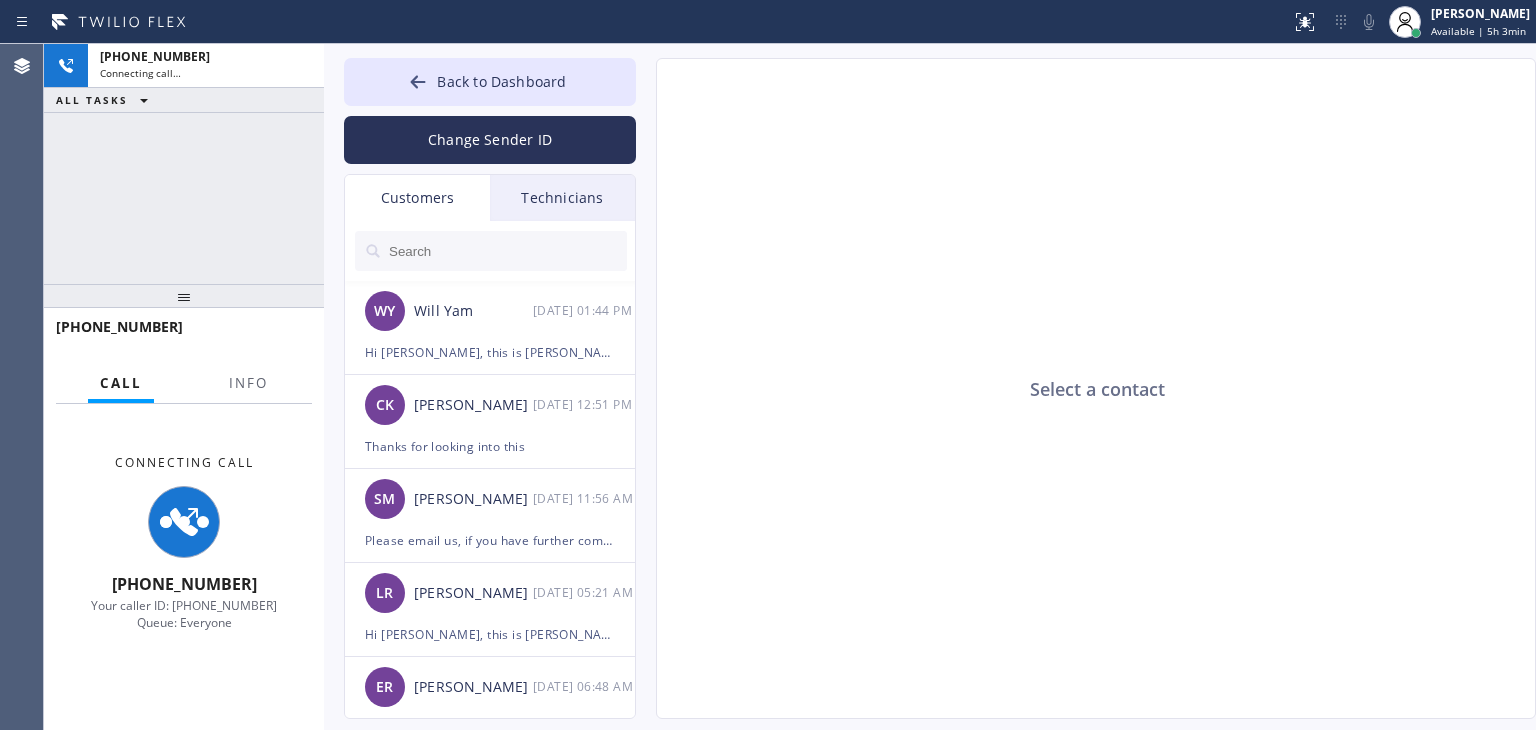 click on "Select a contact" 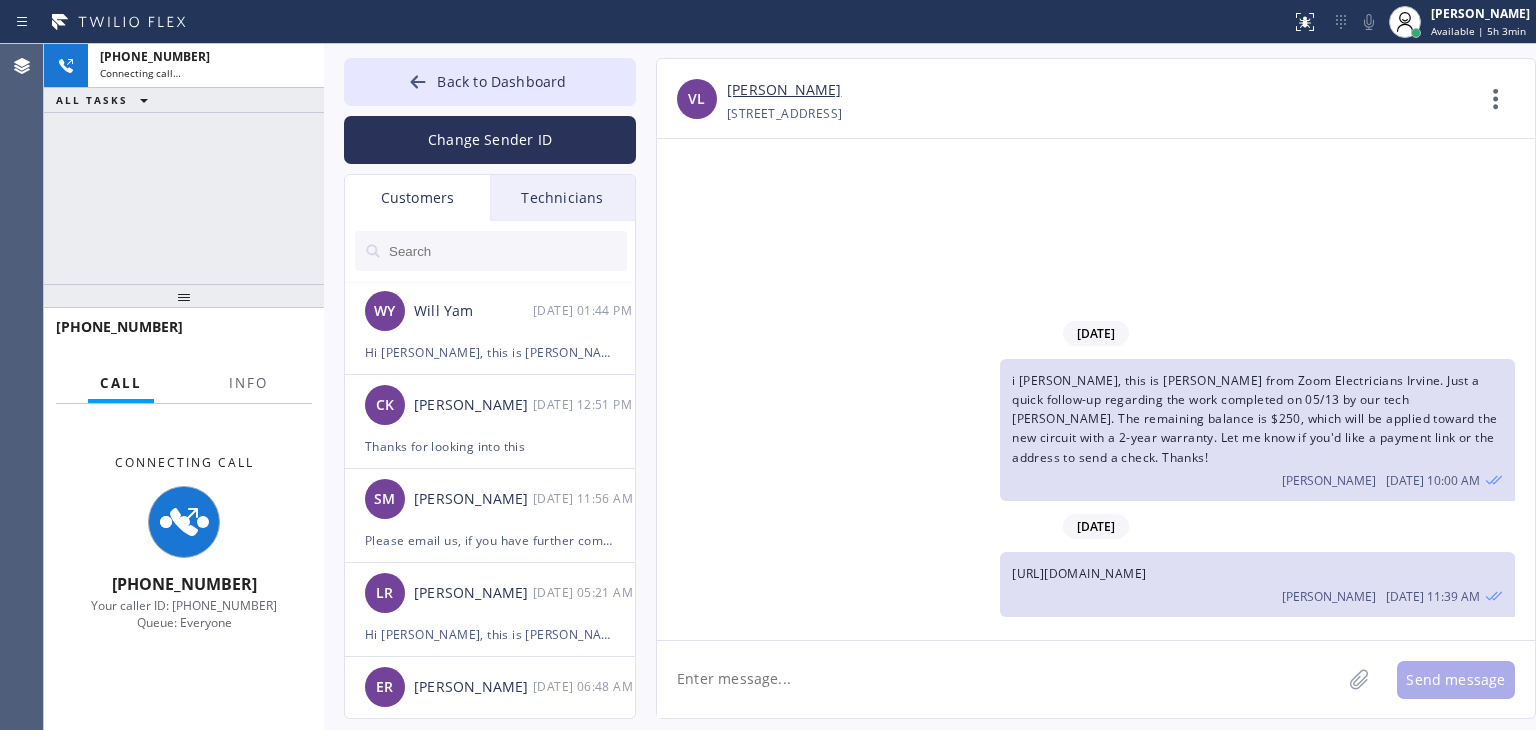 click at bounding box center [507, 251] 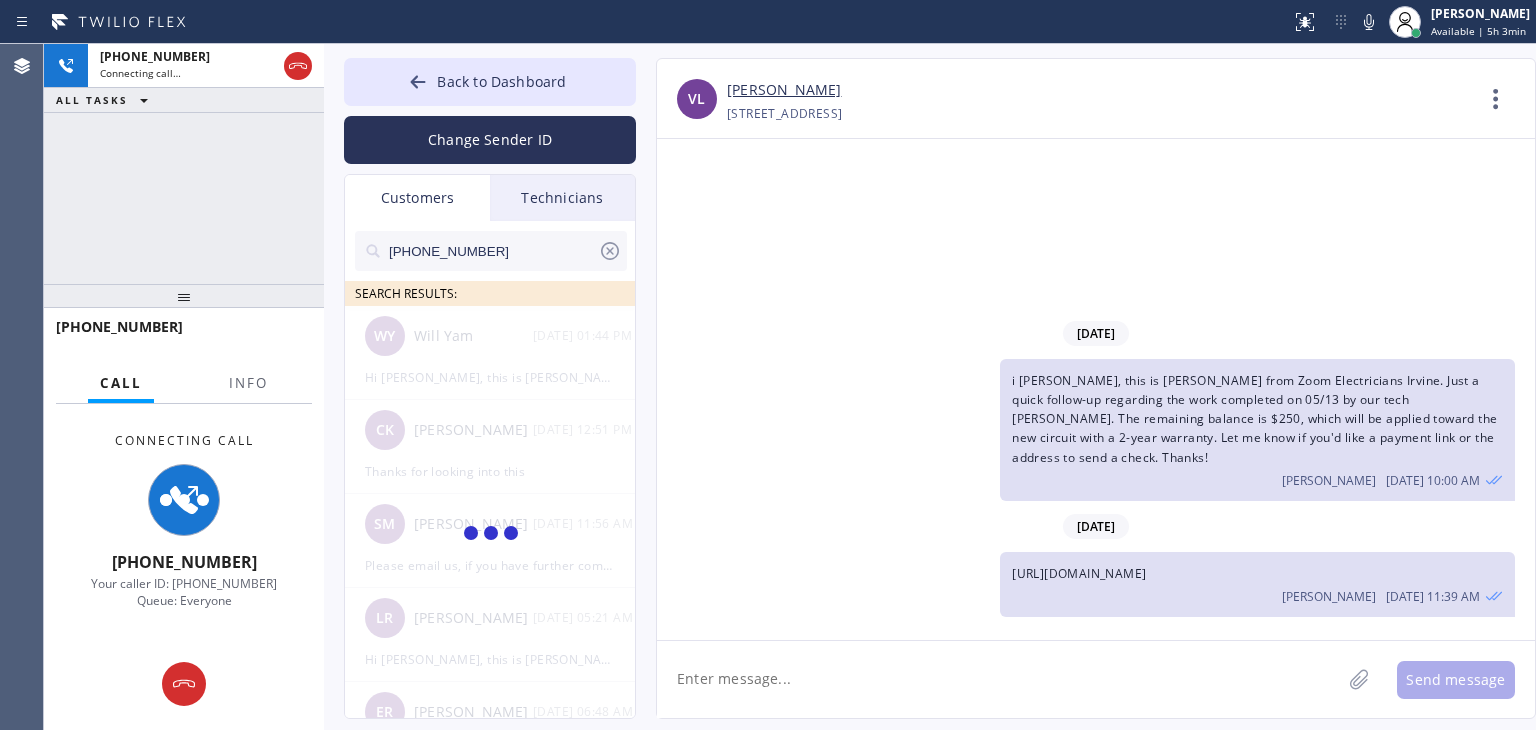 click at bounding box center (491, 535) 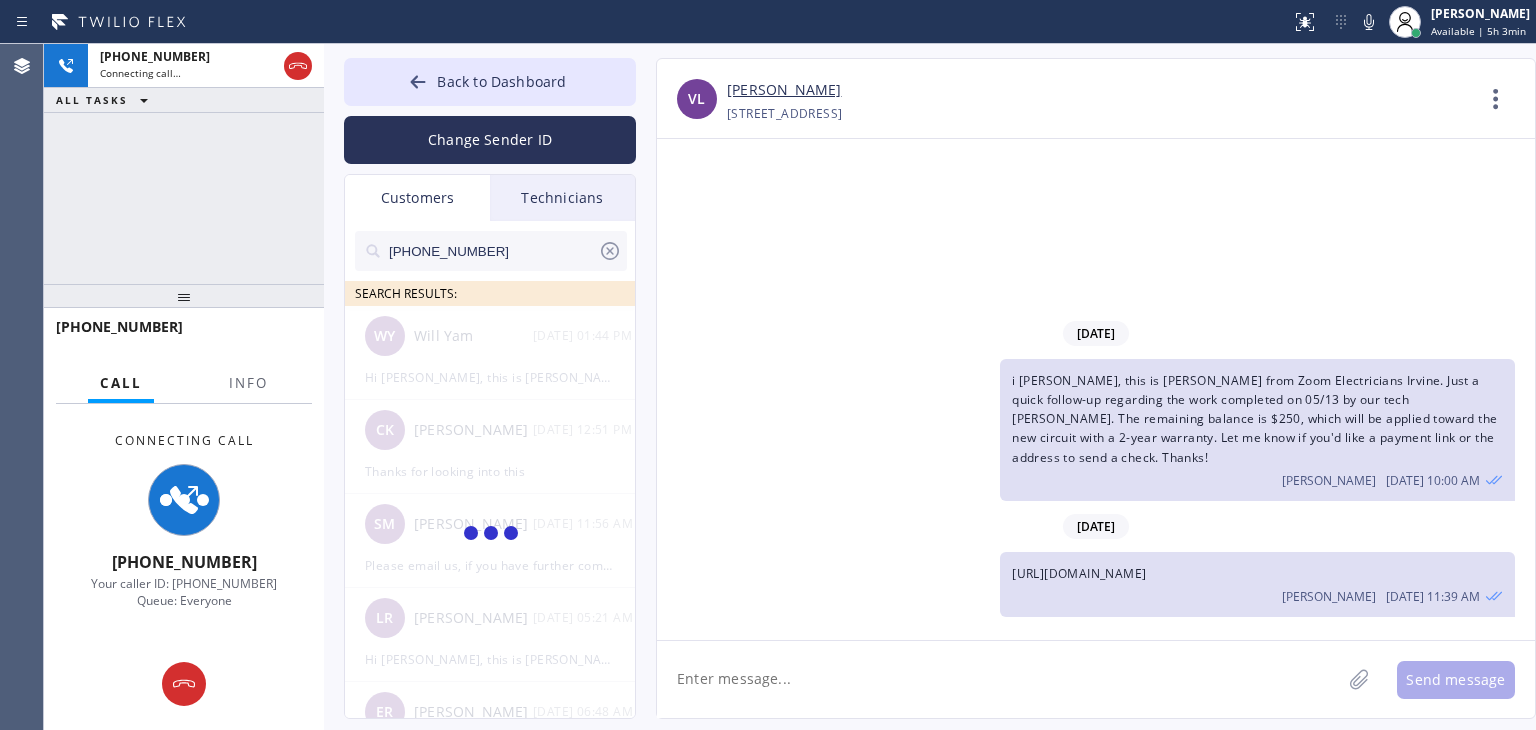 click at bounding box center (491, 535) 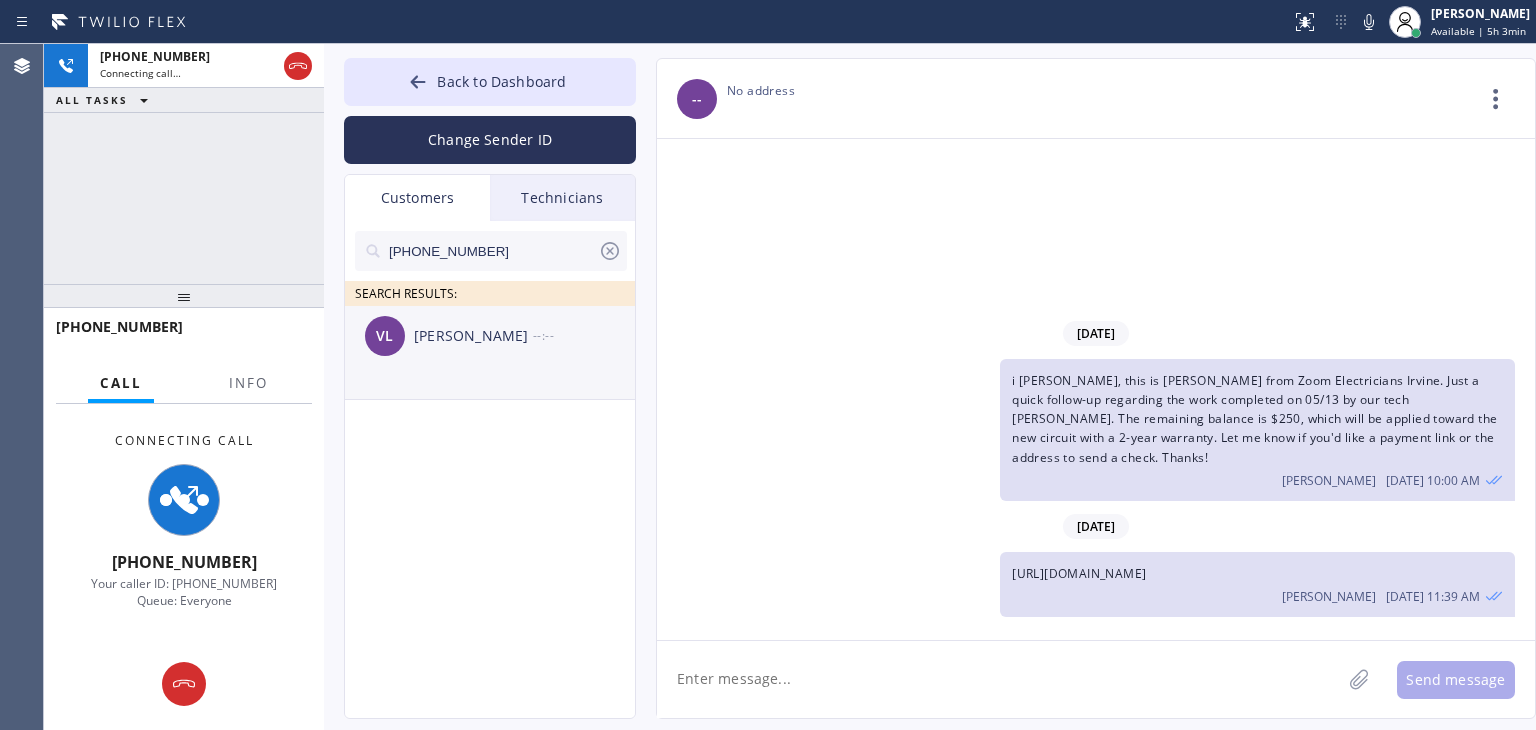 click on "VL Vanessa Lee --:--" at bounding box center (491, 336) 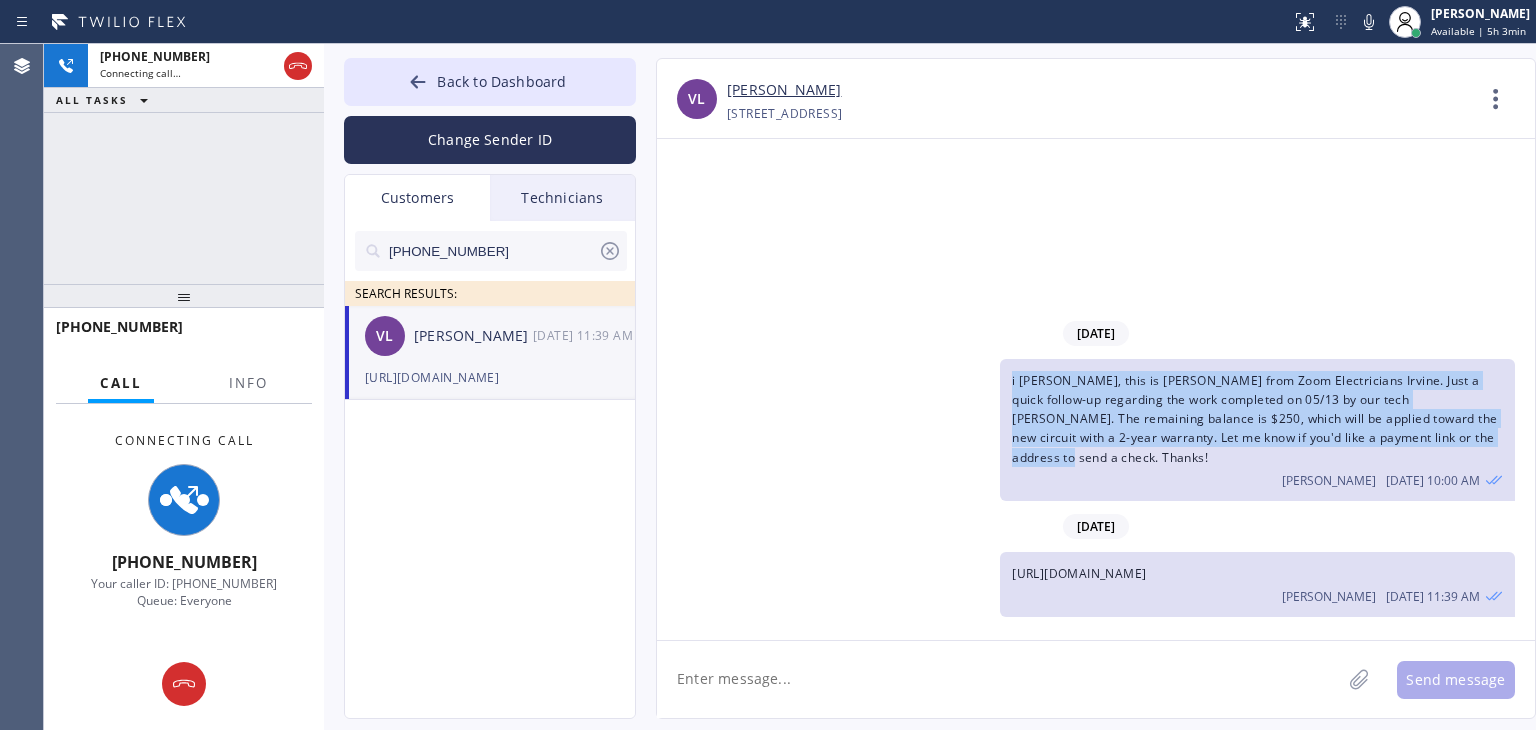 drag, startPoint x: 998, startPoint y: 397, endPoint x: 1478, endPoint y: 462, distance: 484.38104 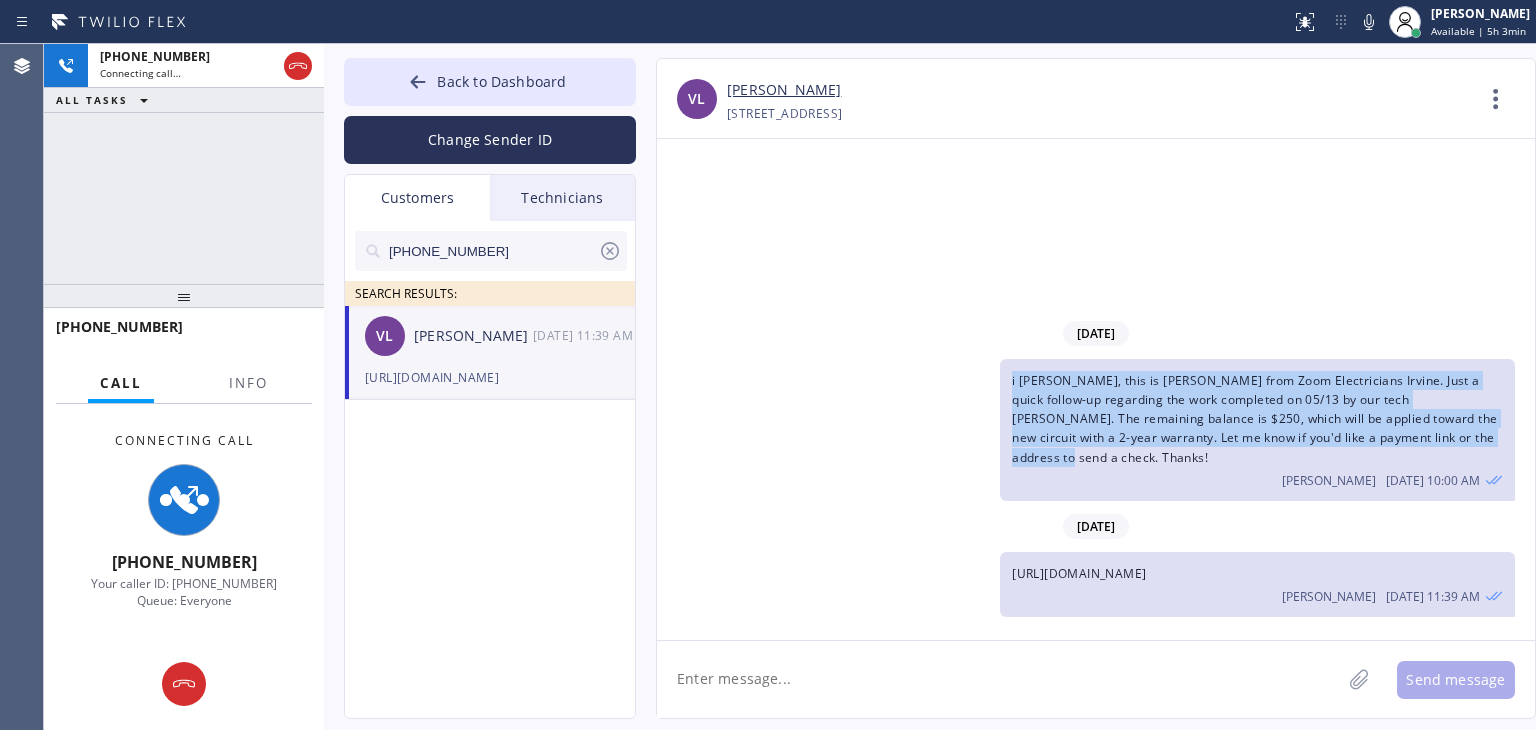 click on "i Vanessa, this is Steve from Zoom Electricians Irvine. Just a quick follow-up regarding the work completed on 05/13 by our tech David. The remaining balance is $250, which will be applied toward the new circuit with a 2-year warranty. Let me know if you'd like a payment link or the address to send a check. Thanks! Kudratillo Abdullaev 06/06 10:00 AM" at bounding box center (1086, 430) 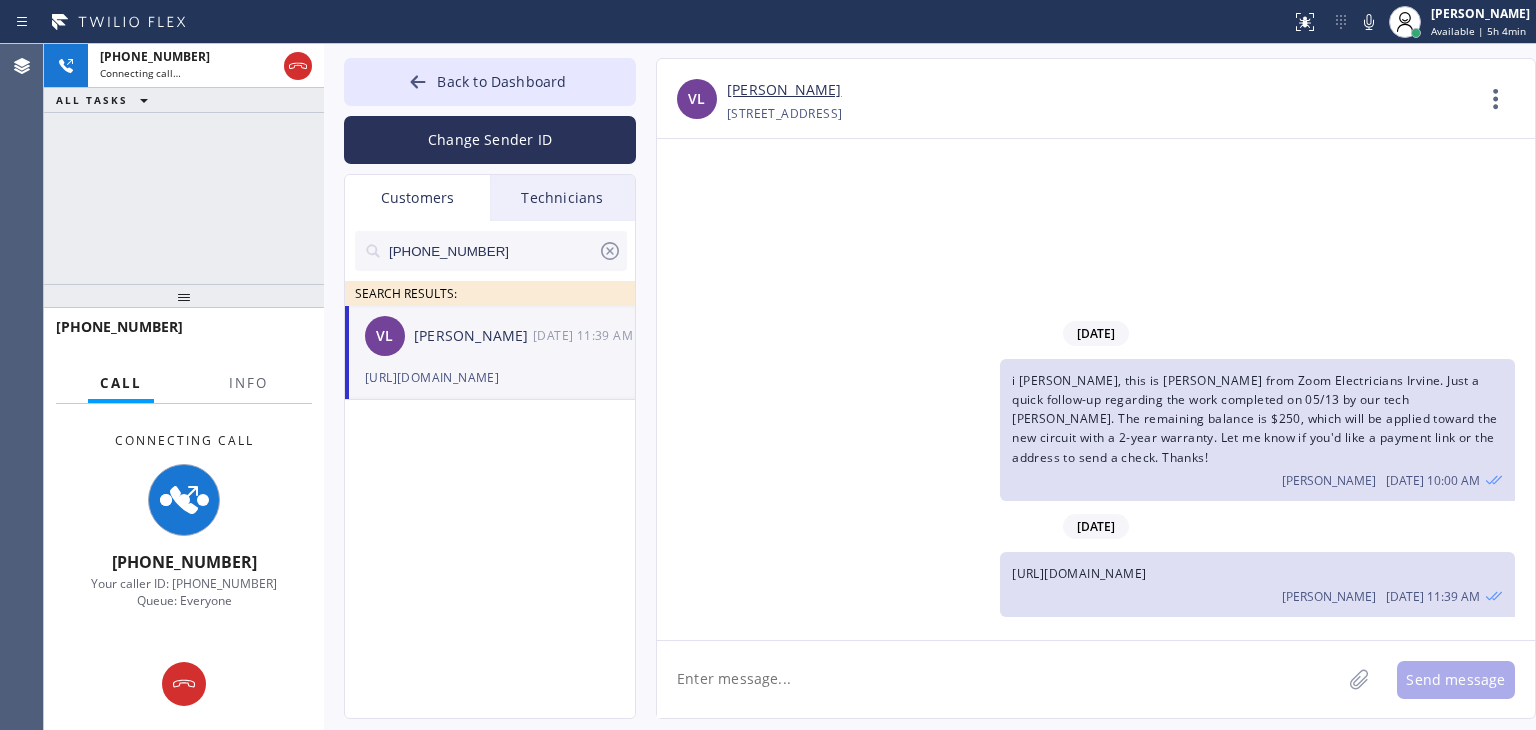 click 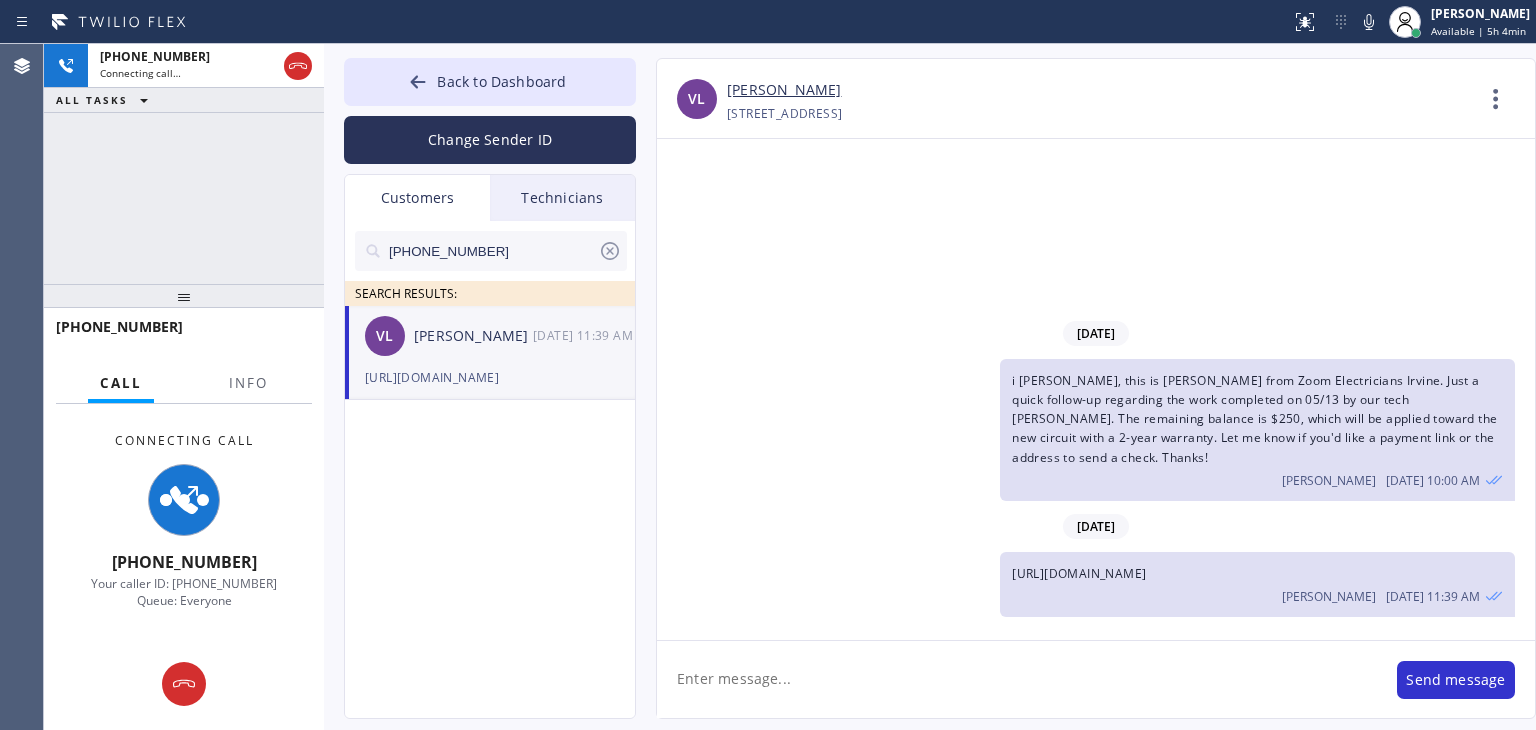 scroll, scrollTop: 0, scrollLeft: 0, axis: both 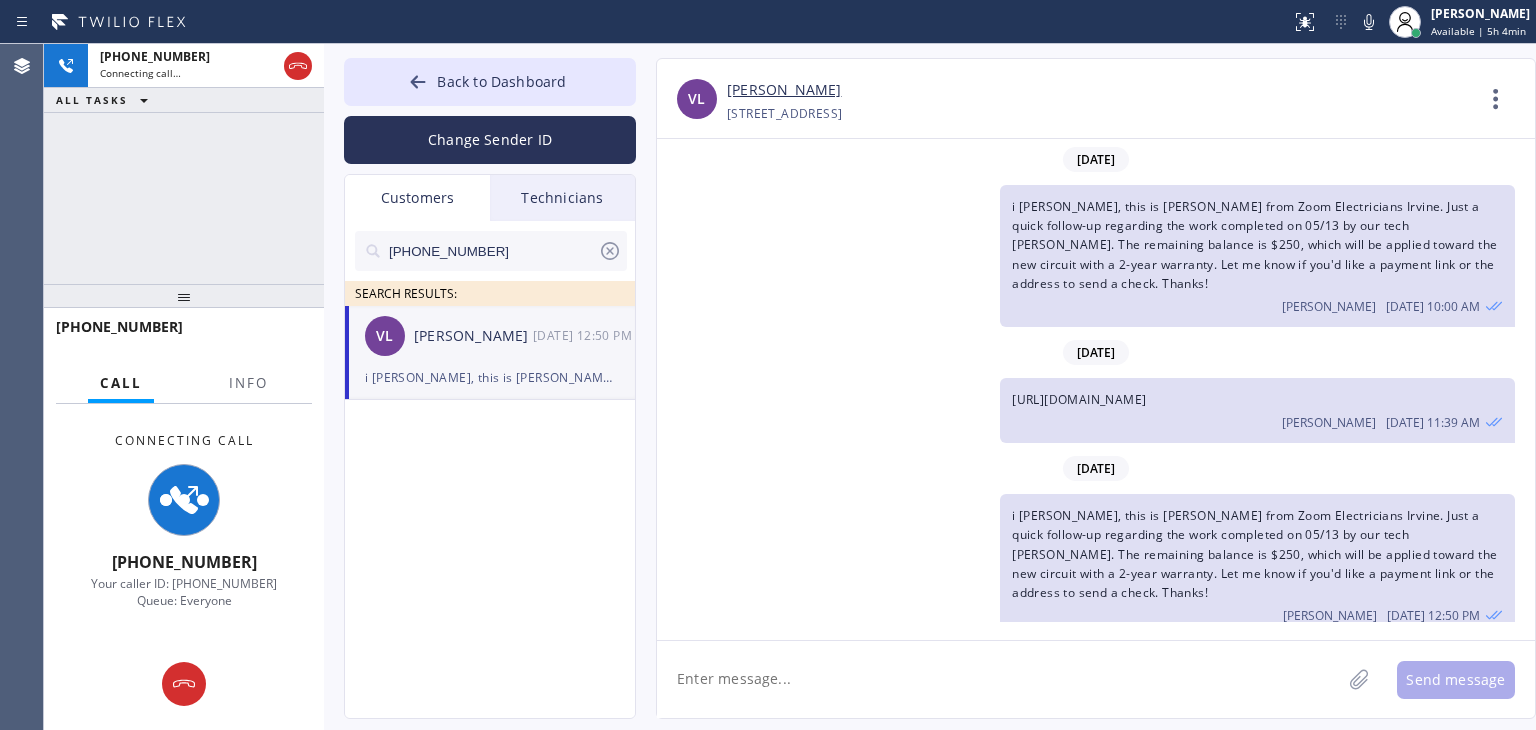 drag, startPoint x: 947, startPoint y: 684, endPoint x: 942, endPoint y: 670, distance: 14.866069 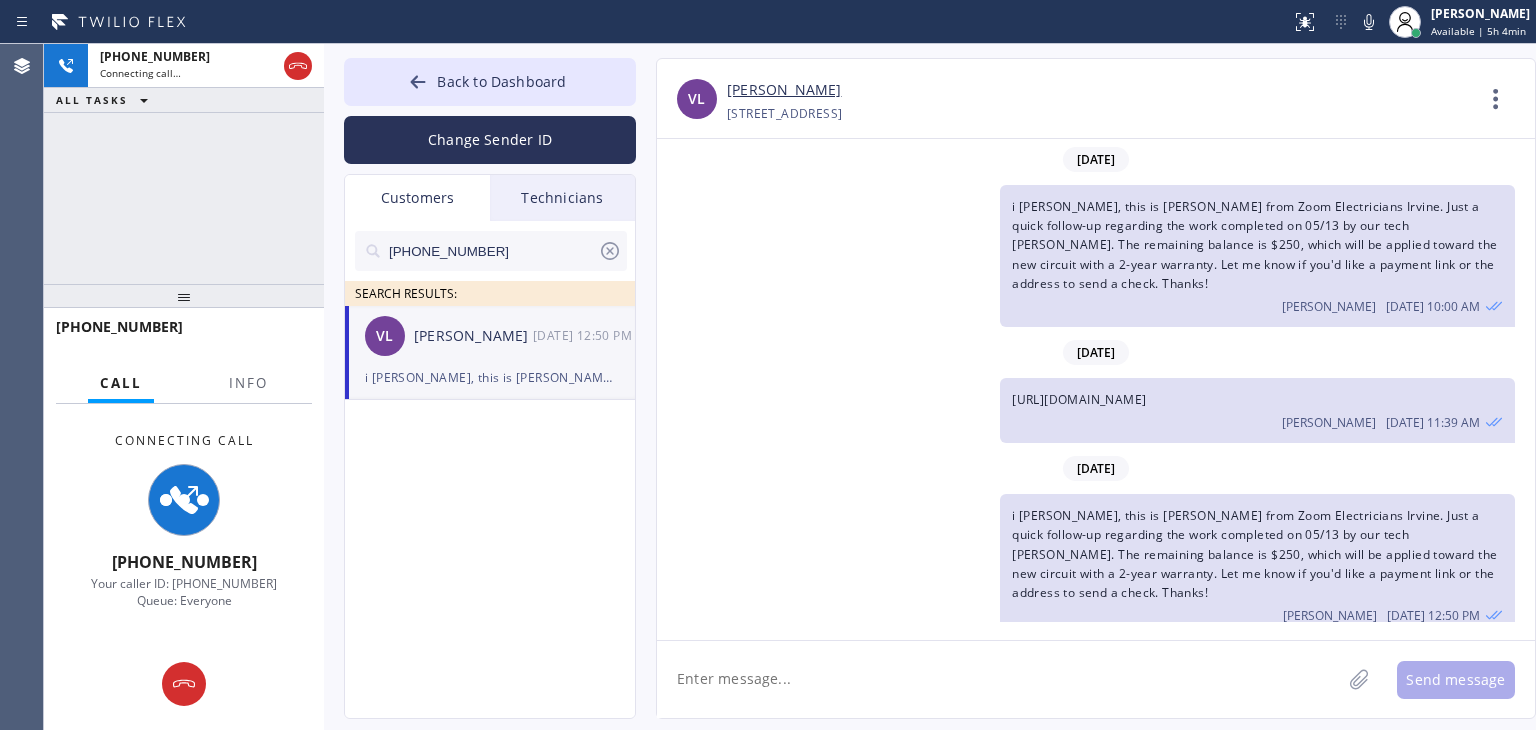 click 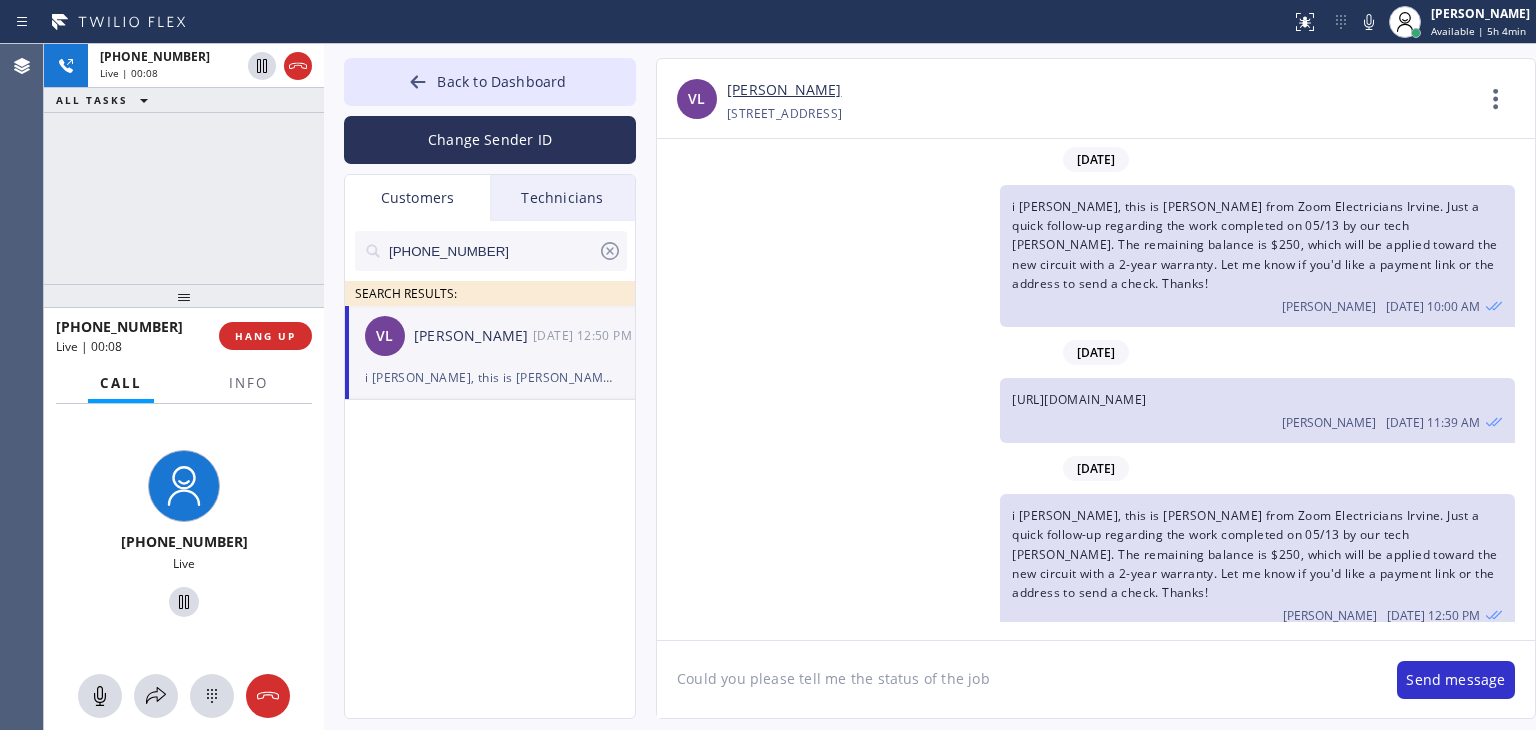 type on "Could you please tell me the status of the job?" 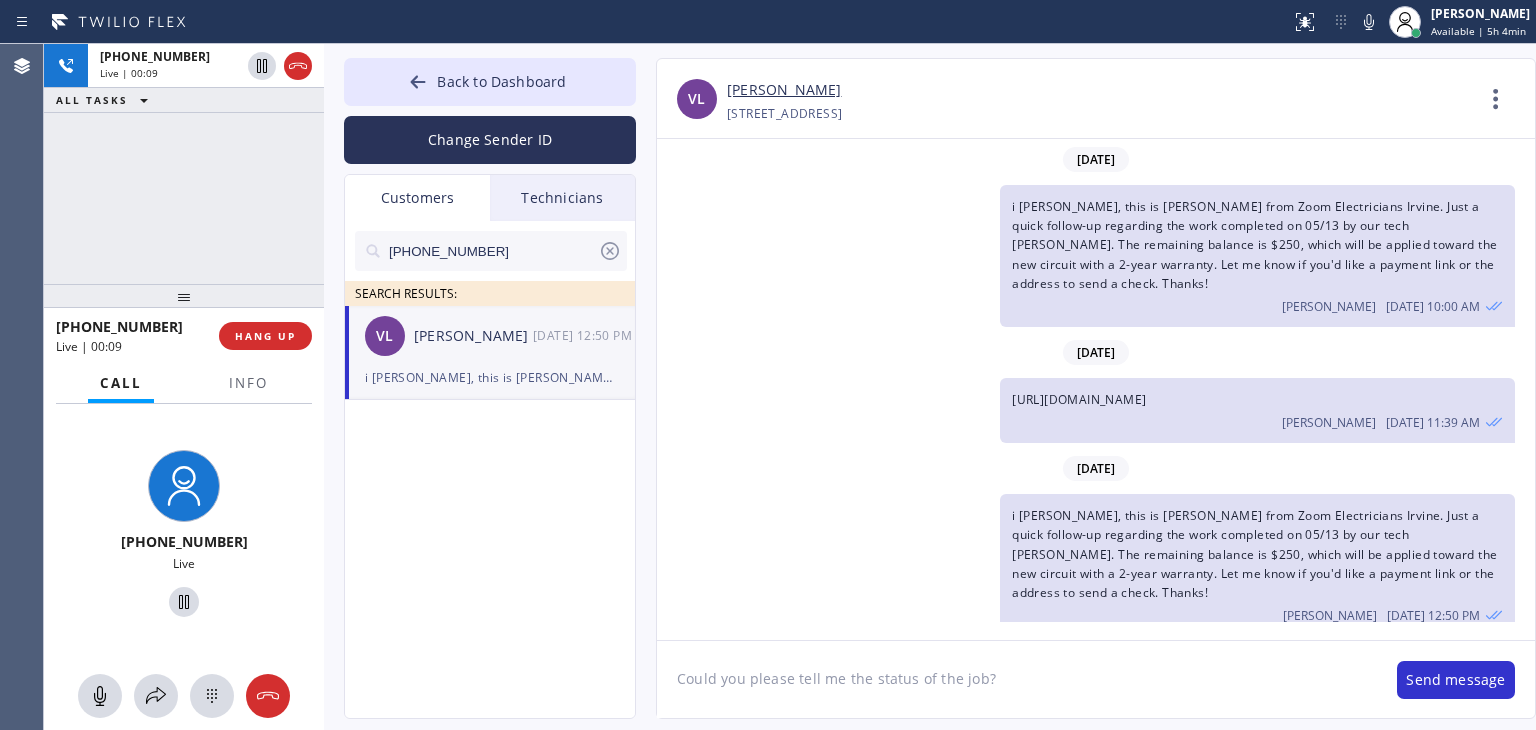 type 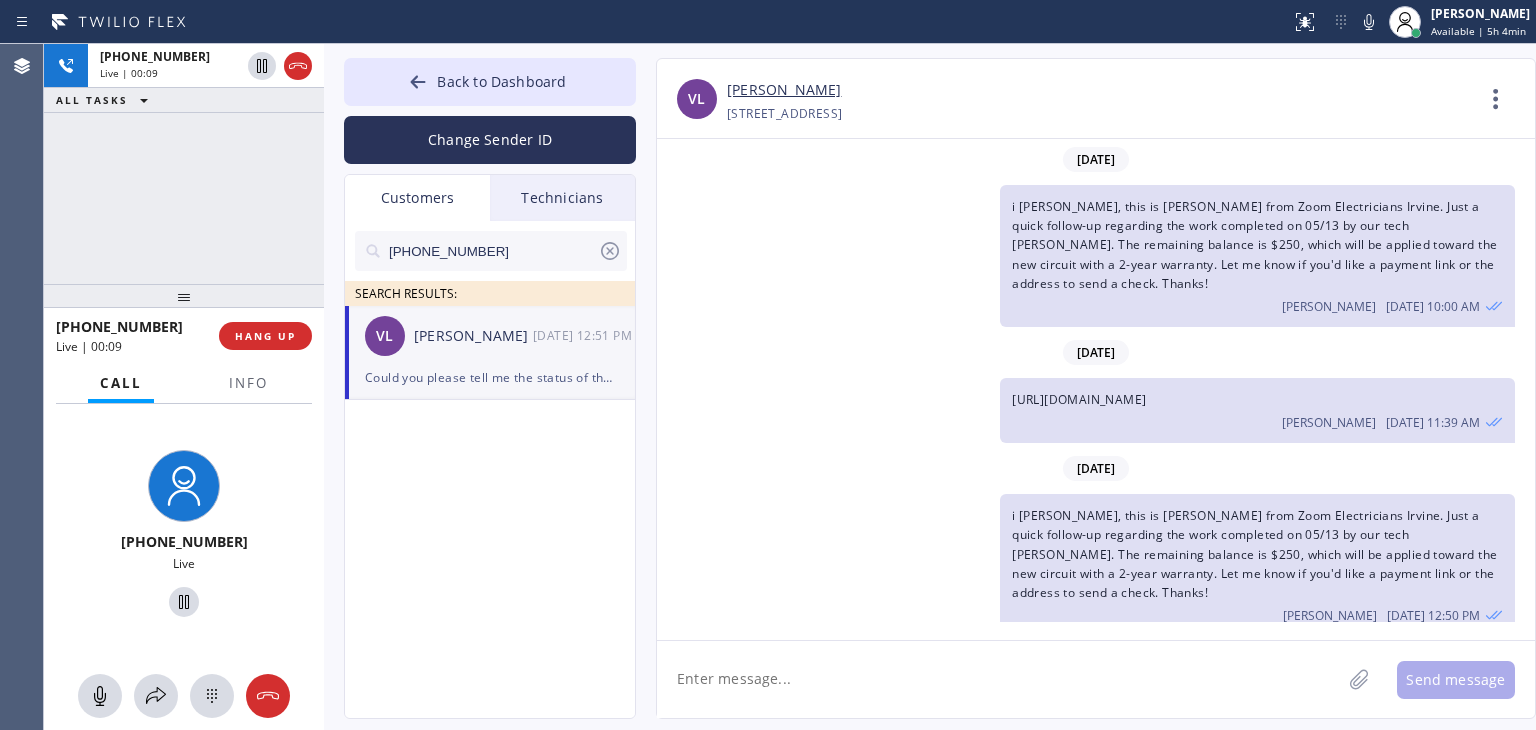 scroll, scrollTop: 44, scrollLeft: 0, axis: vertical 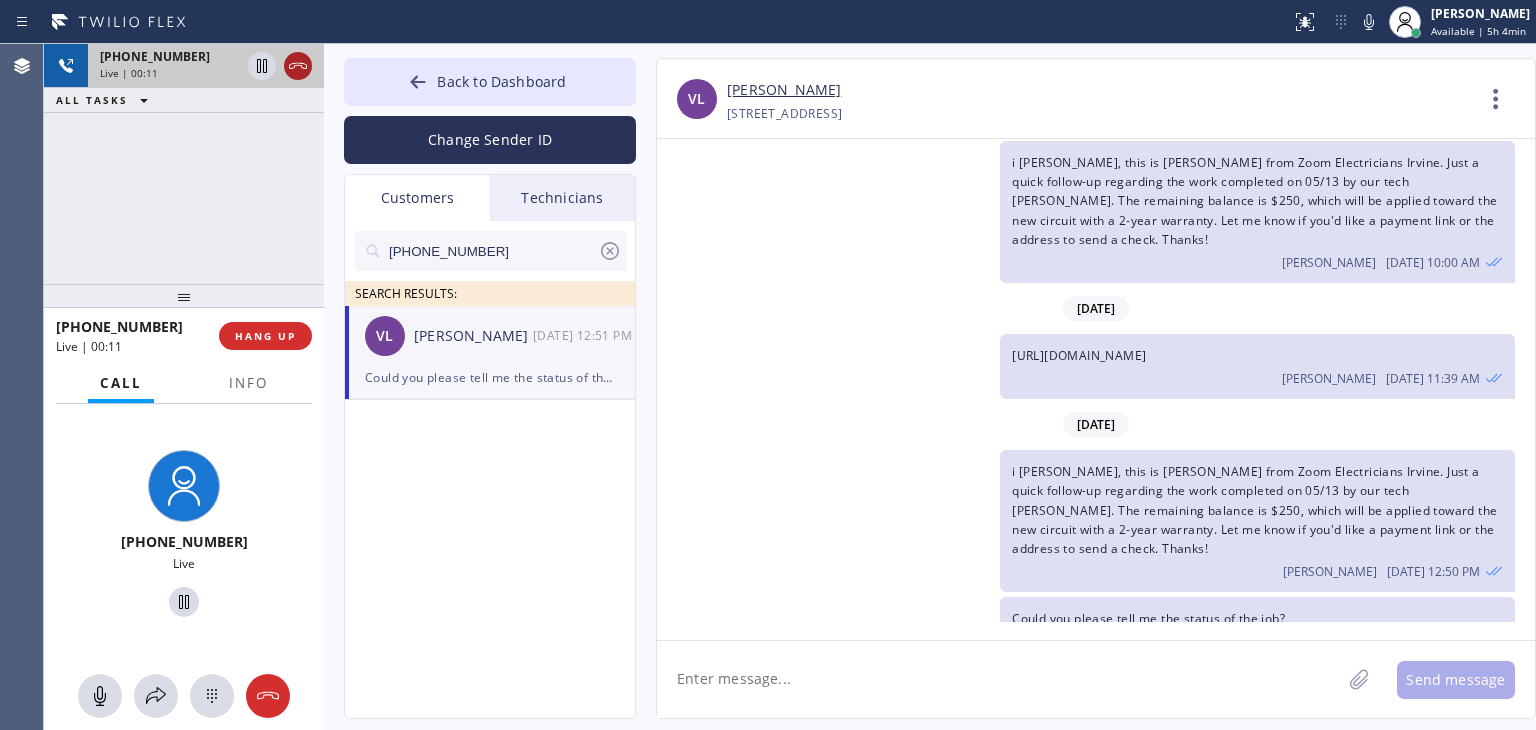 click at bounding box center [298, 66] 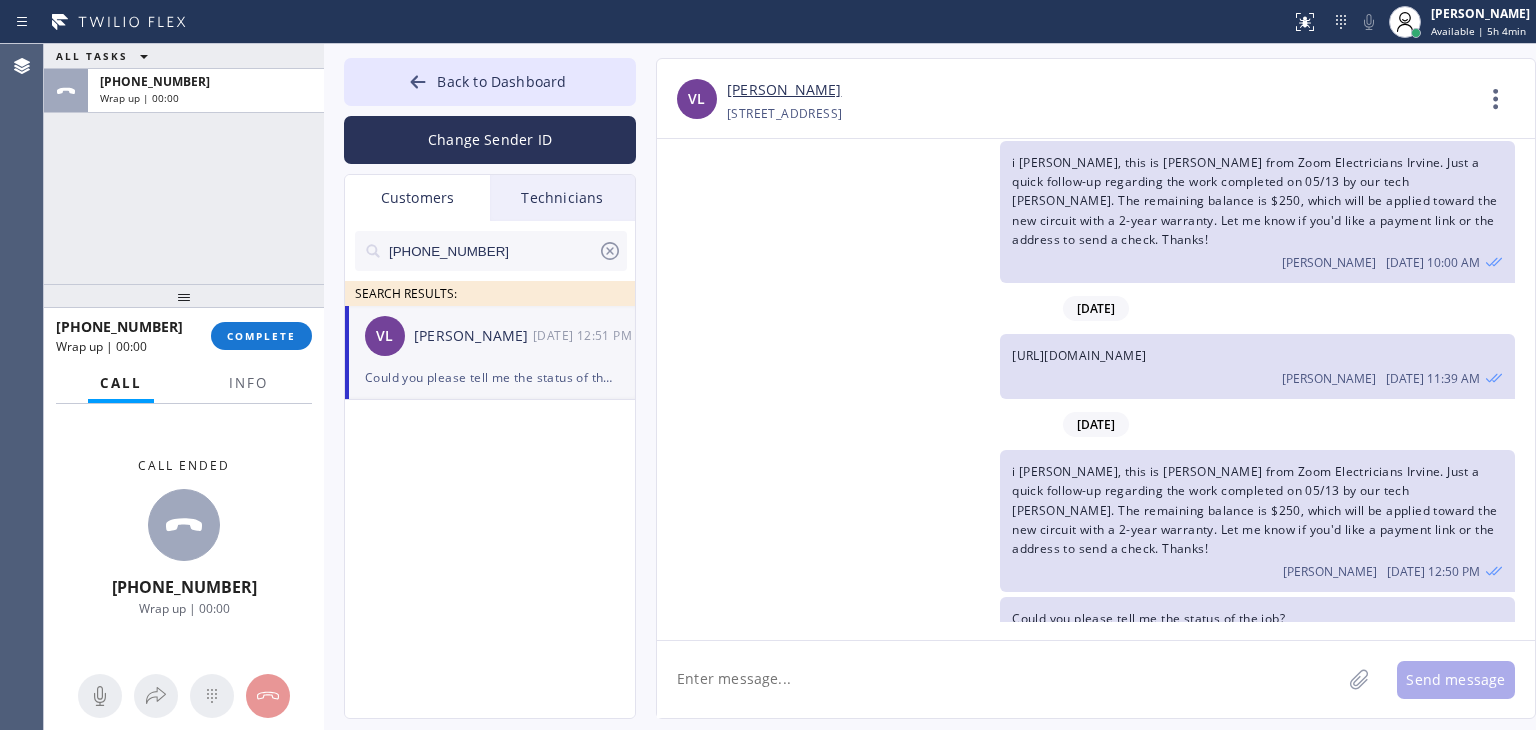 click on "+19256219145 Wrap up | 00:00 COMPLETE" at bounding box center [184, 336] 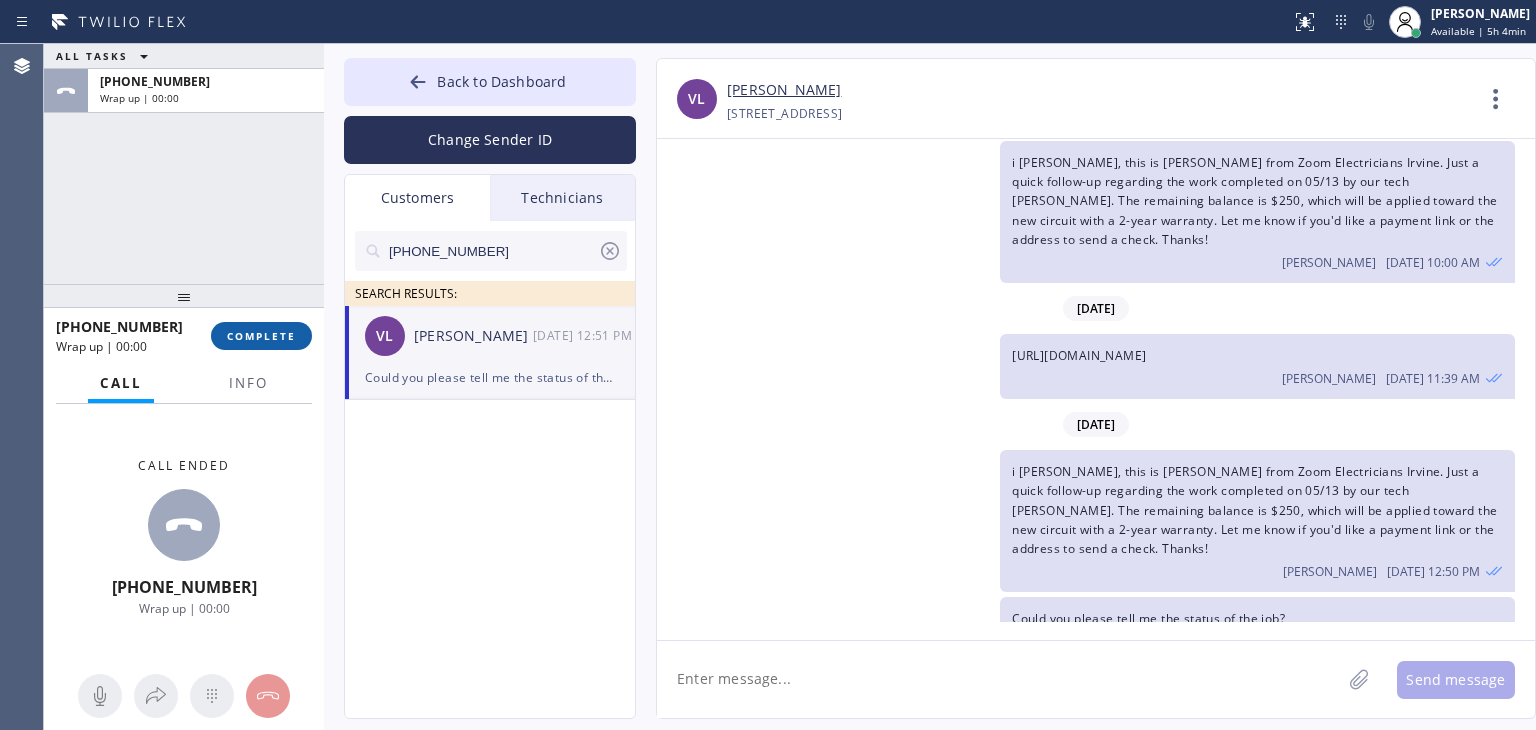 click on "COMPLETE" at bounding box center [261, 336] 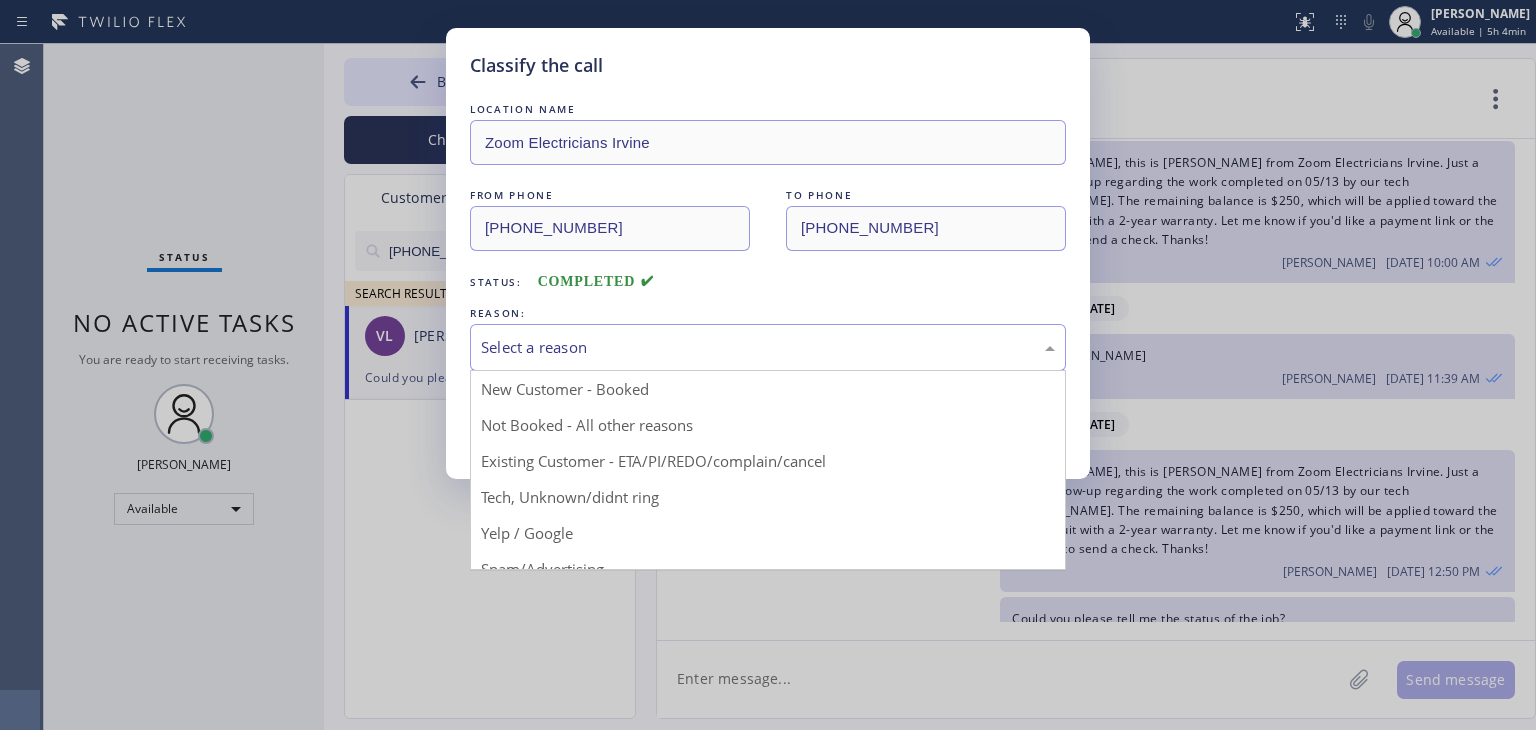 click on "Select a reason" at bounding box center (768, 347) 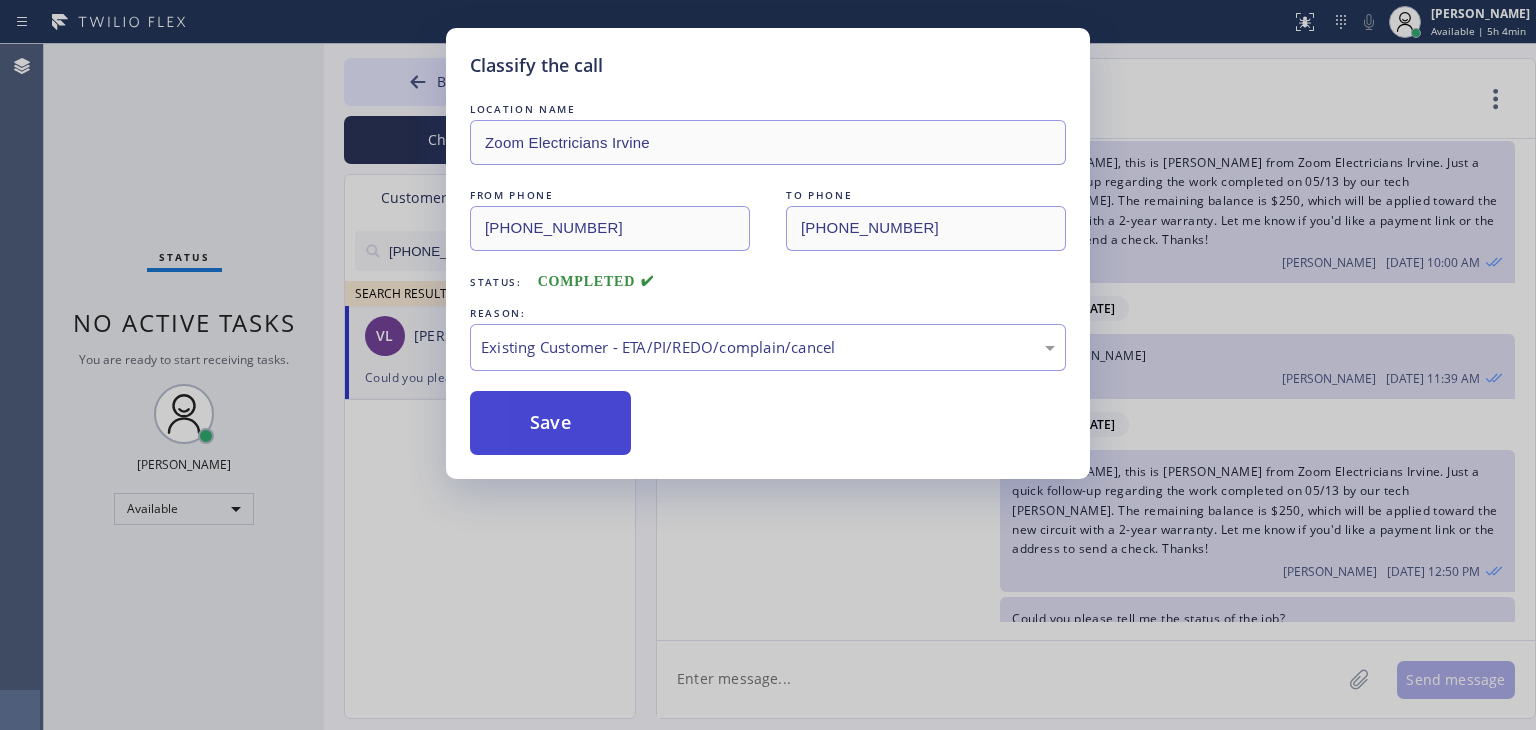 drag, startPoint x: 642, startPoint y: 453, endPoint x: 572, endPoint y: 396, distance: 90.27181 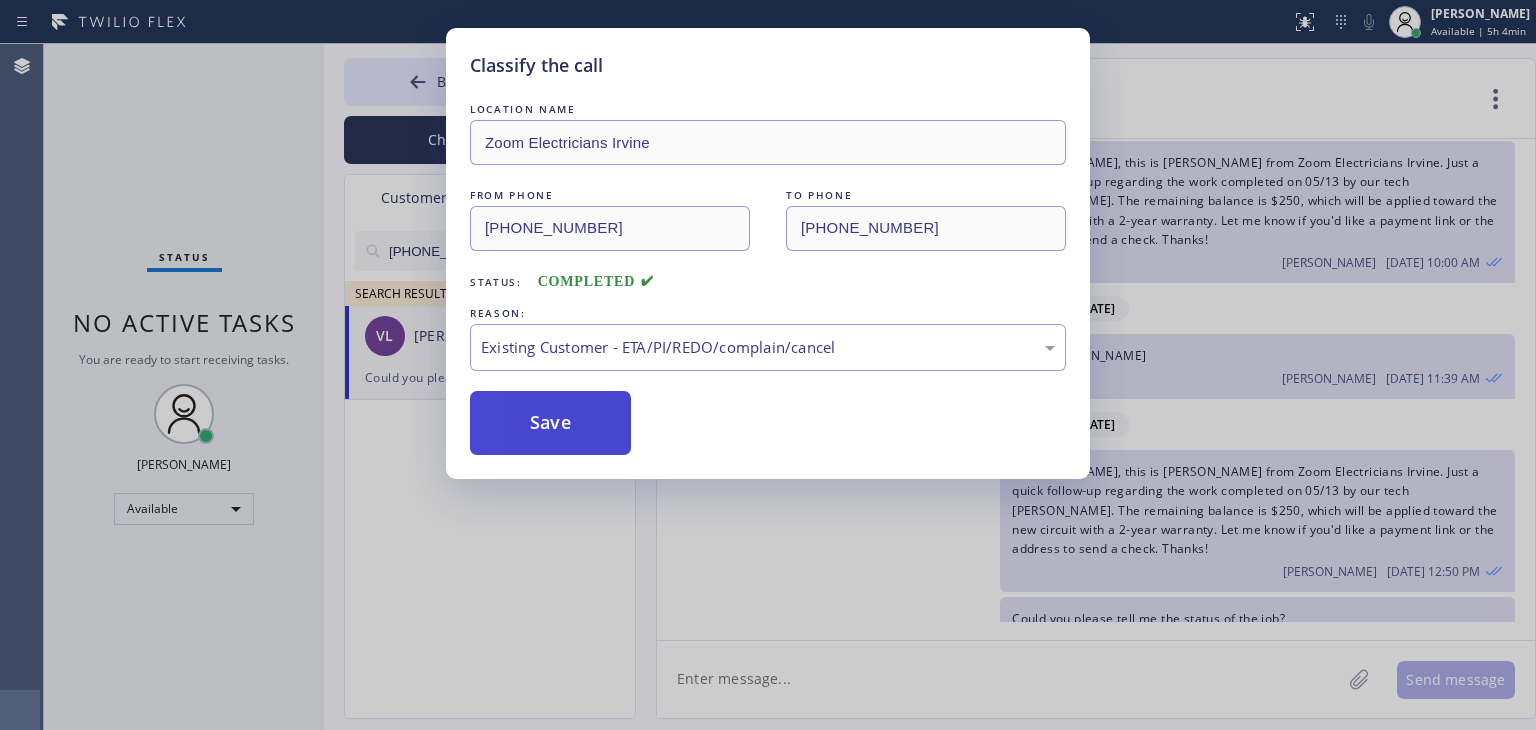 click on "Save" at bounding box center (768, 423) 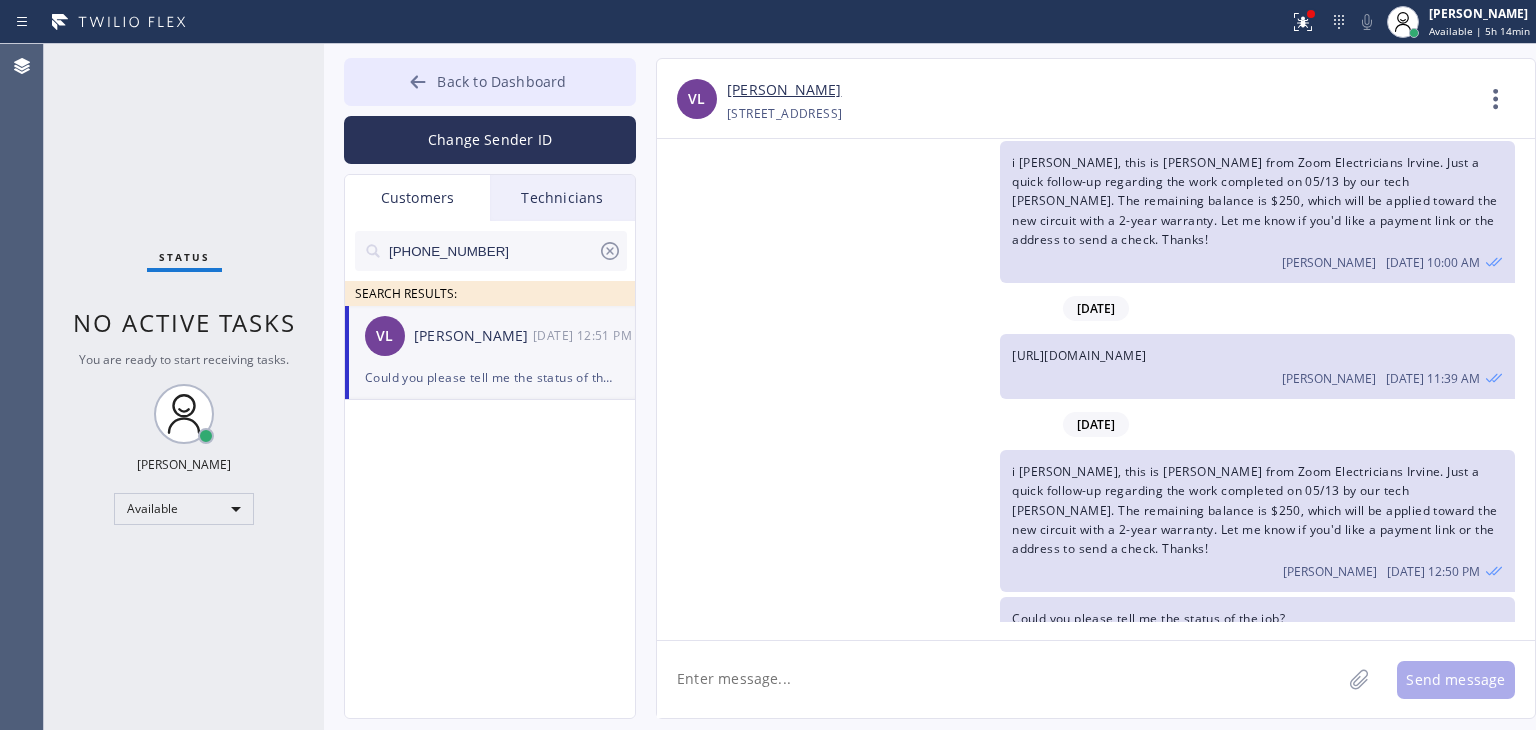 click on "Back to Dashboard" at bounding box center [490, 82] 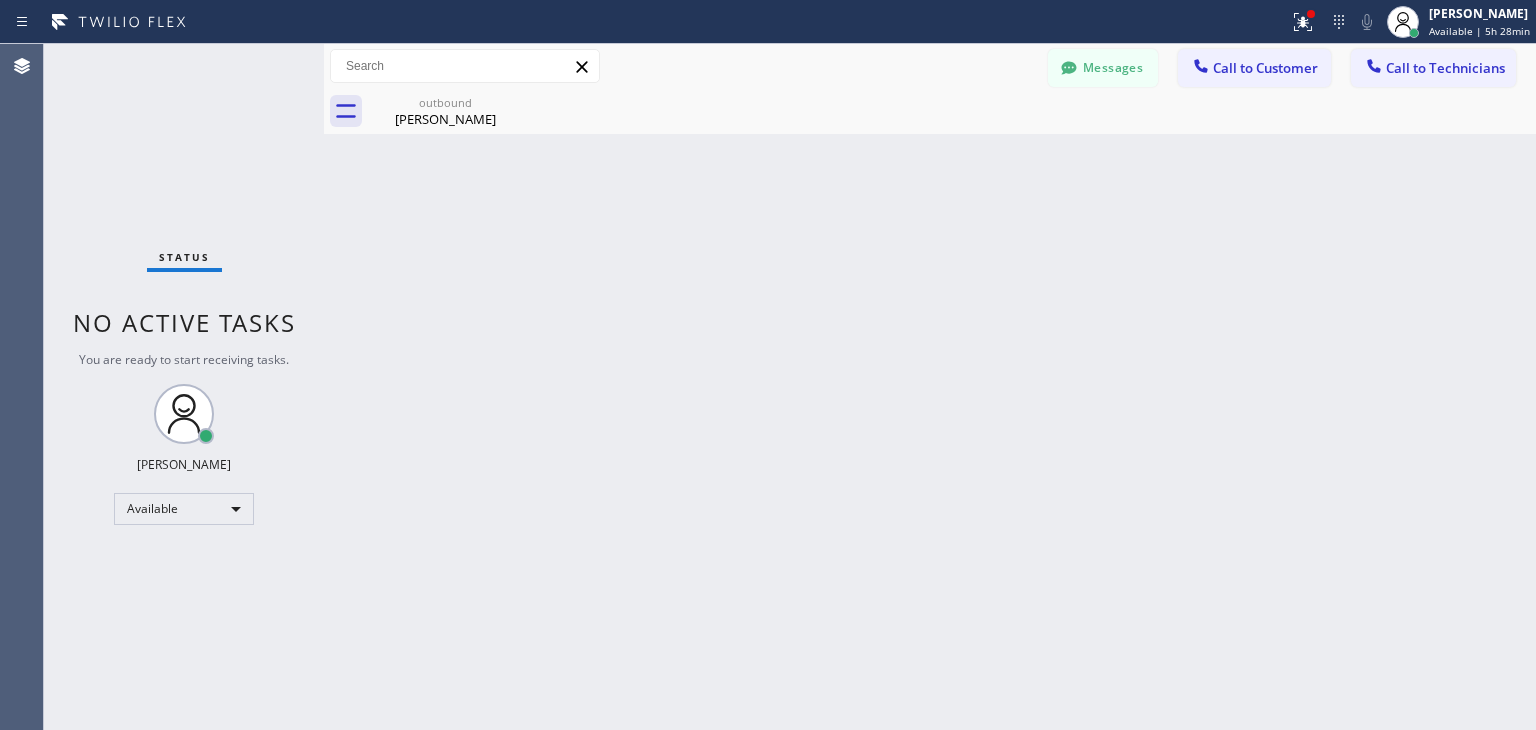 click on "Status   No active tasks     You are ready to start receiving tasks.   [PERSON_NAME] Available" at bounding box center [184, 387] 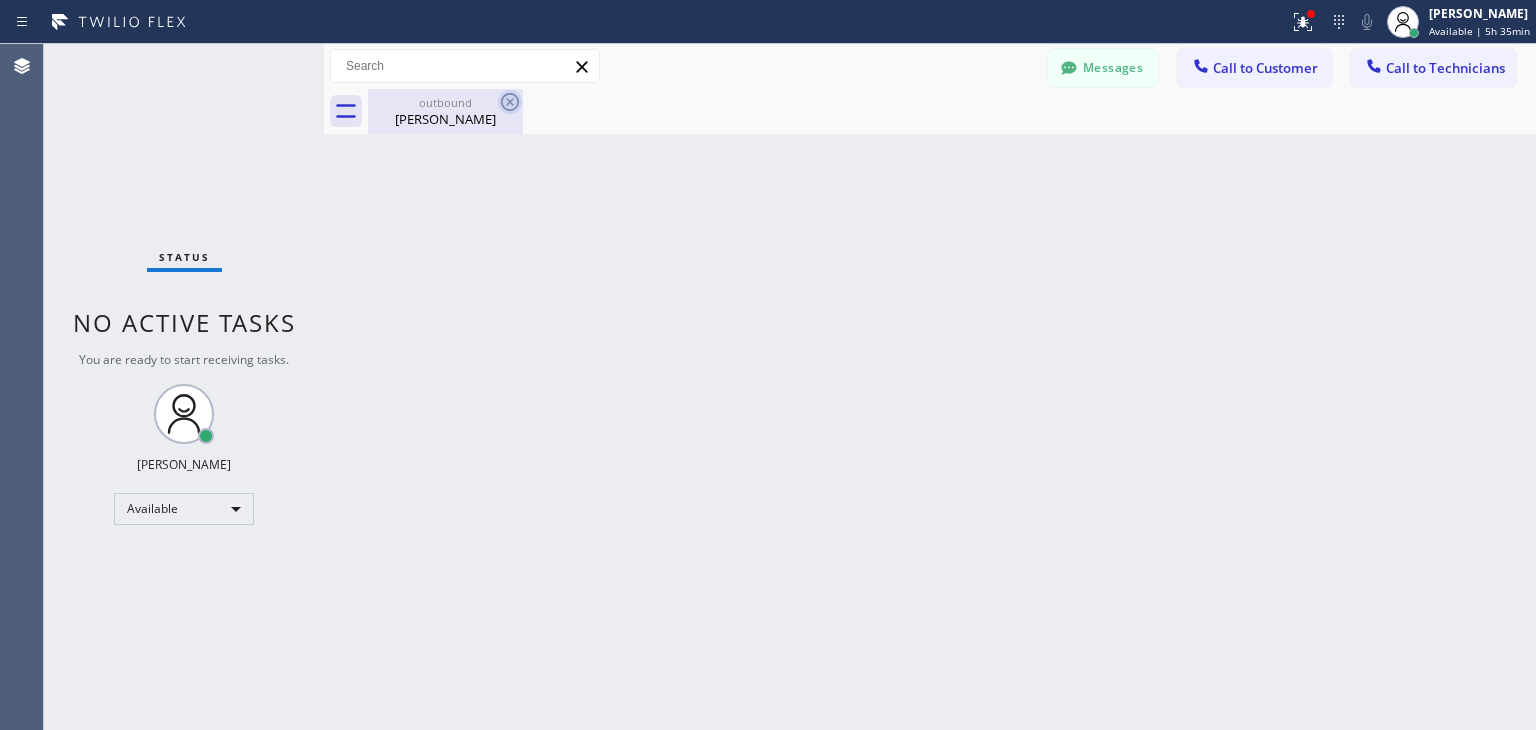 click 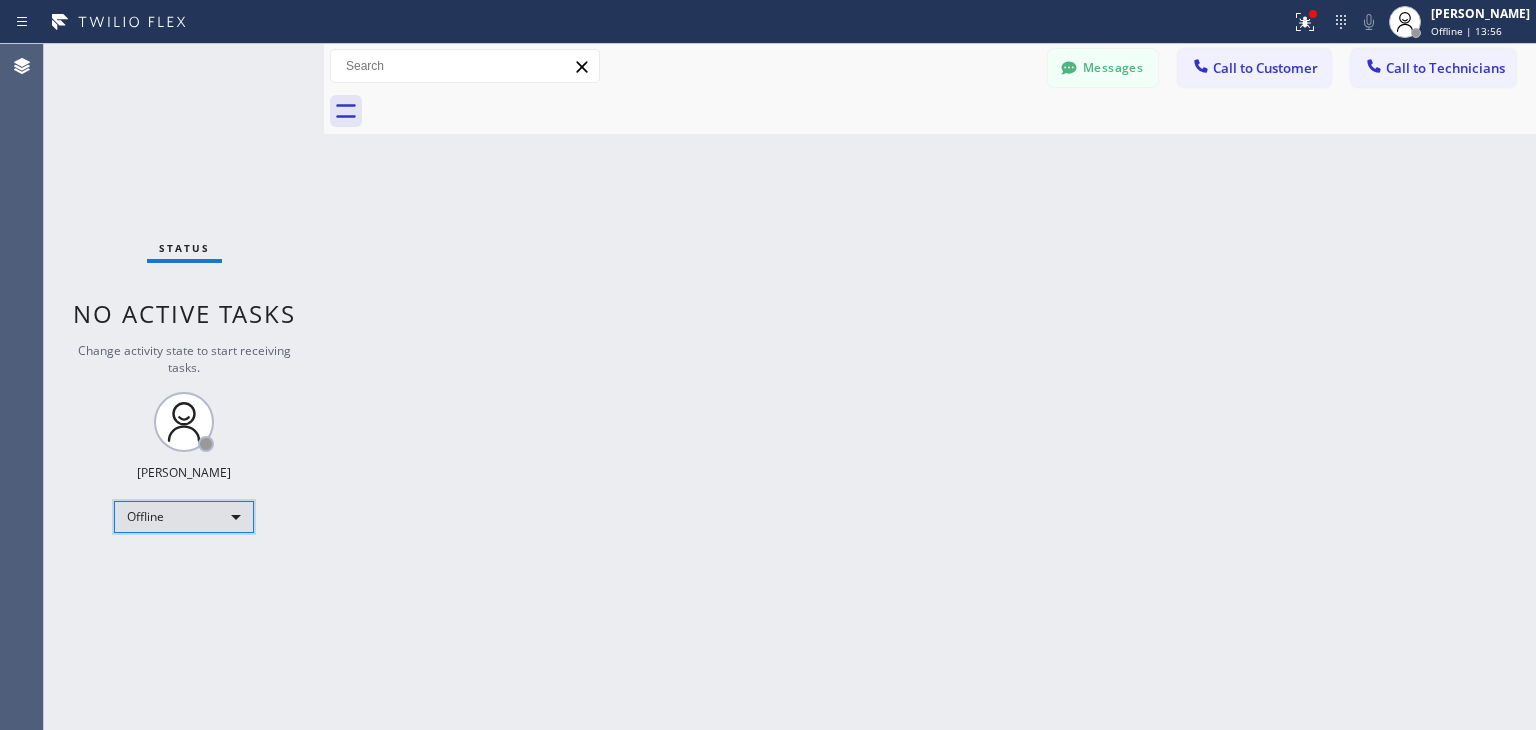 click on "Offline" at bounding box center (184, 517) 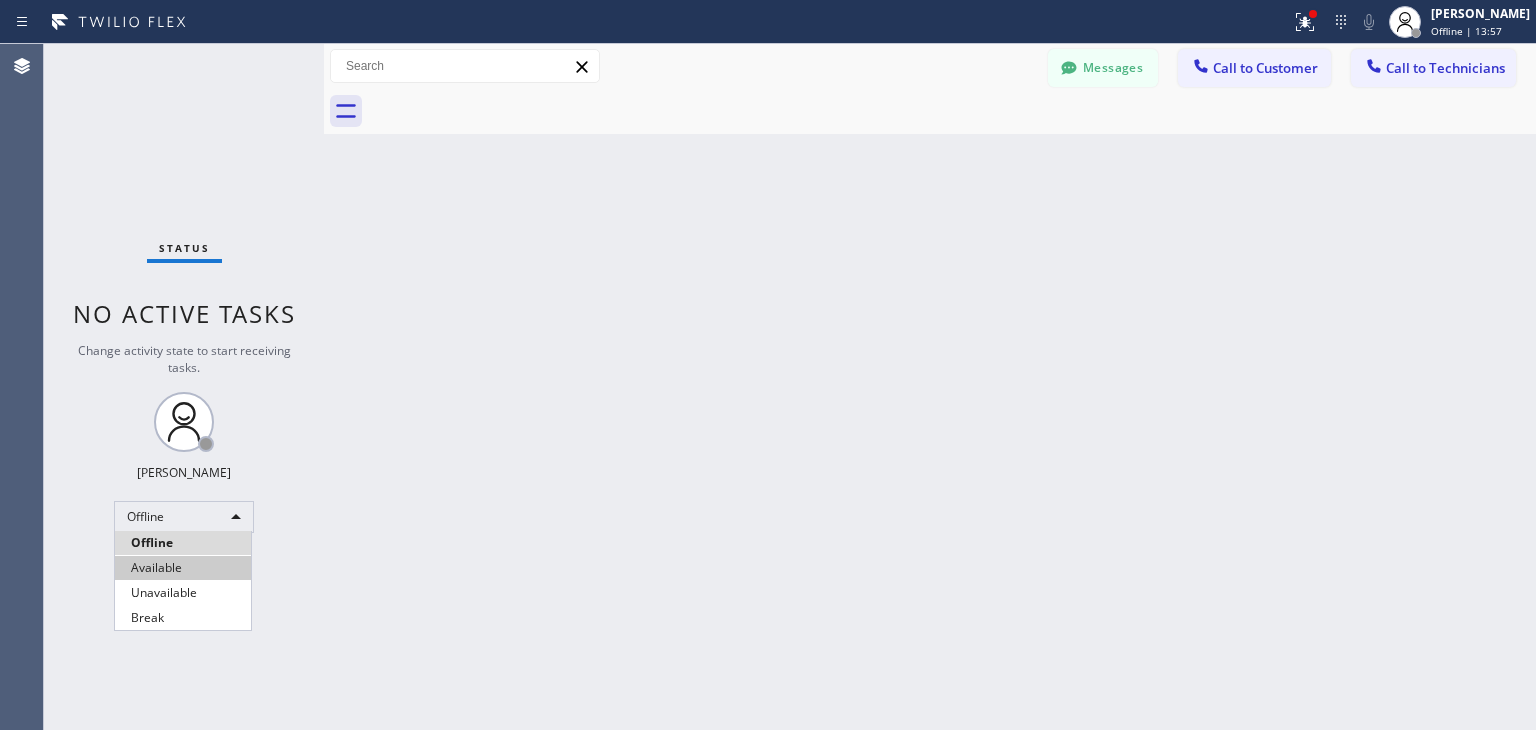 click on "Available" at bounding box center (183, 568) 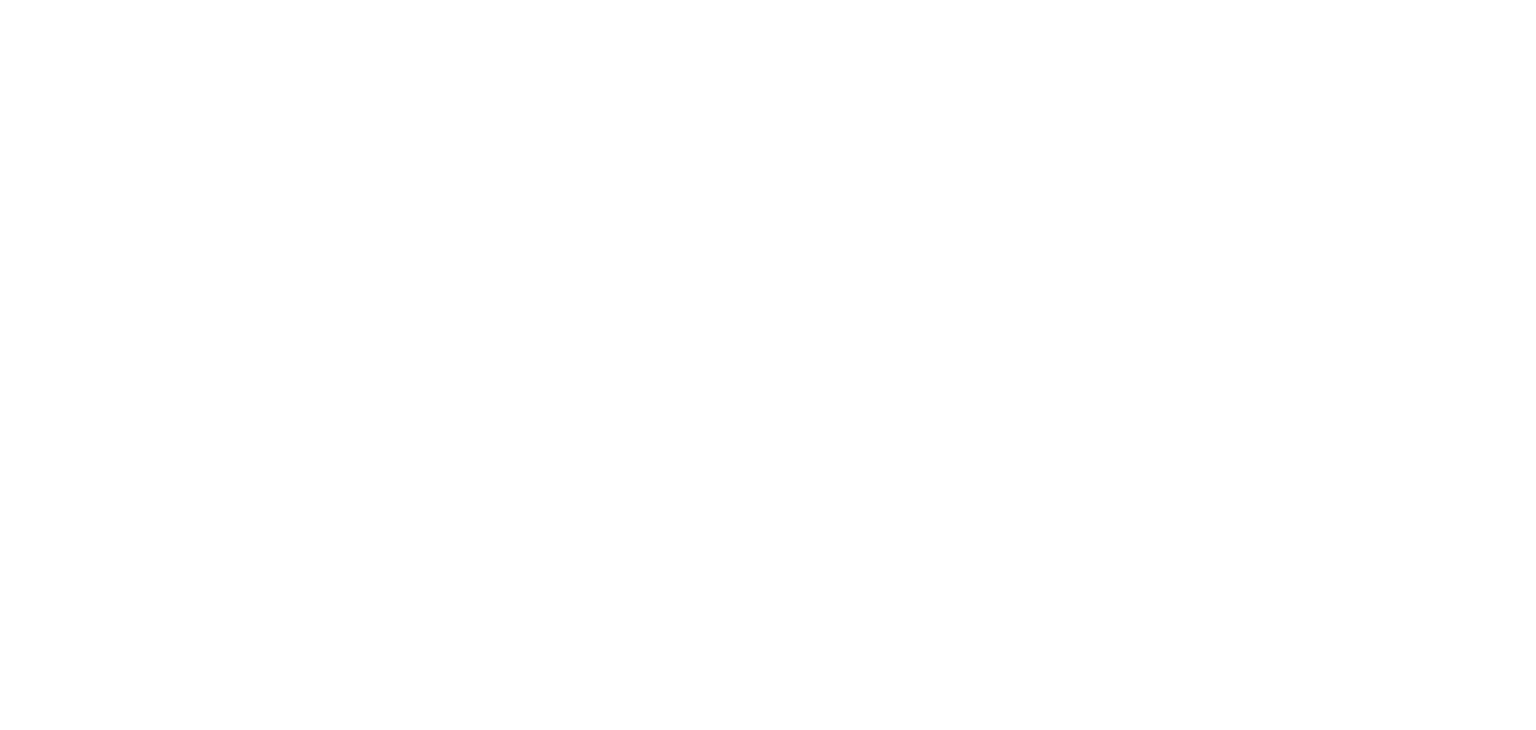 scroll, scrollTop: 0, scrollLeft: 0, axis: both 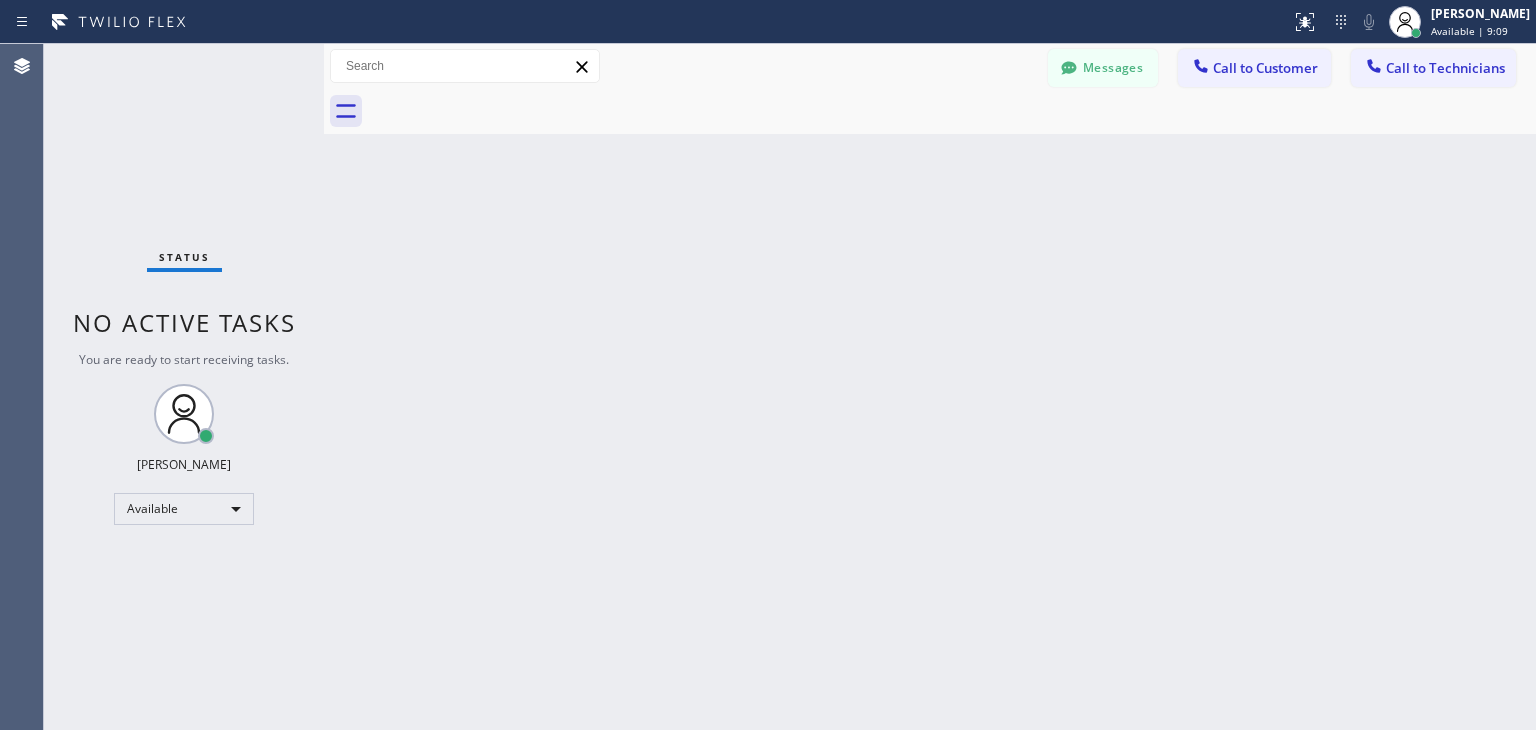 click on "Status   No active tasks     You are ready to start receiving tasks.   [PERSON_NAME] Available" at bounding box center (184, 387) 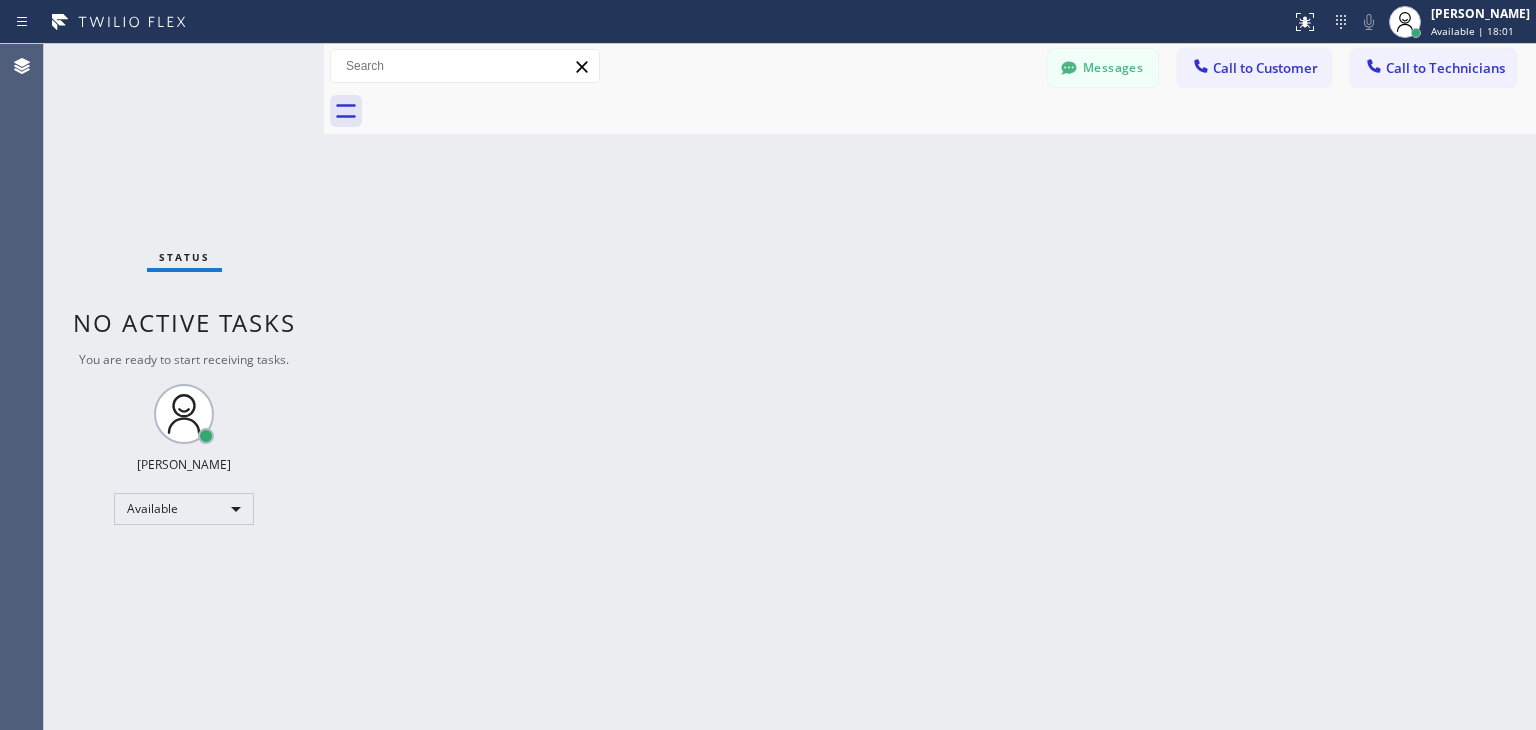 drag, startPoint x: 0, startPoint y: 462, endPoint x: 4, endPoint y: 485, distance: 23.345236 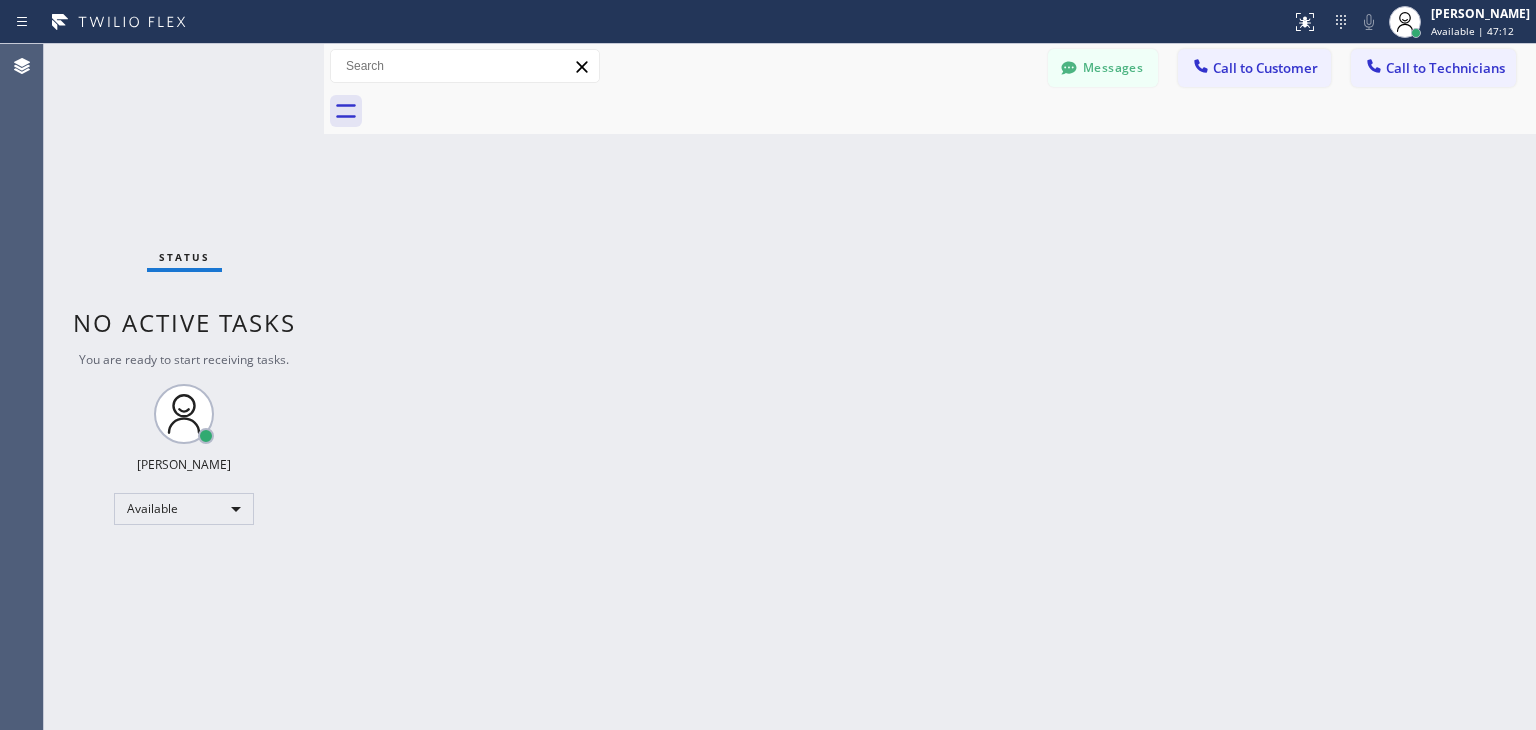 click on "Status   No active tasks     You are ready to start receiving tasks.   [PERSON_NAME] Available" at bounding box center (184, 387) 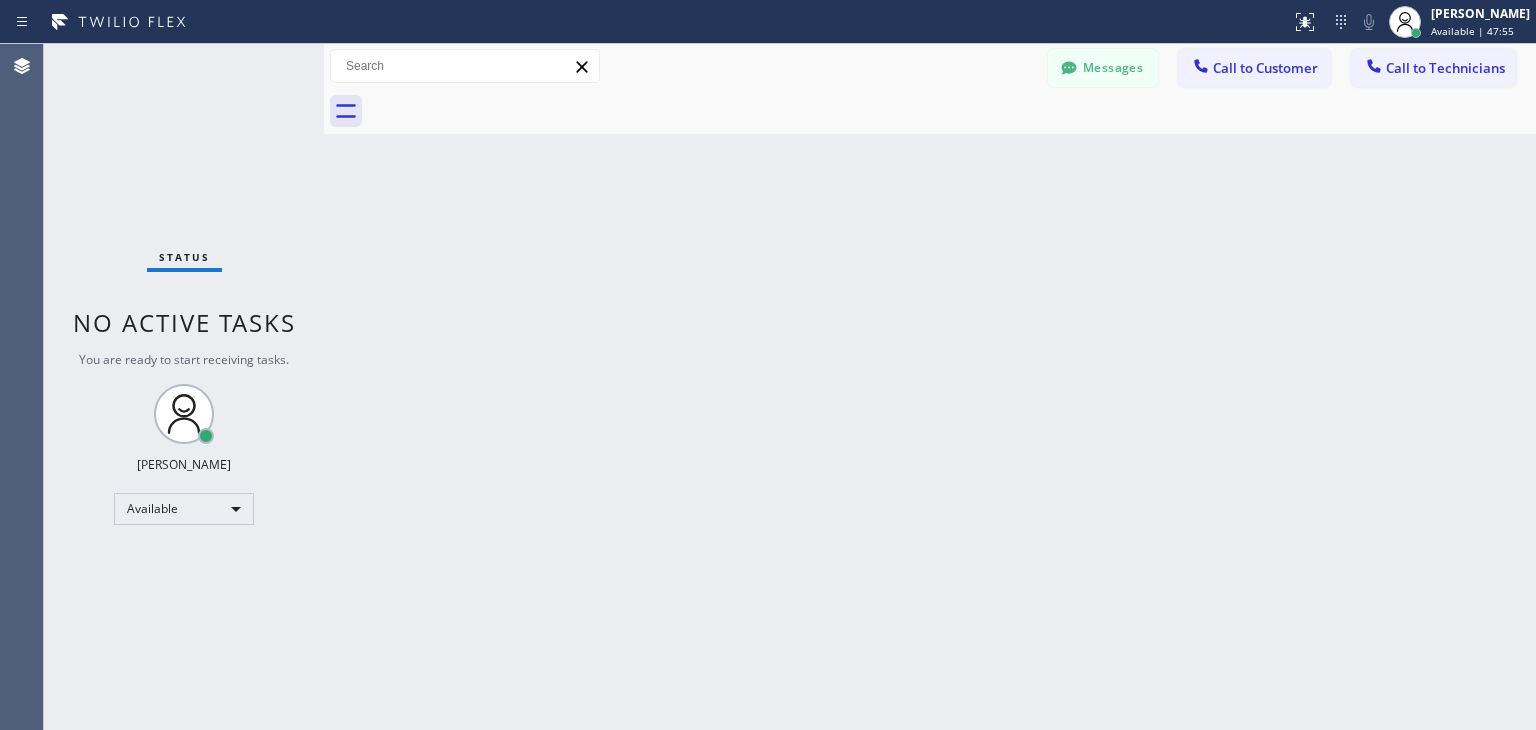click on "Status   No active tasks     You are ready to start receiving tasks.   [PERSON_NAME] Available" at bounding box center (184, 387) 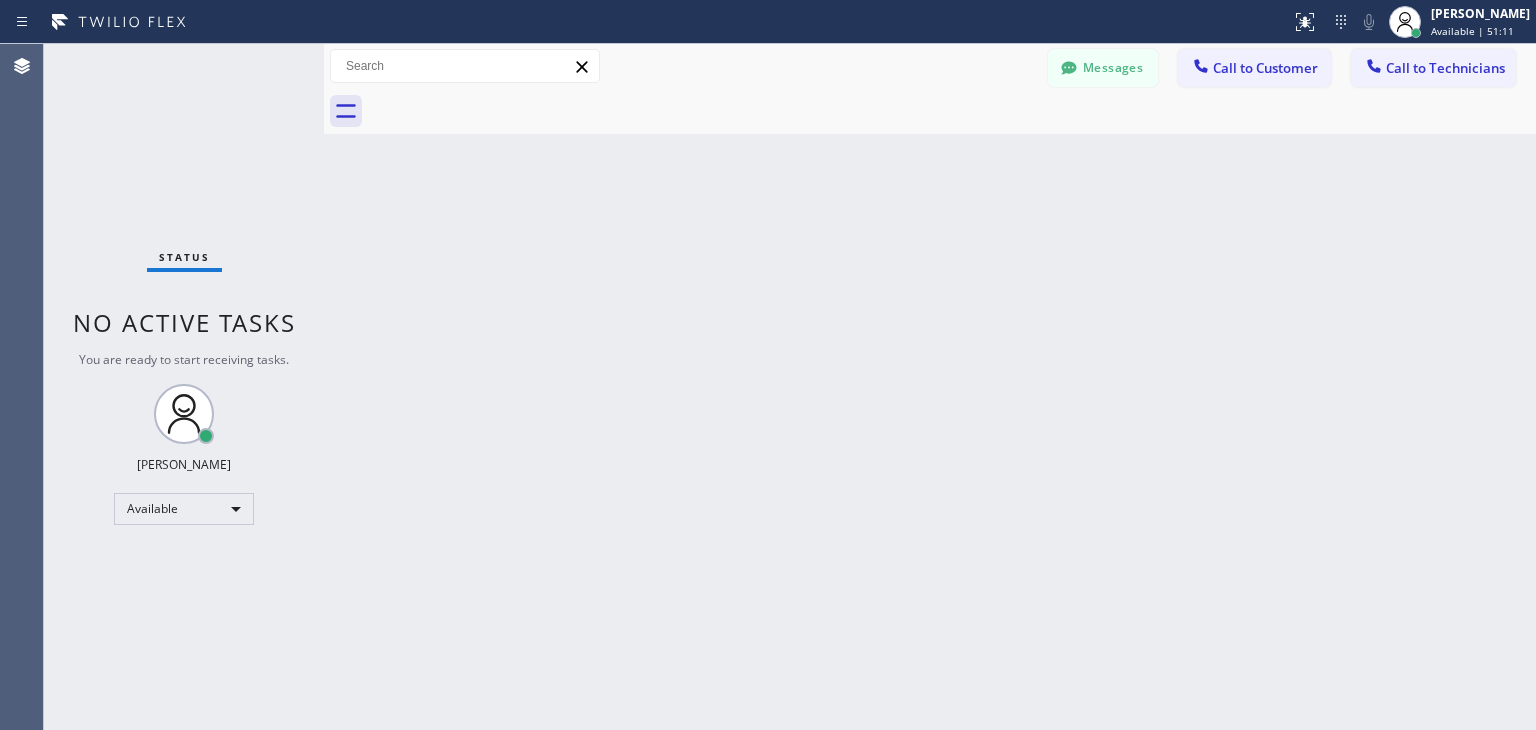 click on "Status   No active tasks     You are ready to start receiving tasks.   [PERSON_NAME] Available" at bounding box center (184, 387) 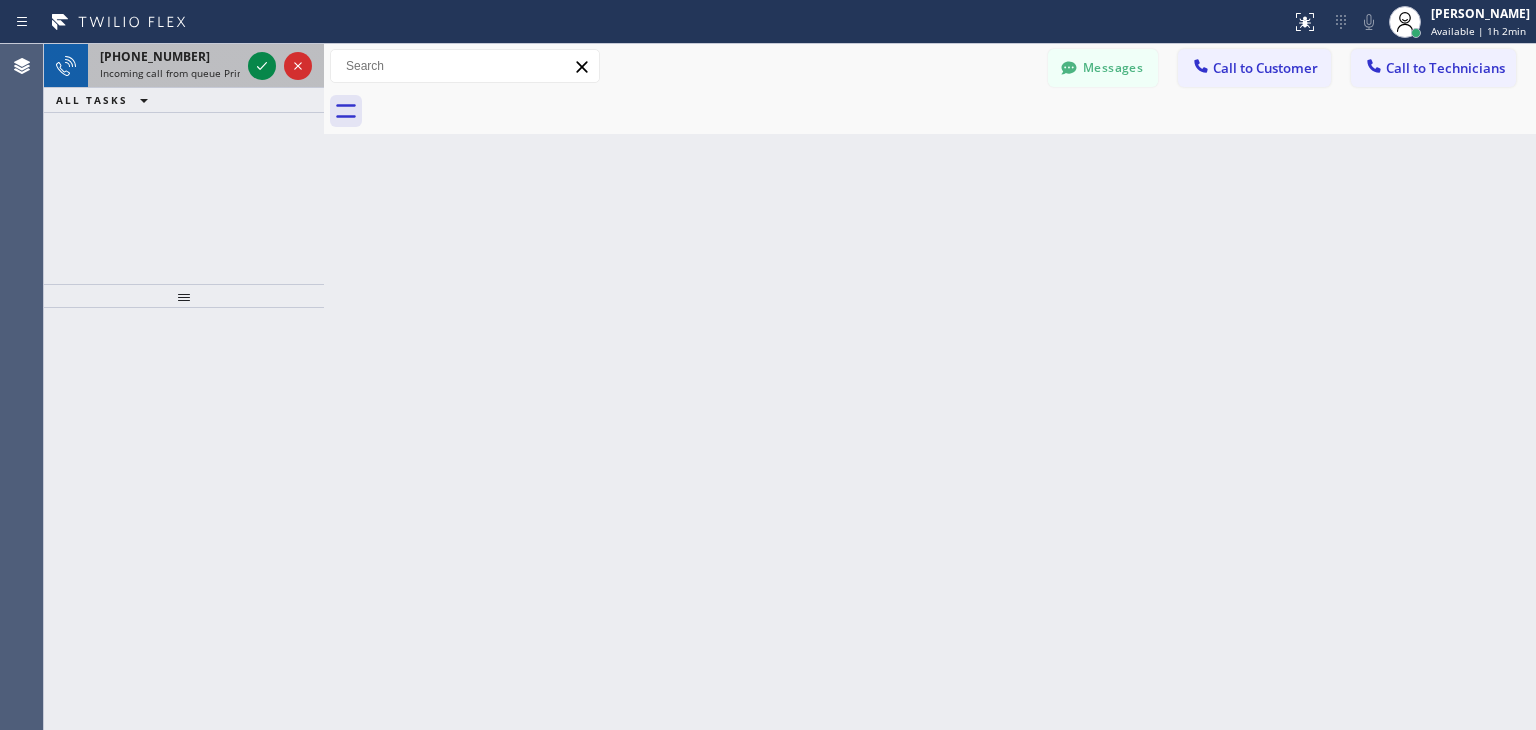 click on "Incoming call from queue Primary EL" at bounding box center [187, 73] 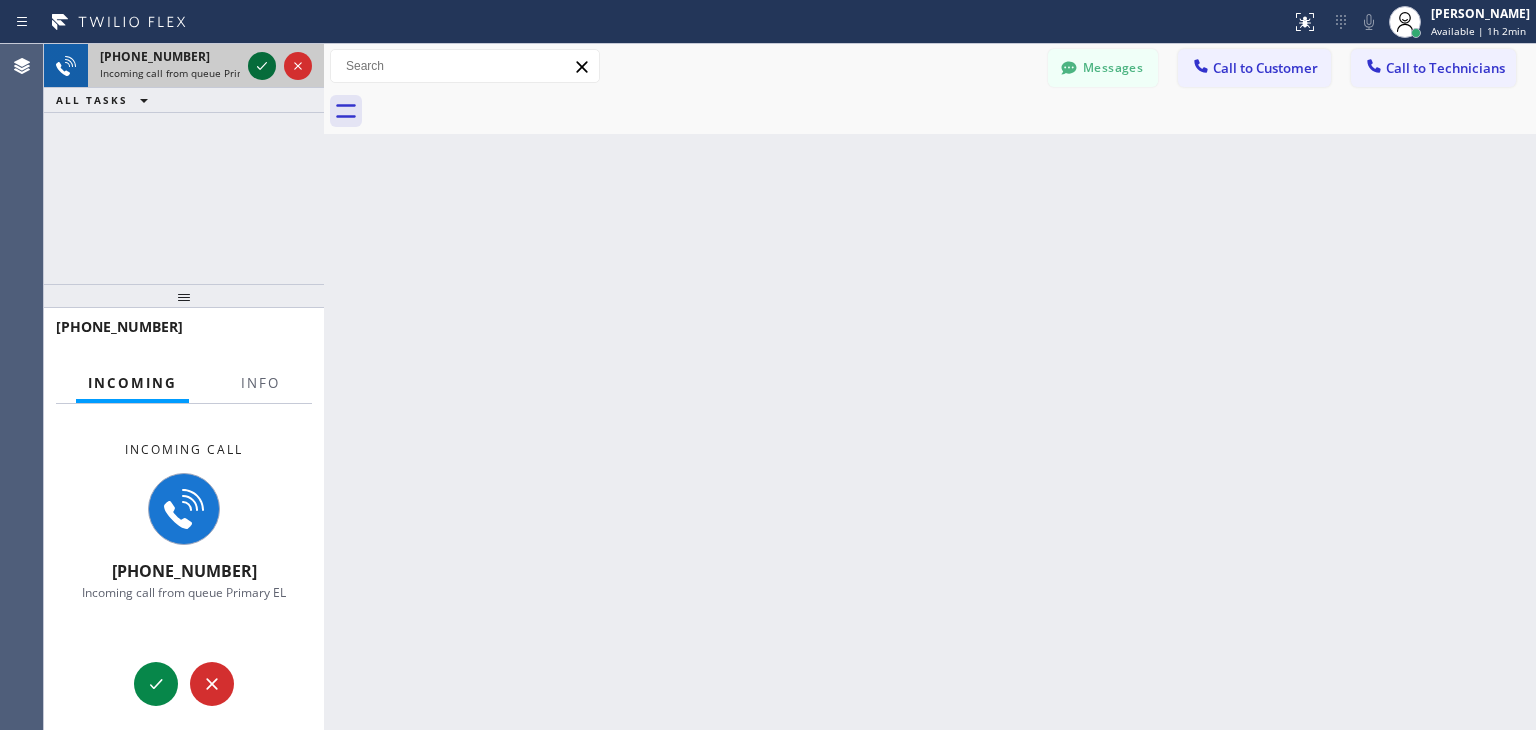 click 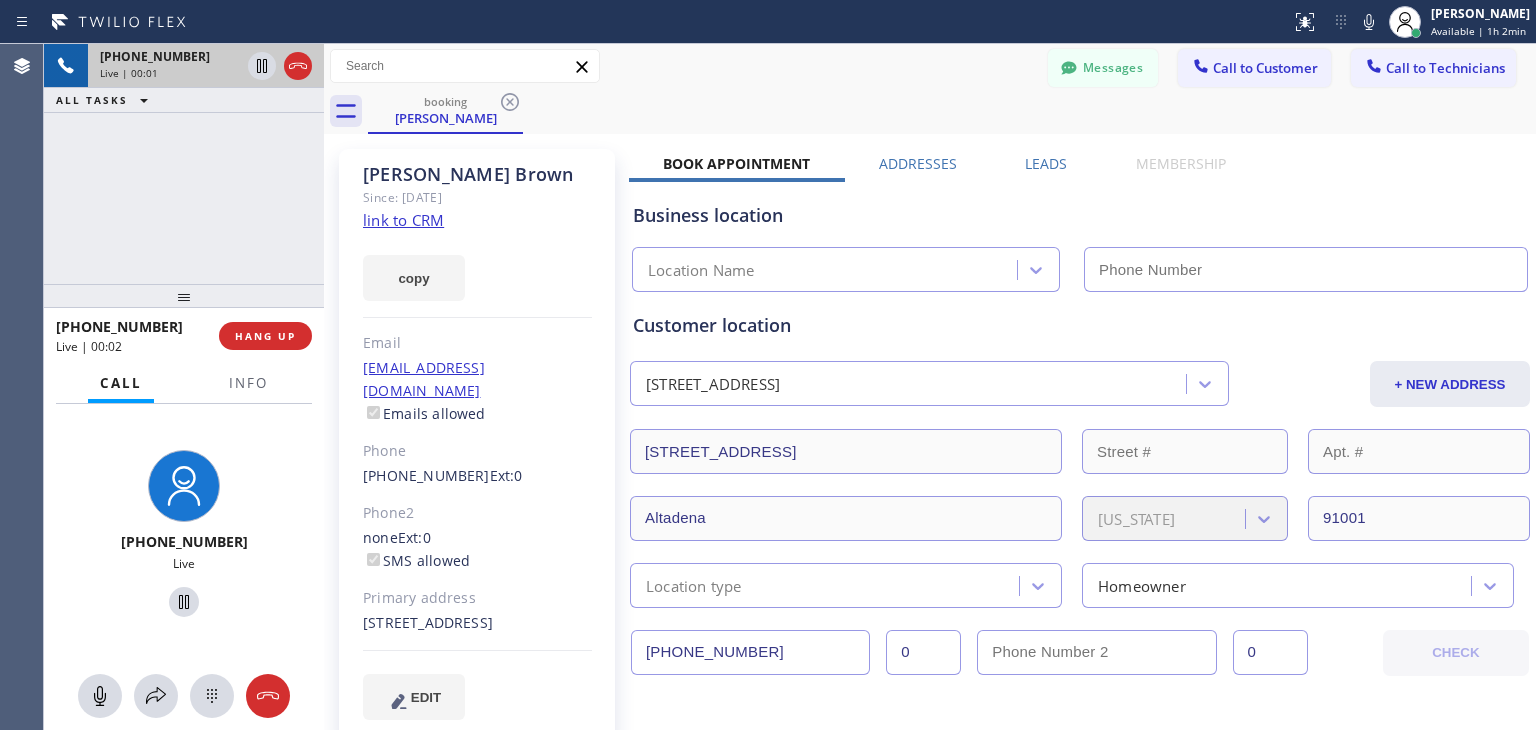type on "[PHONE_NUMBER]" 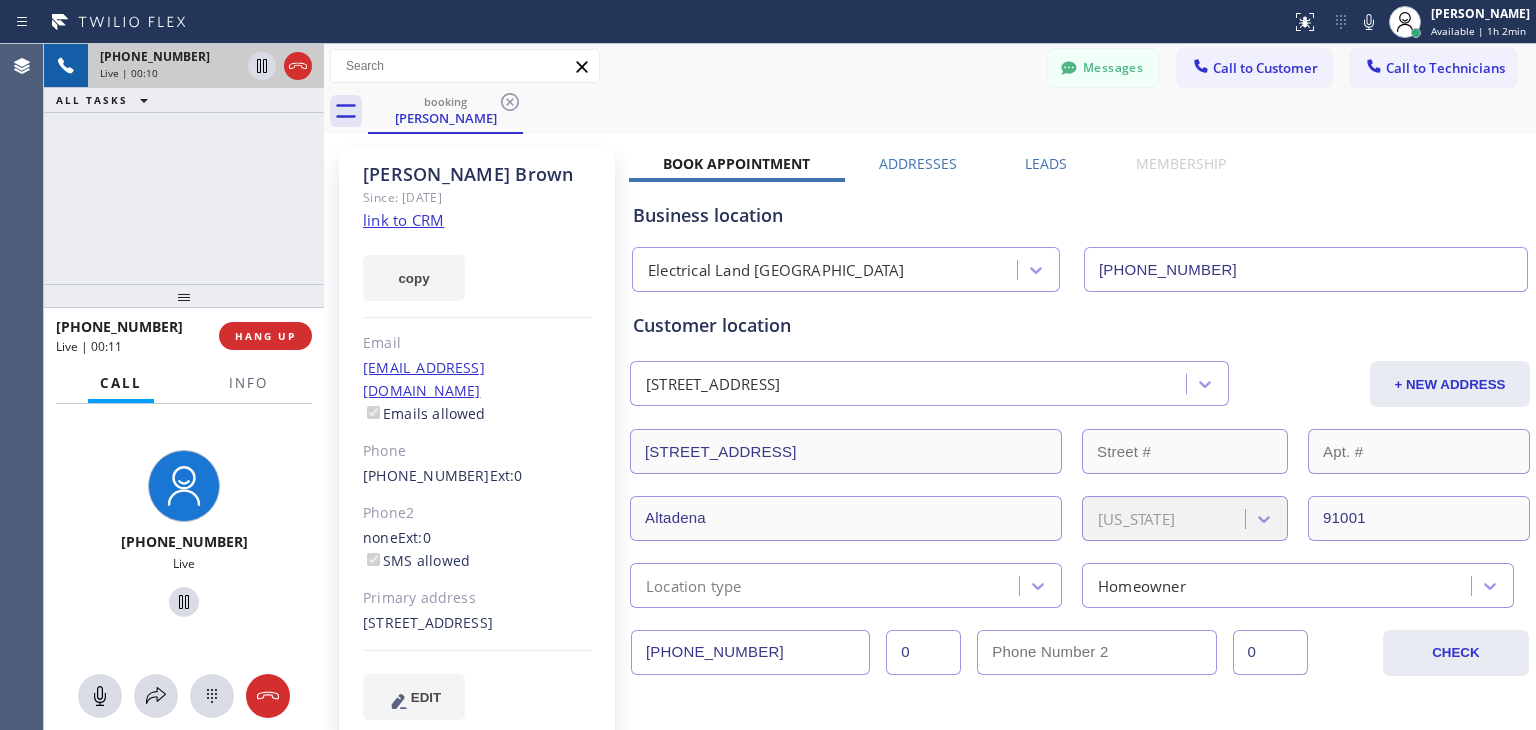 click on "link to CRM" 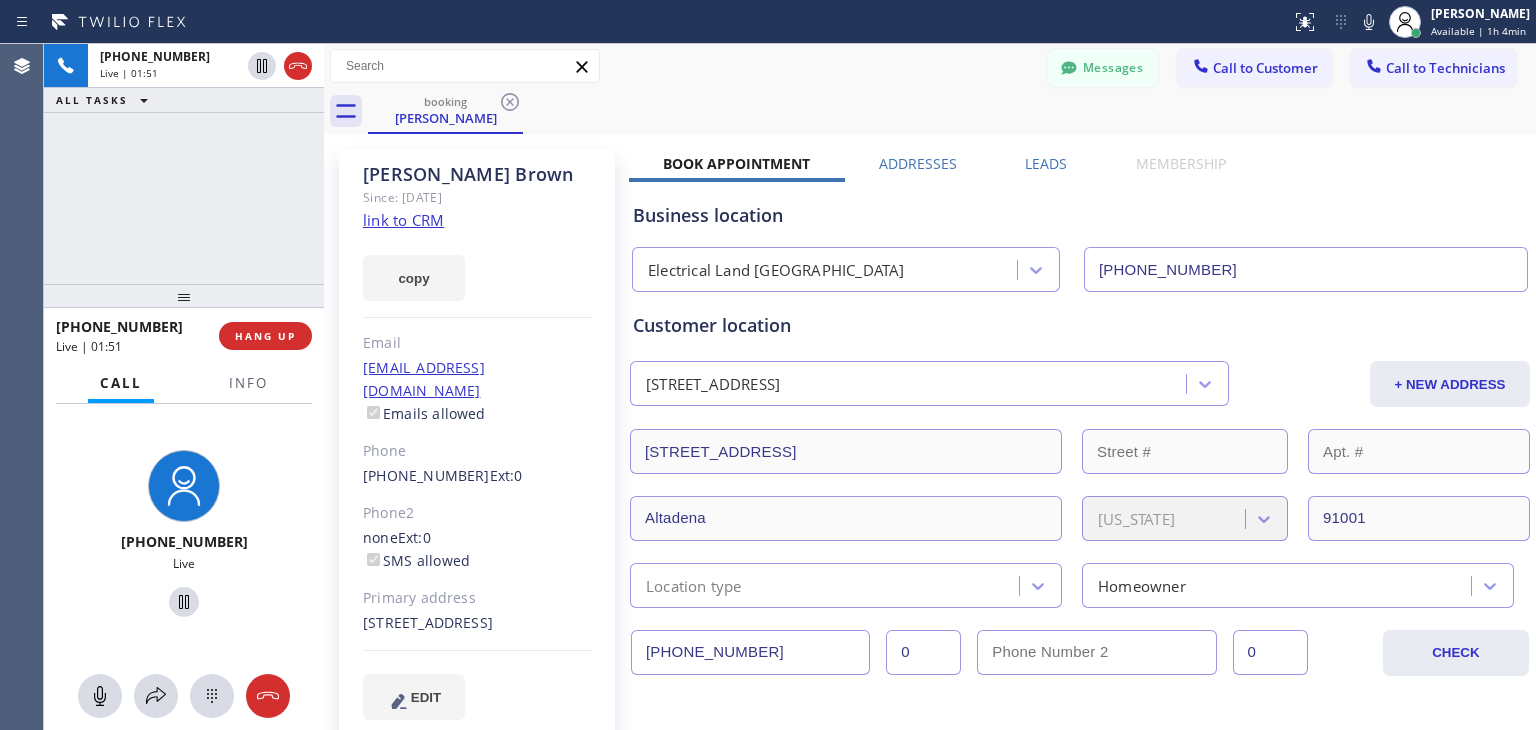 drag, startPoint x: 305, startPoint y: 60, endPoint x: 291, endPoint y: 146, distance: 87.13208 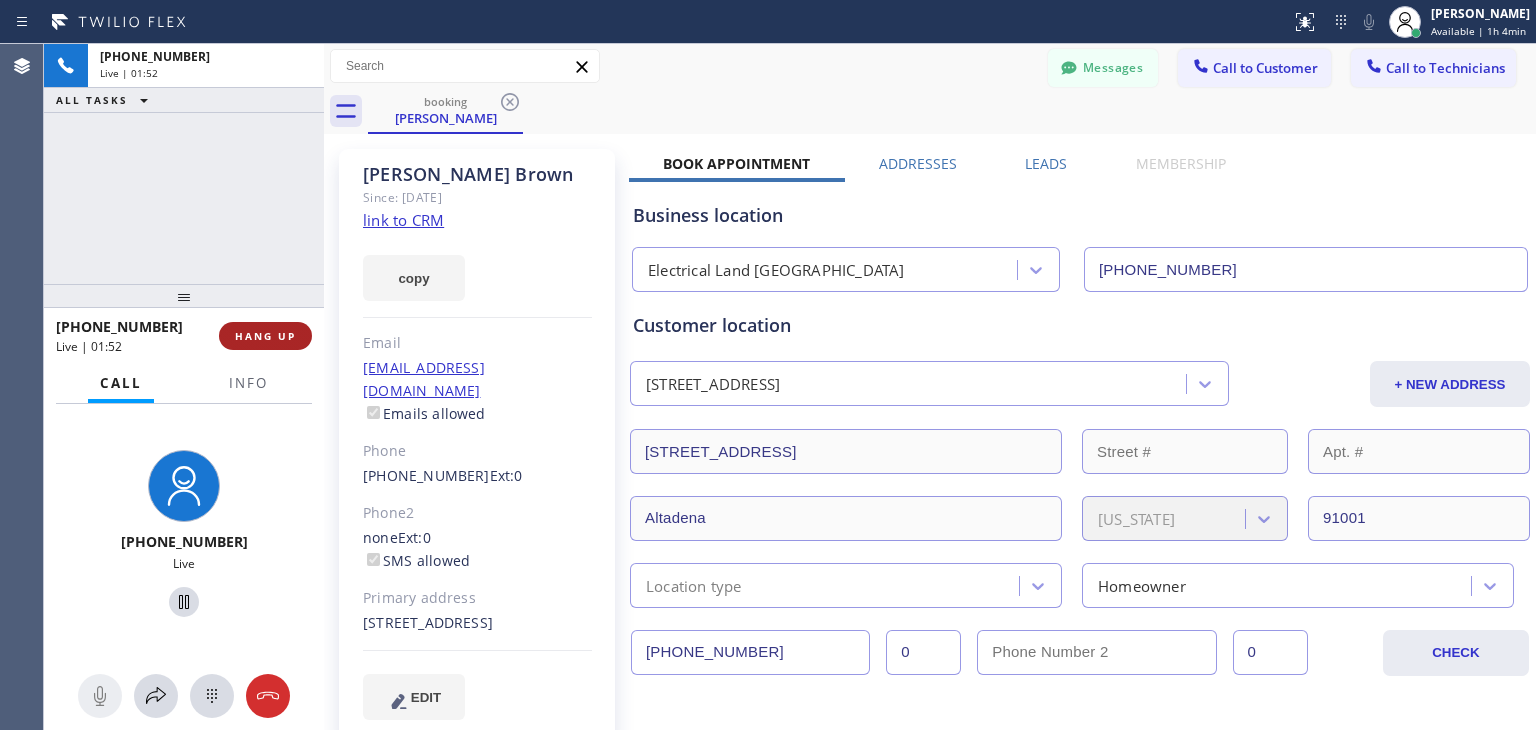 click on "HANG UP" at bounding box center (265, 336) 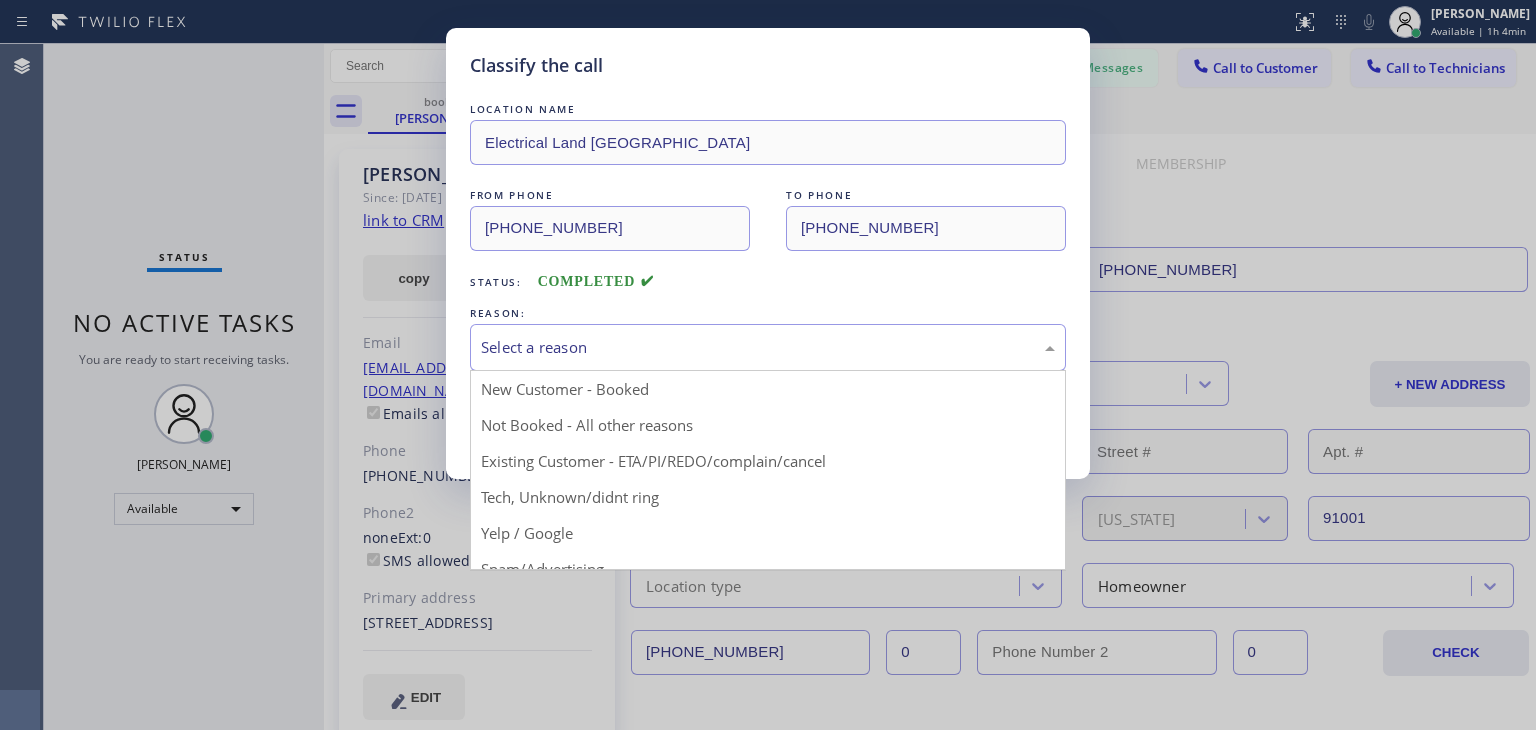 click on "Select a reason" at bounding box center [768, 347] 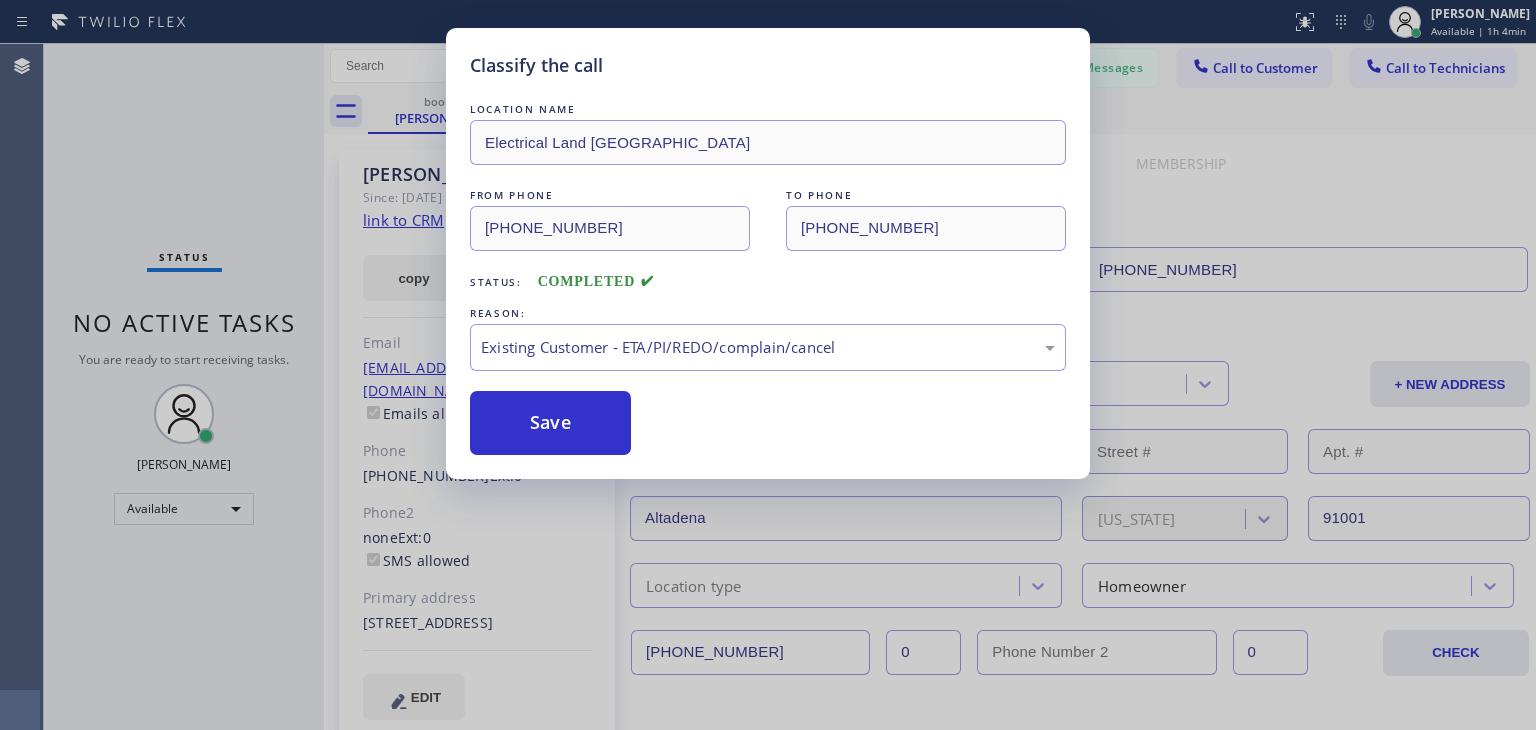 drag, startPoint x: 678, startPoint y: 473, endPoint x: 641, endPoint y: 436, distance: 52.3259 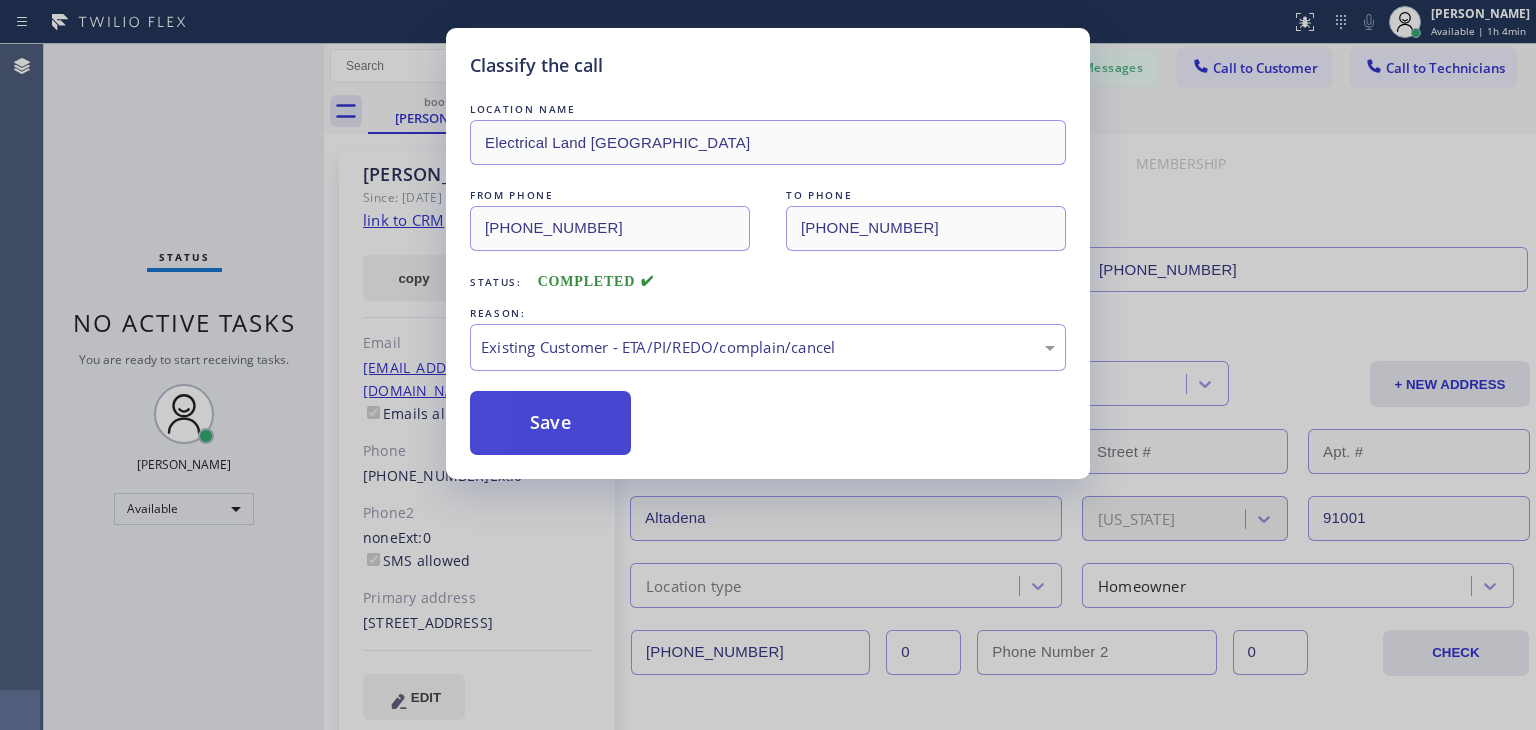 click on "Save" at bounding box center [550, 423] 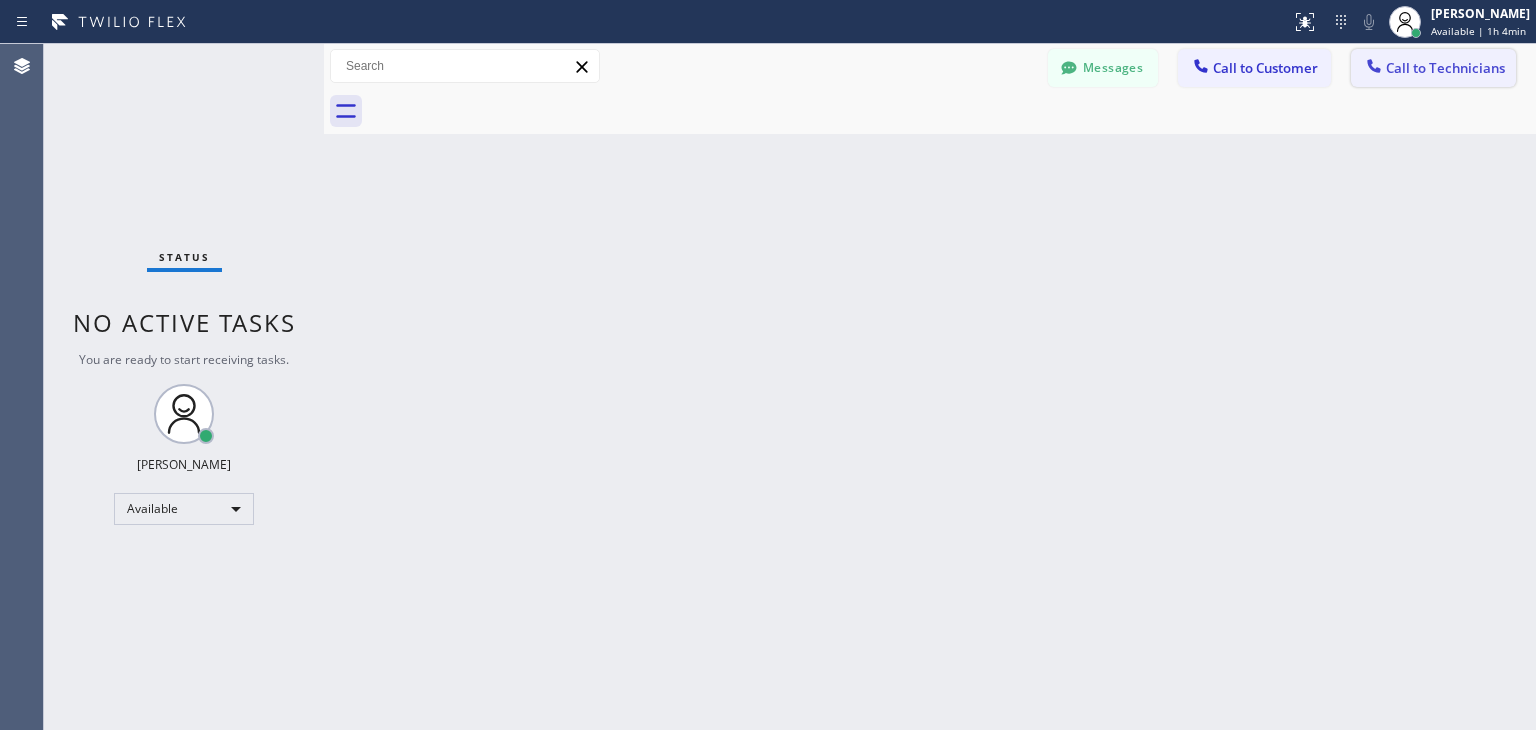 click on "Call to Technicians" at bounding box center [1445, 68] 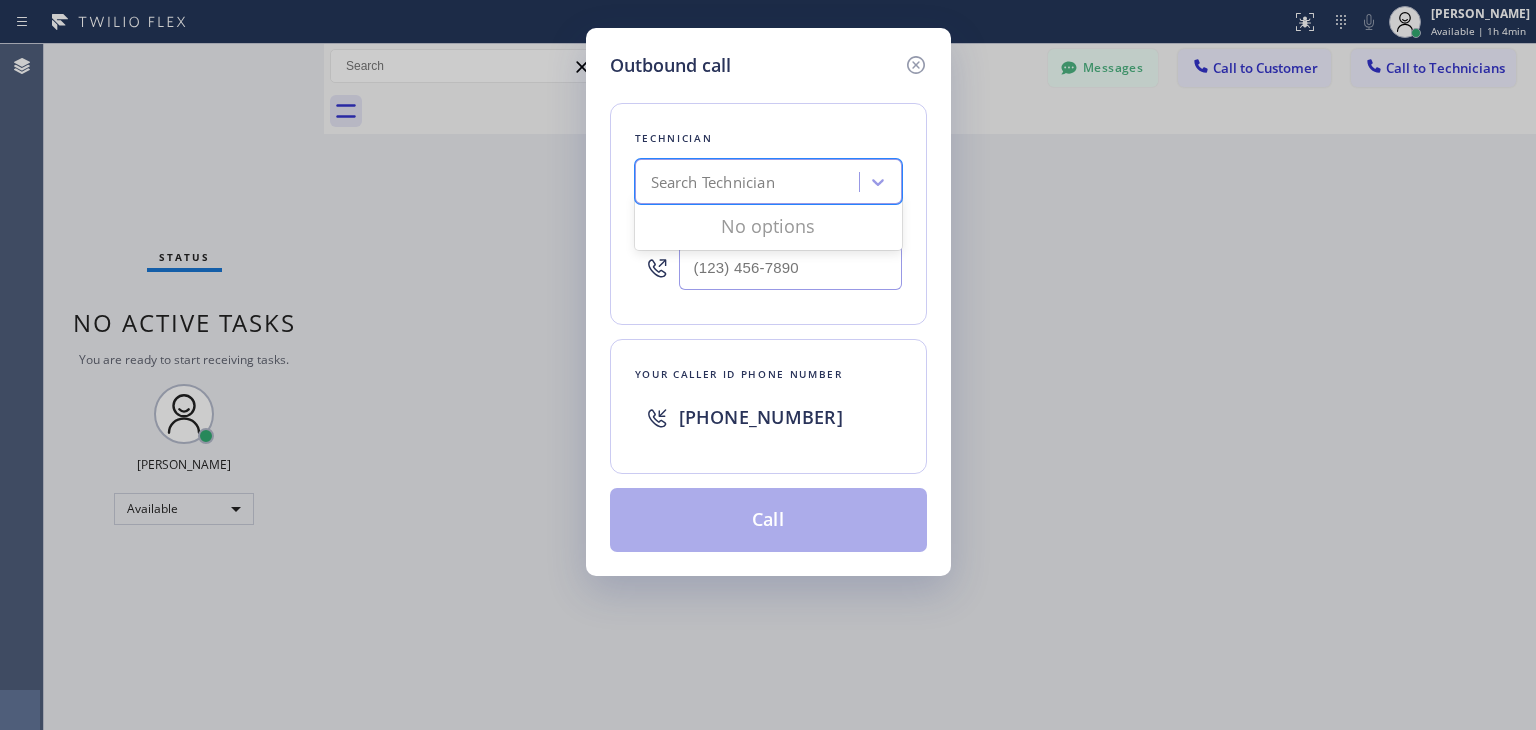 click on "Search Technician" at bounding box center [750, 182] 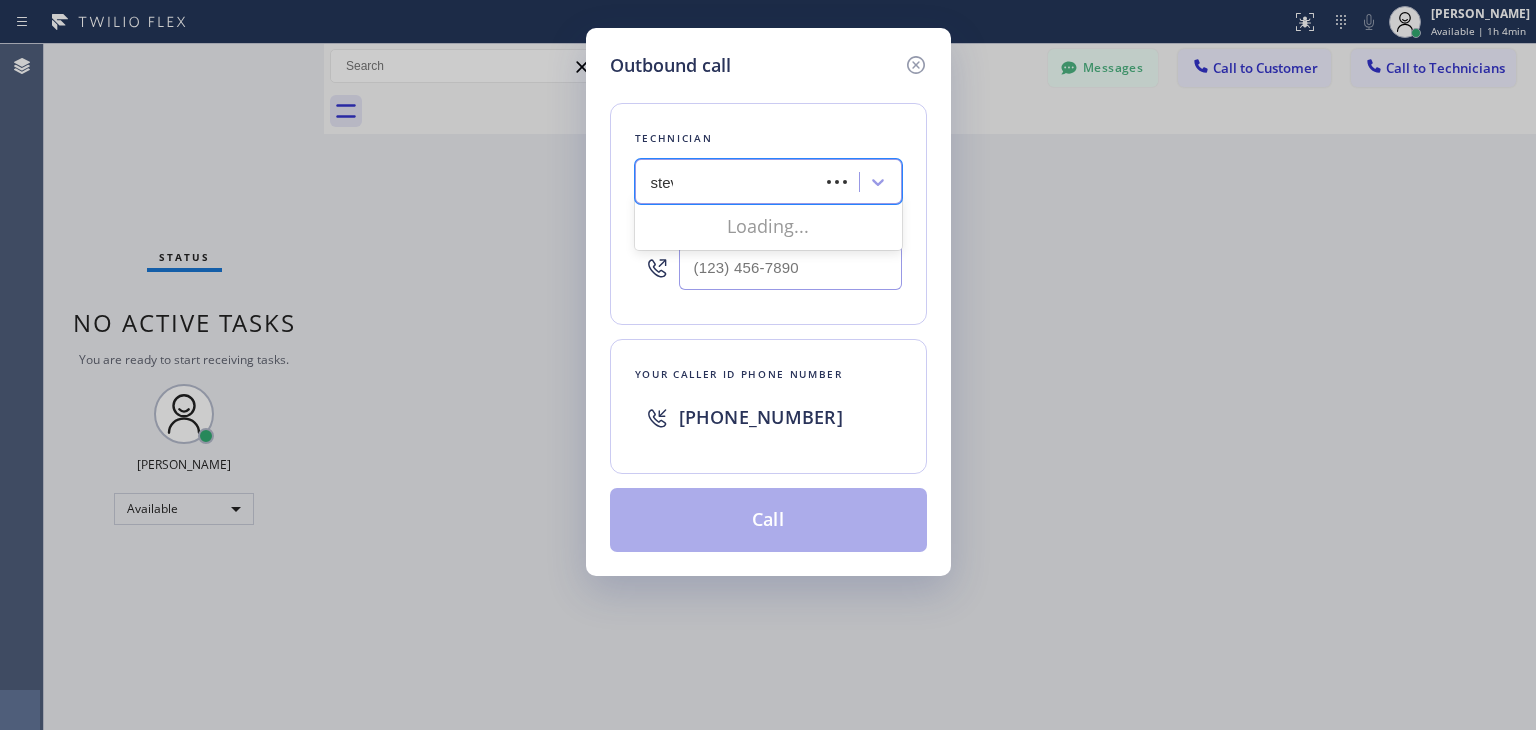 type on "[PERSON_NAME]" 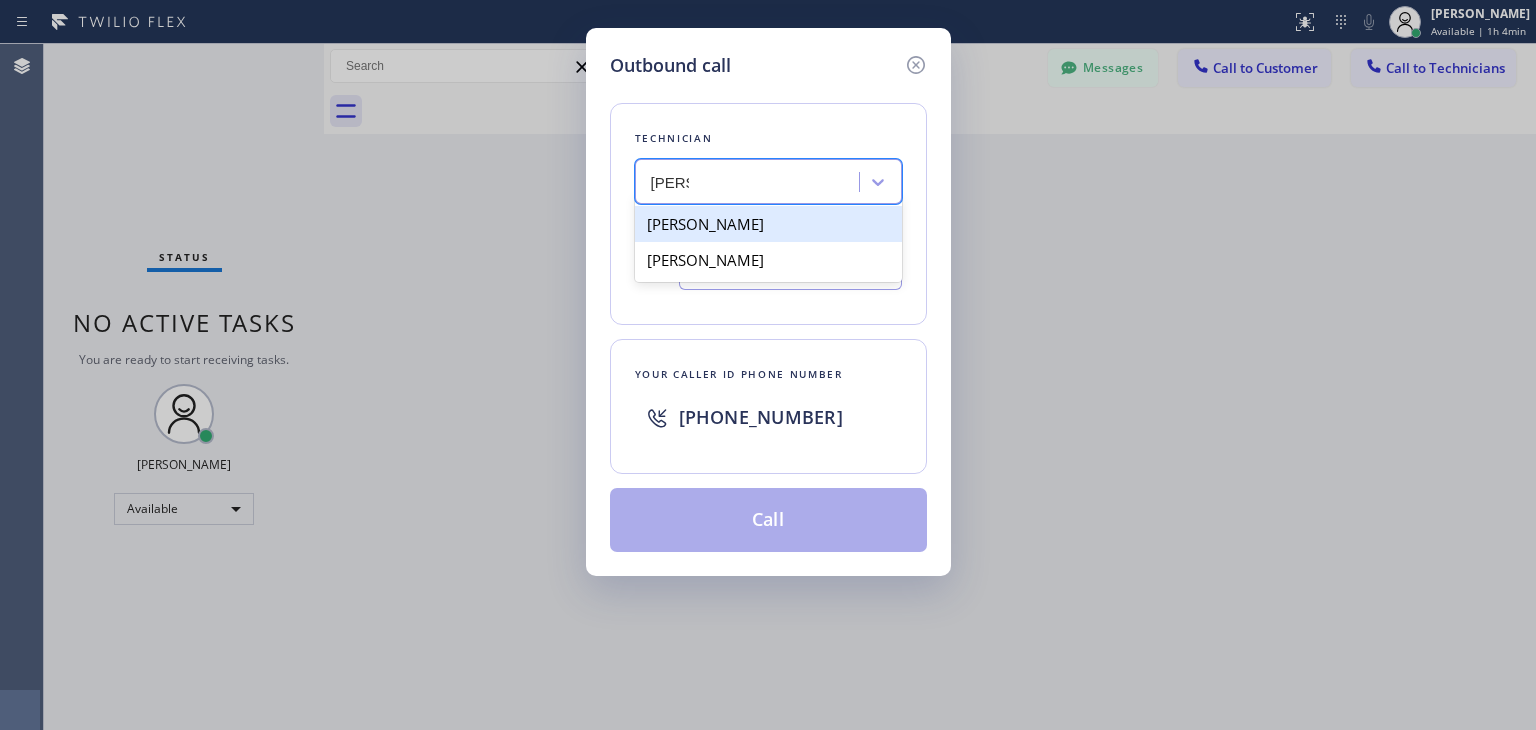 click on "[PERSON_NAME]" at bounding box center (768, 224) 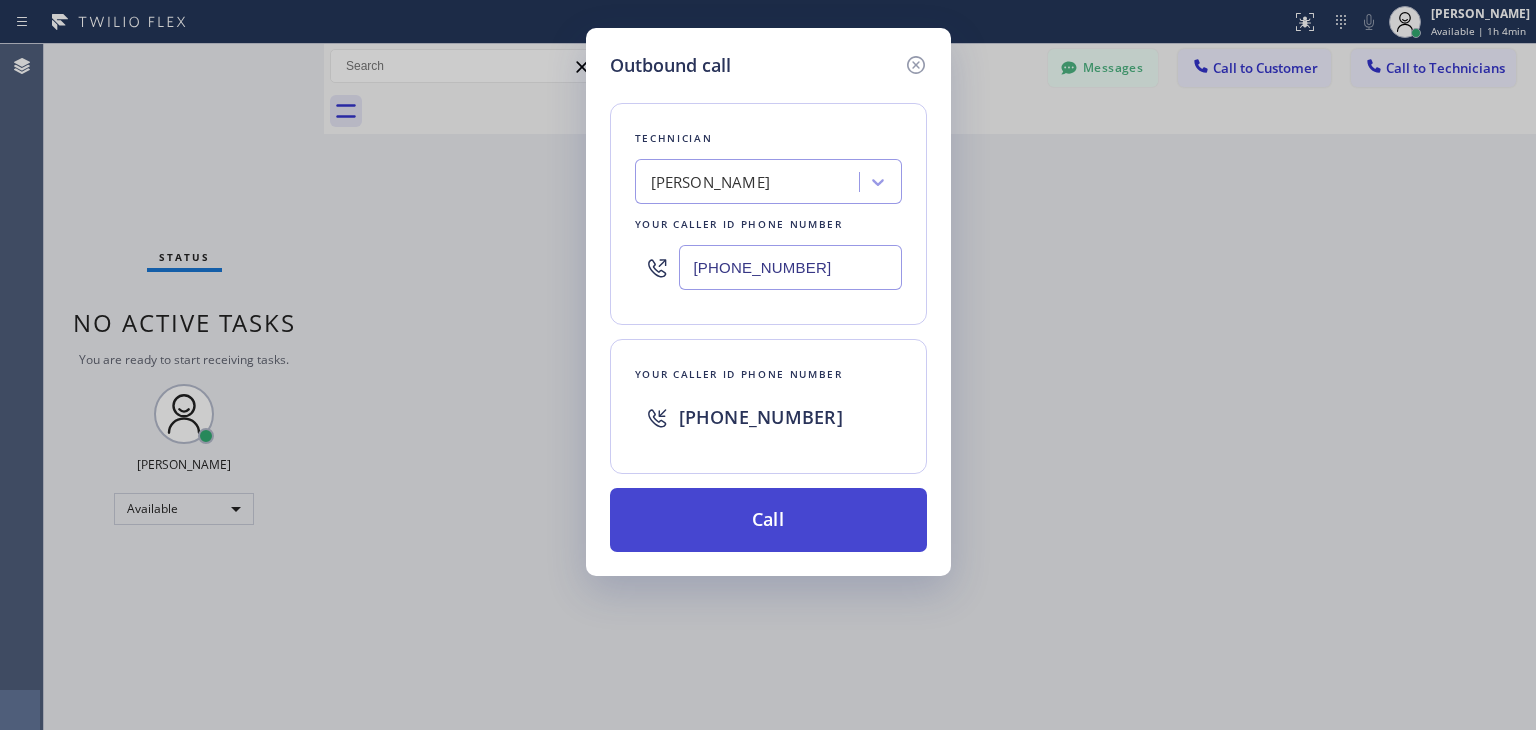 click on "Call" at bounding box center (768, 520) 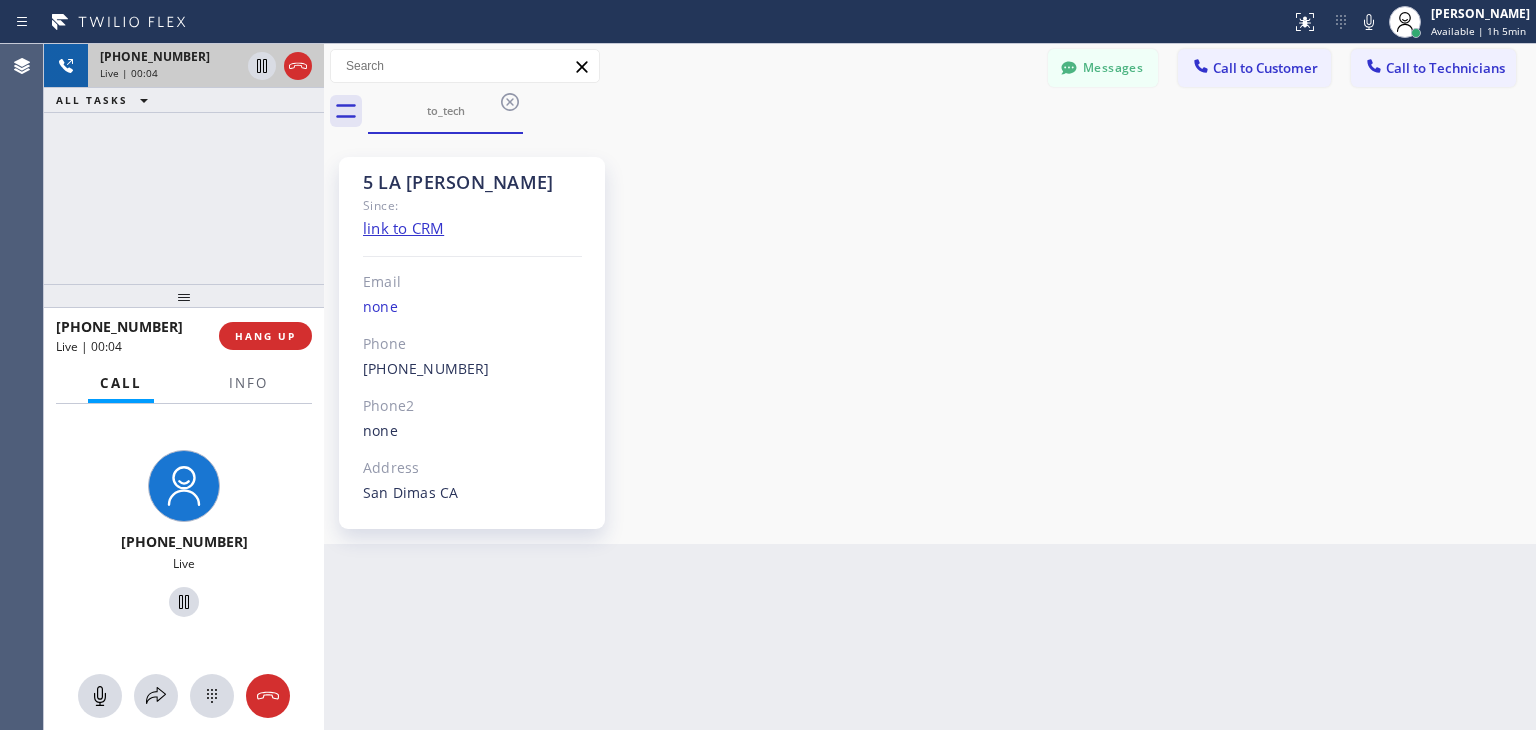 click at bounding box center (298, 66) 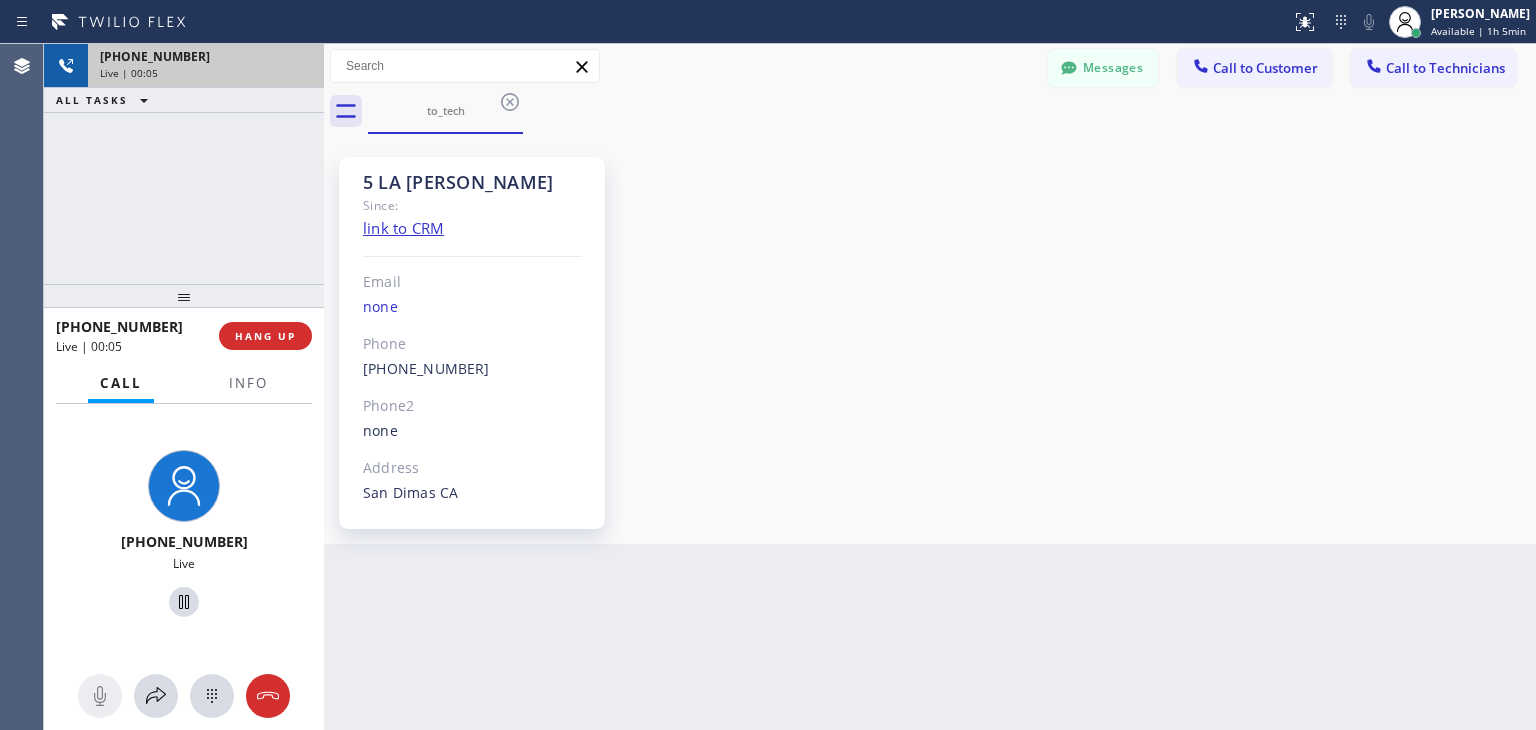 click on "Live | 00:05" at bounding box center (206, 73) 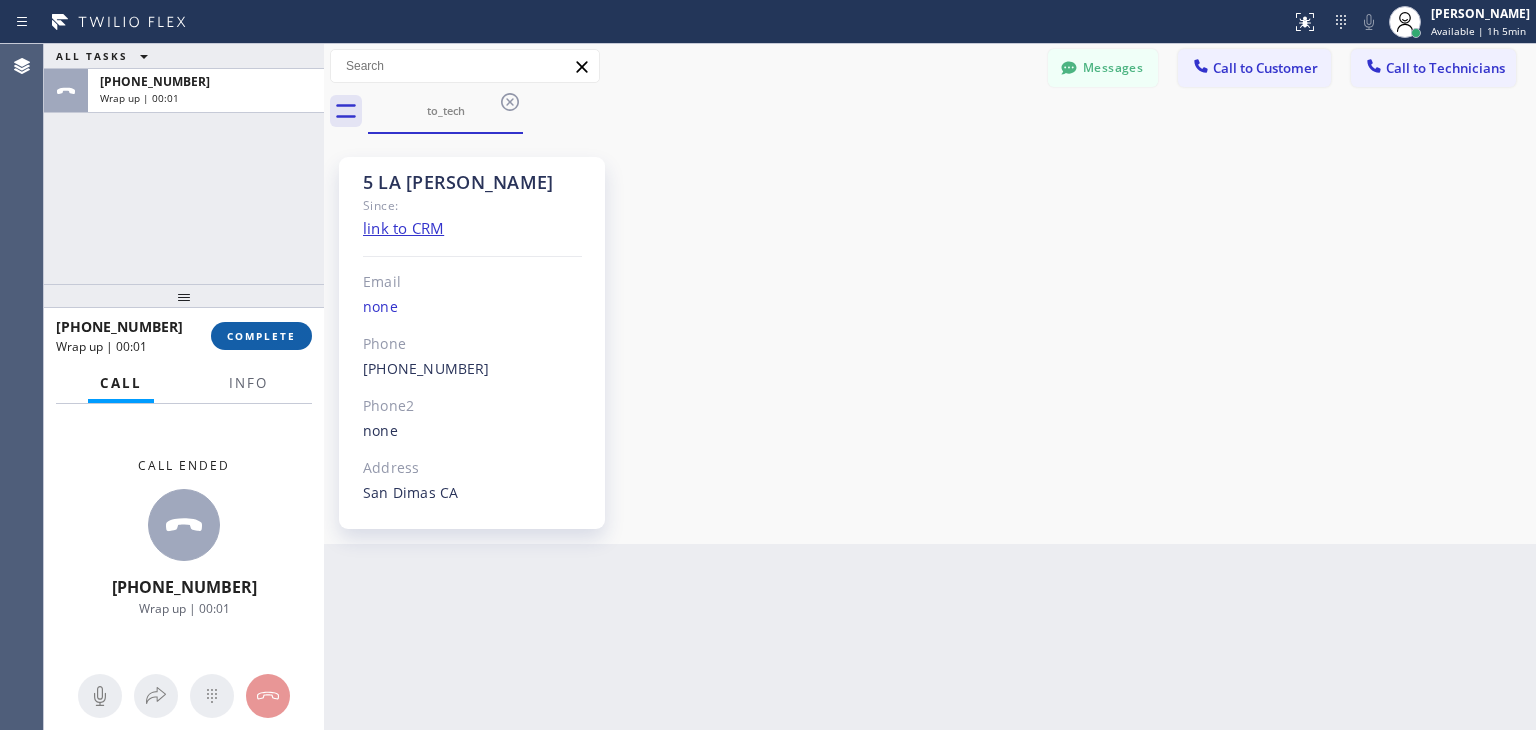 click on "COMPLETE" at bounding box center [261, 336] 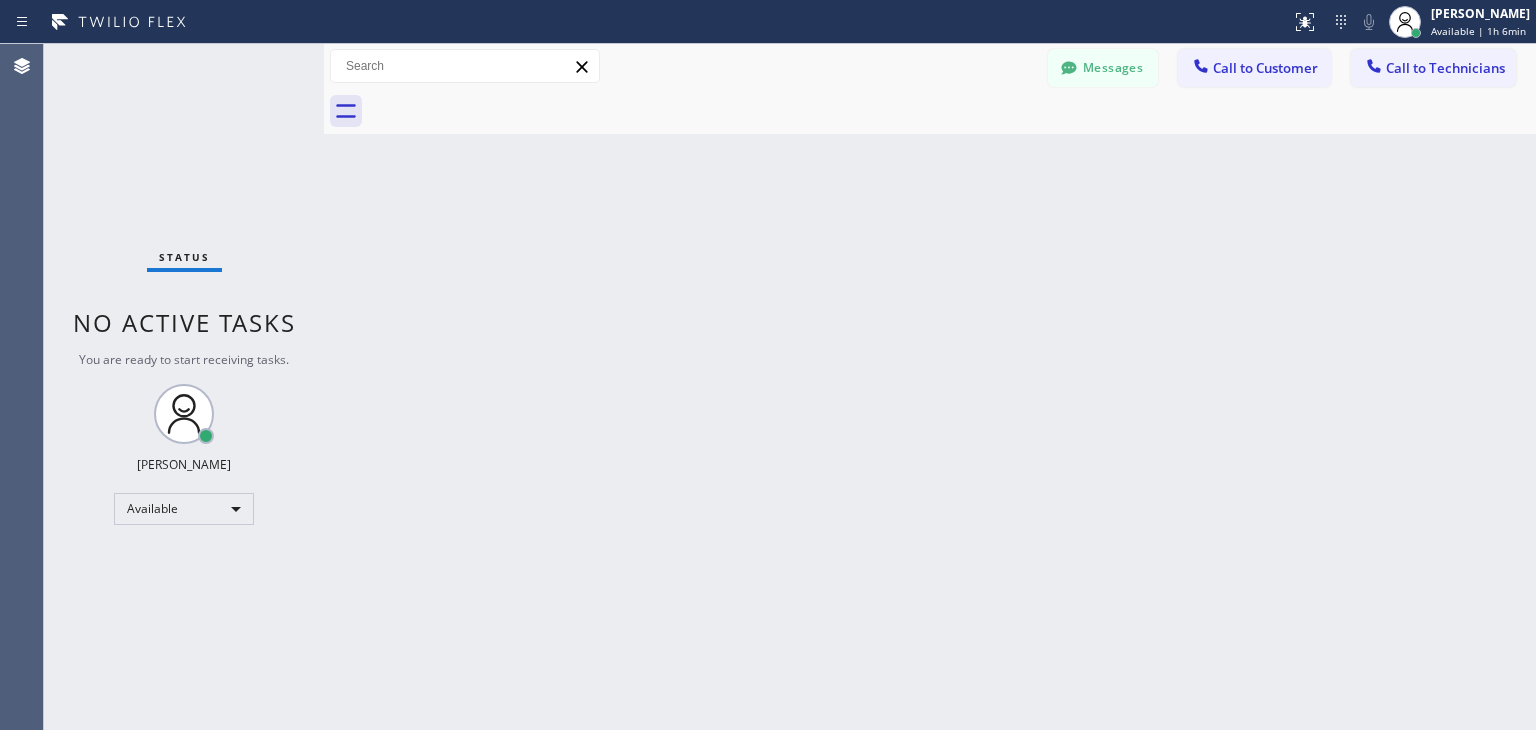 click on "Messages" at bounding box center (1103, 68) 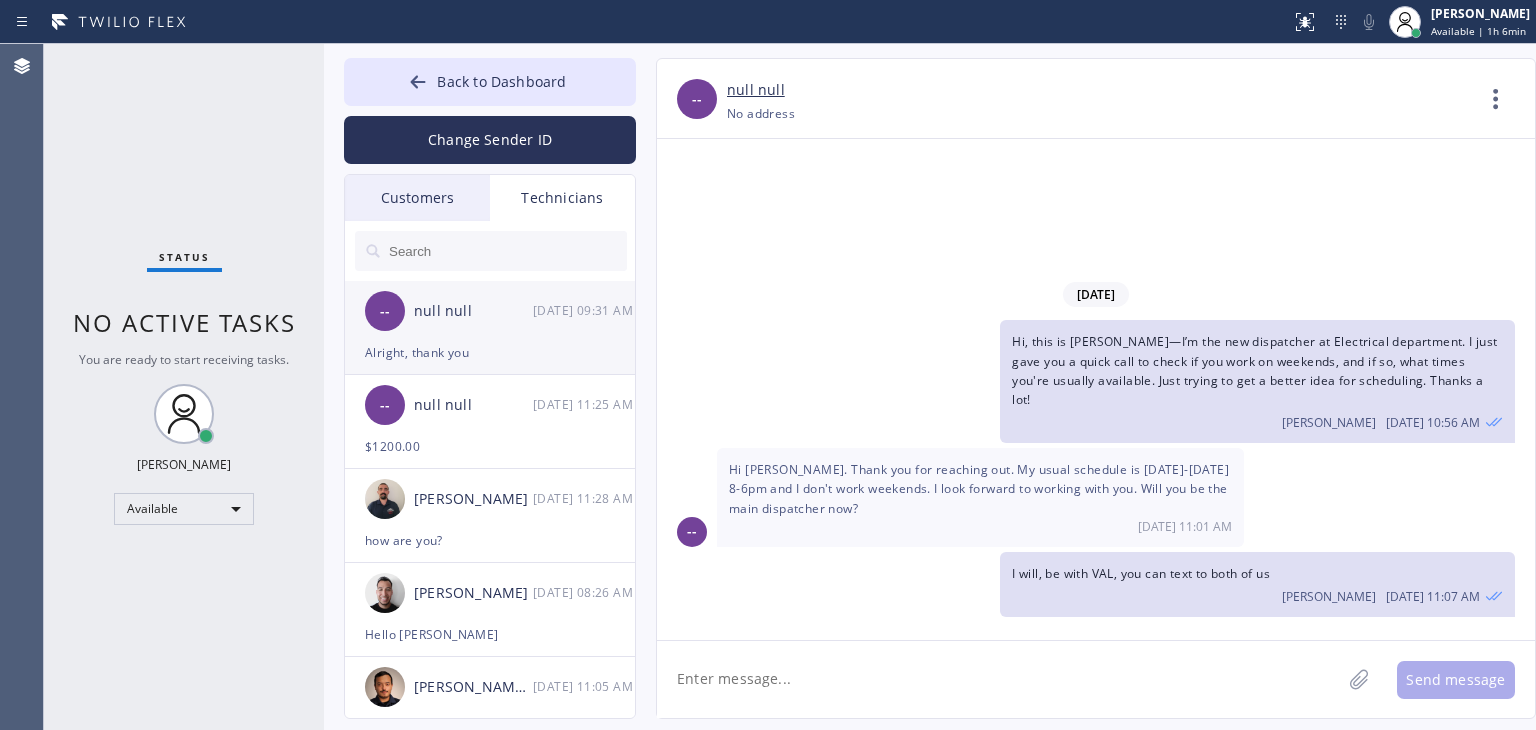 click on "[DATE] 09:31 AM" at bounding box center [585, 310] 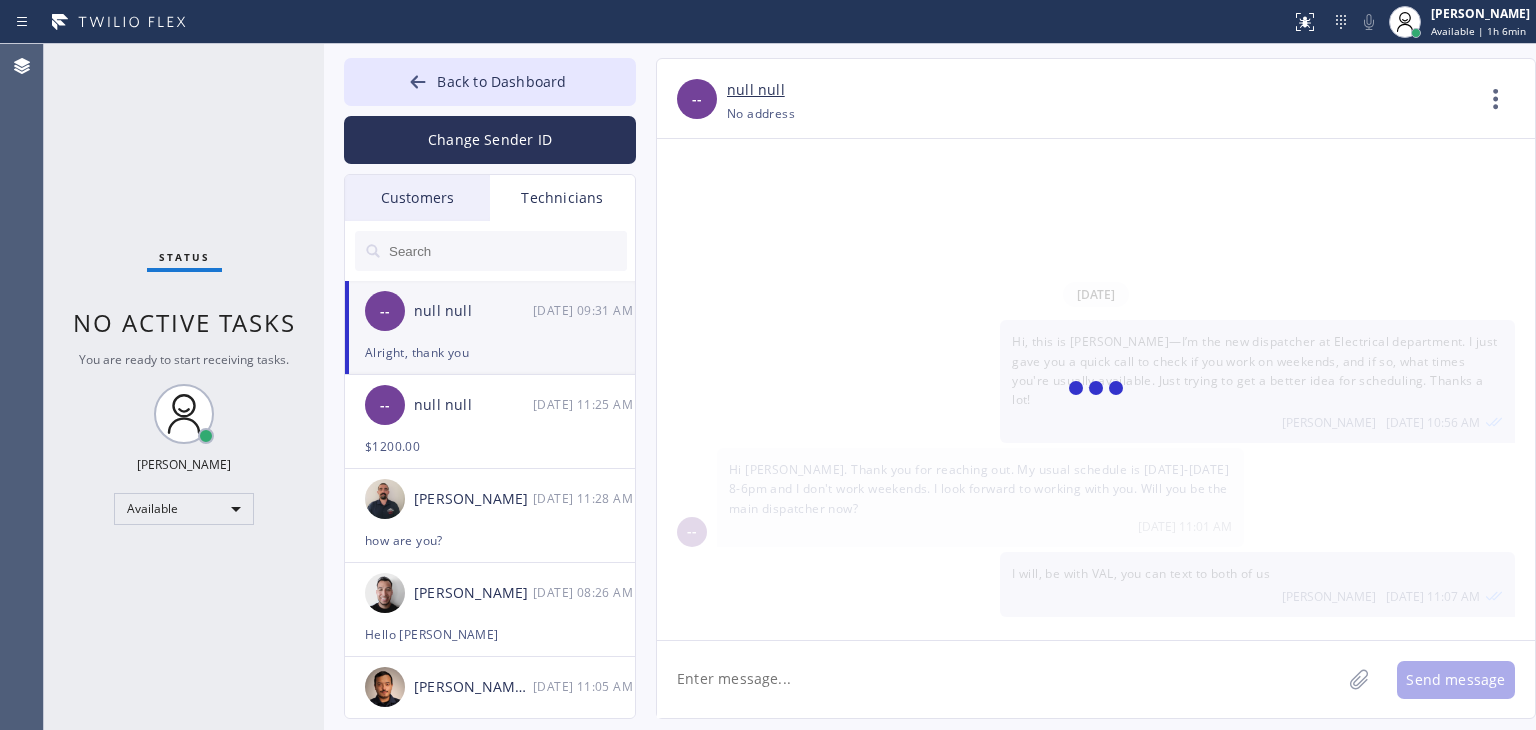 scroll, scrollTop: 1410, scrollLeft: 0, axis: vertical 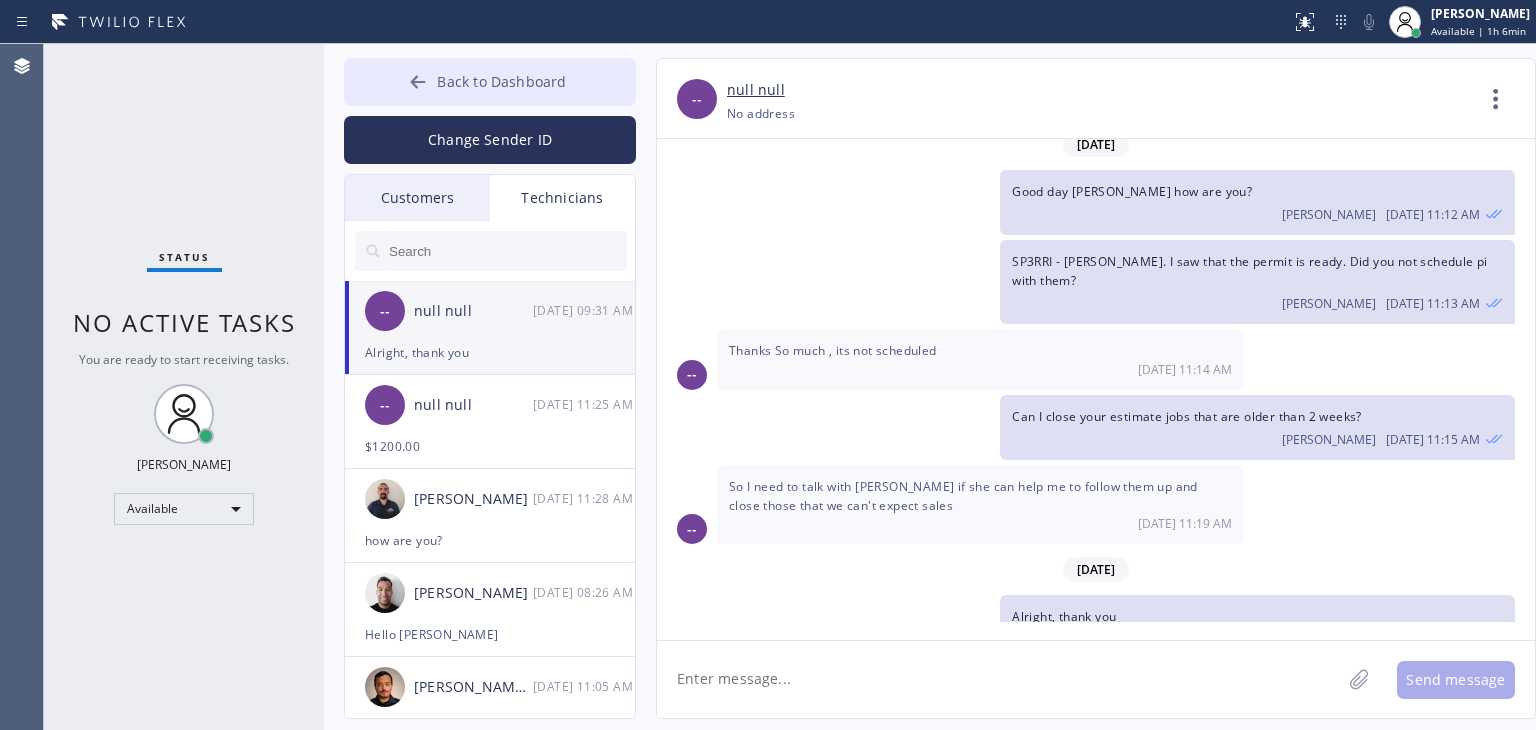 click on "Back to Dashboard" at bounding box center [501, 81] 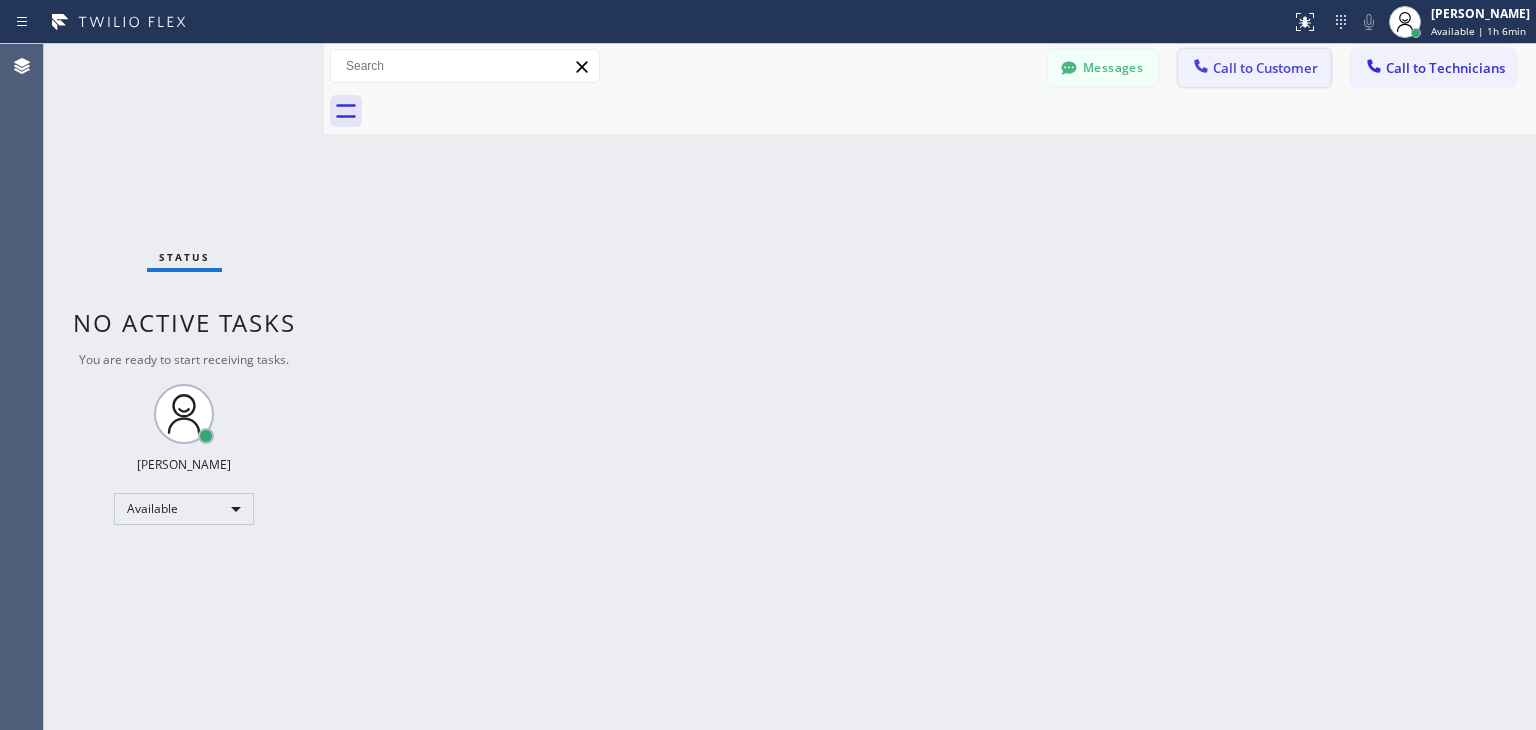 click on "Call to Customer" at bounding box center [1265, 68] 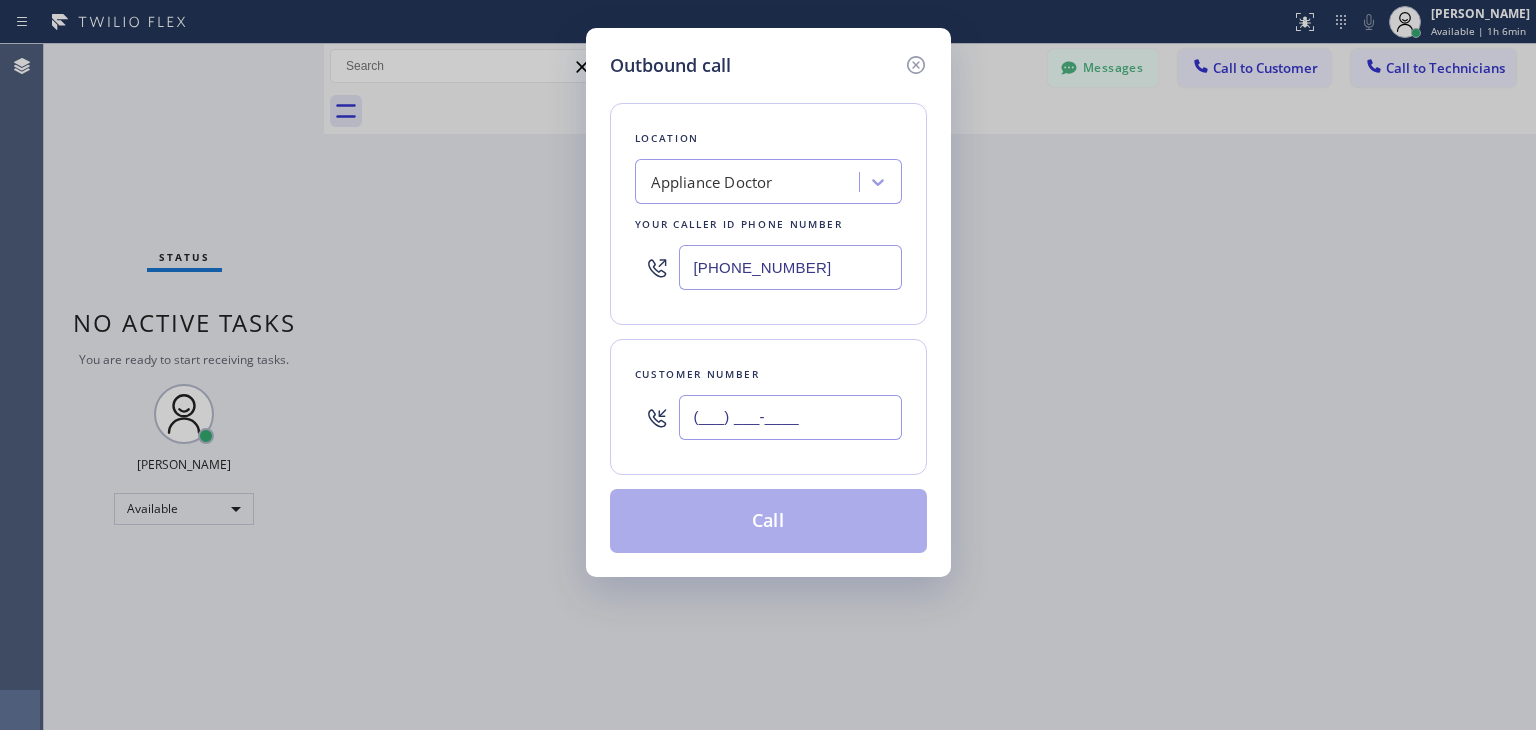 click on "(___) ___-____" at bounding box center [790, 417] 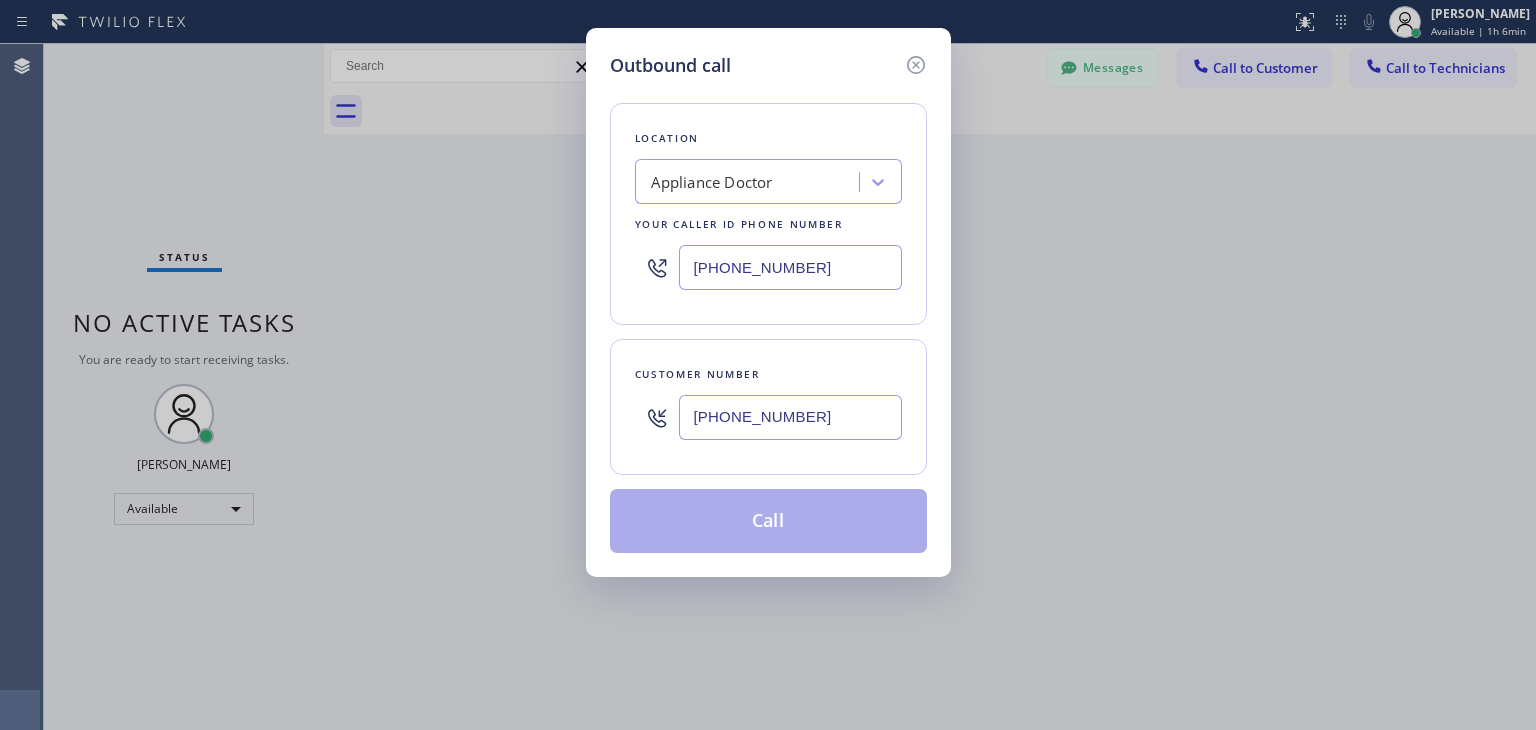 type on "[PHONE_NUMBER]" 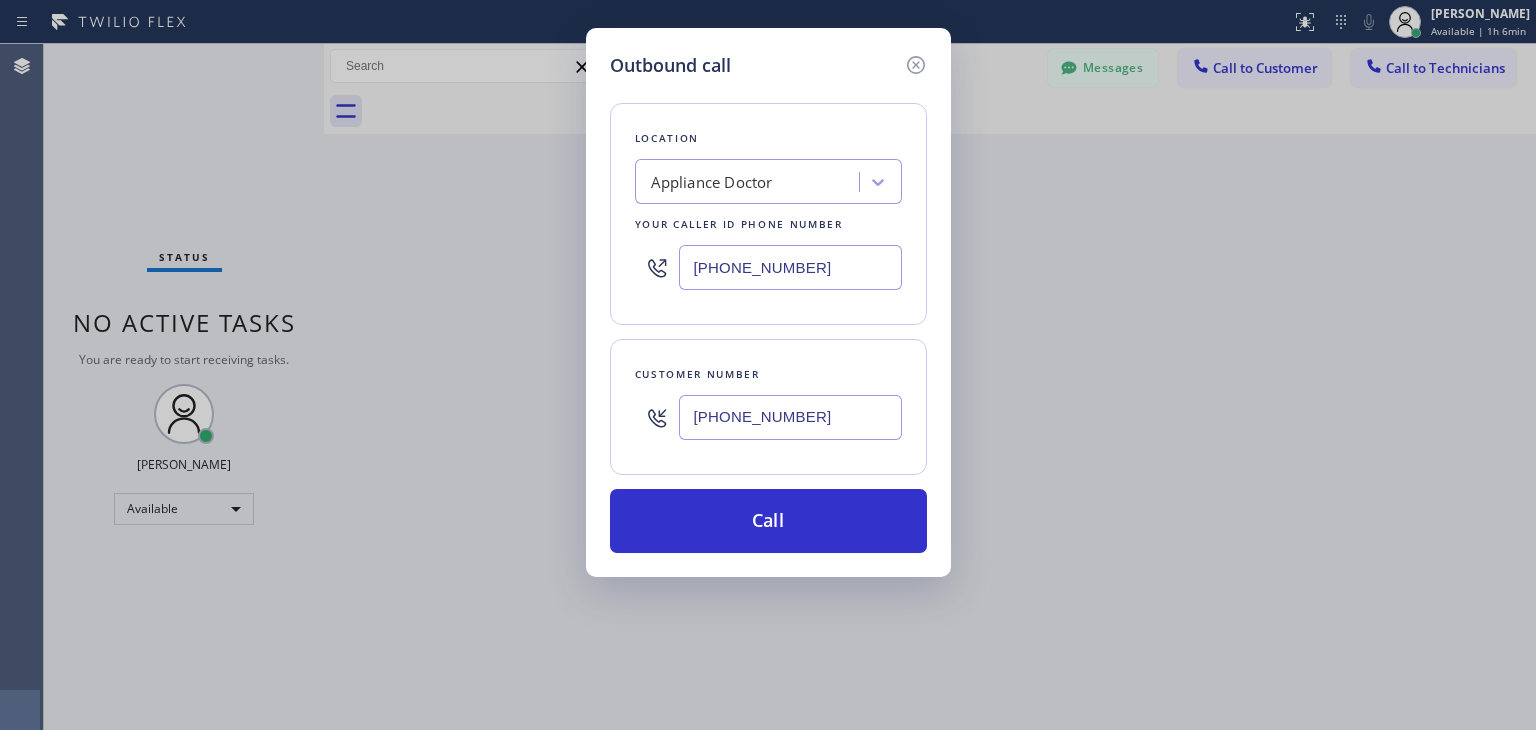 click on "Appliance Doctor" at bounding box center (750, 182) 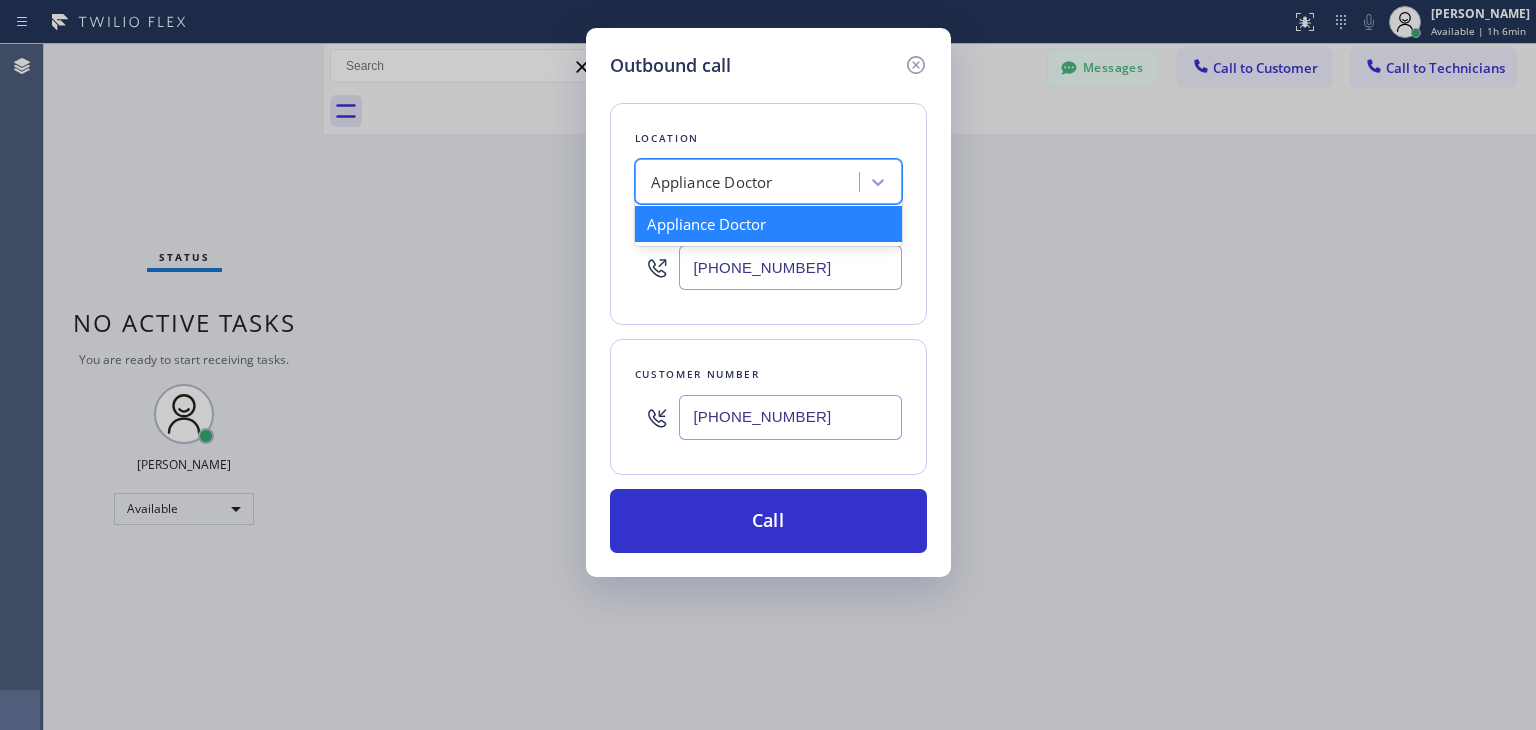 paste on "Electrical Land [GEOGRAPHIC_DATA]" 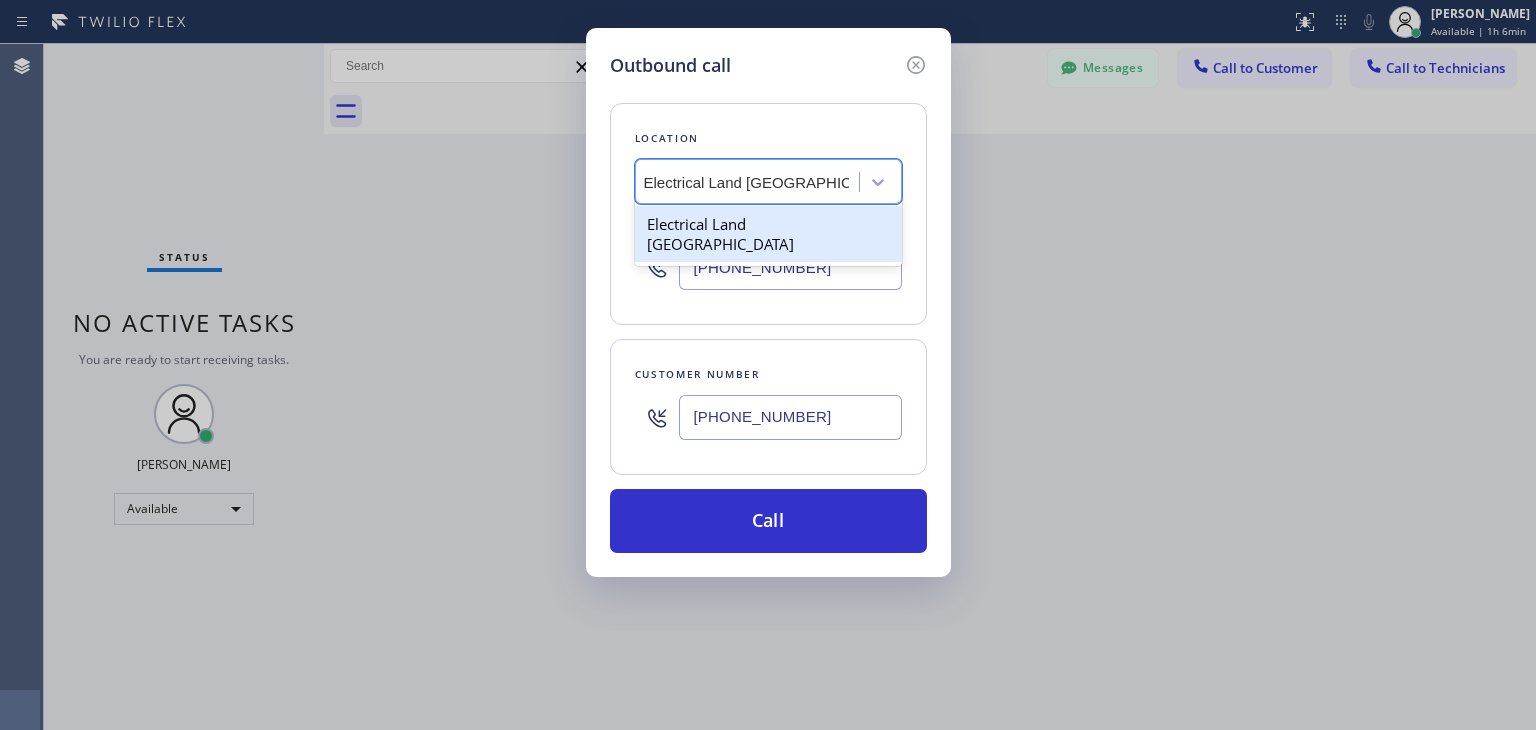 scroll, scrollTop: 0, scrollLeft: 5, axis: horizontal 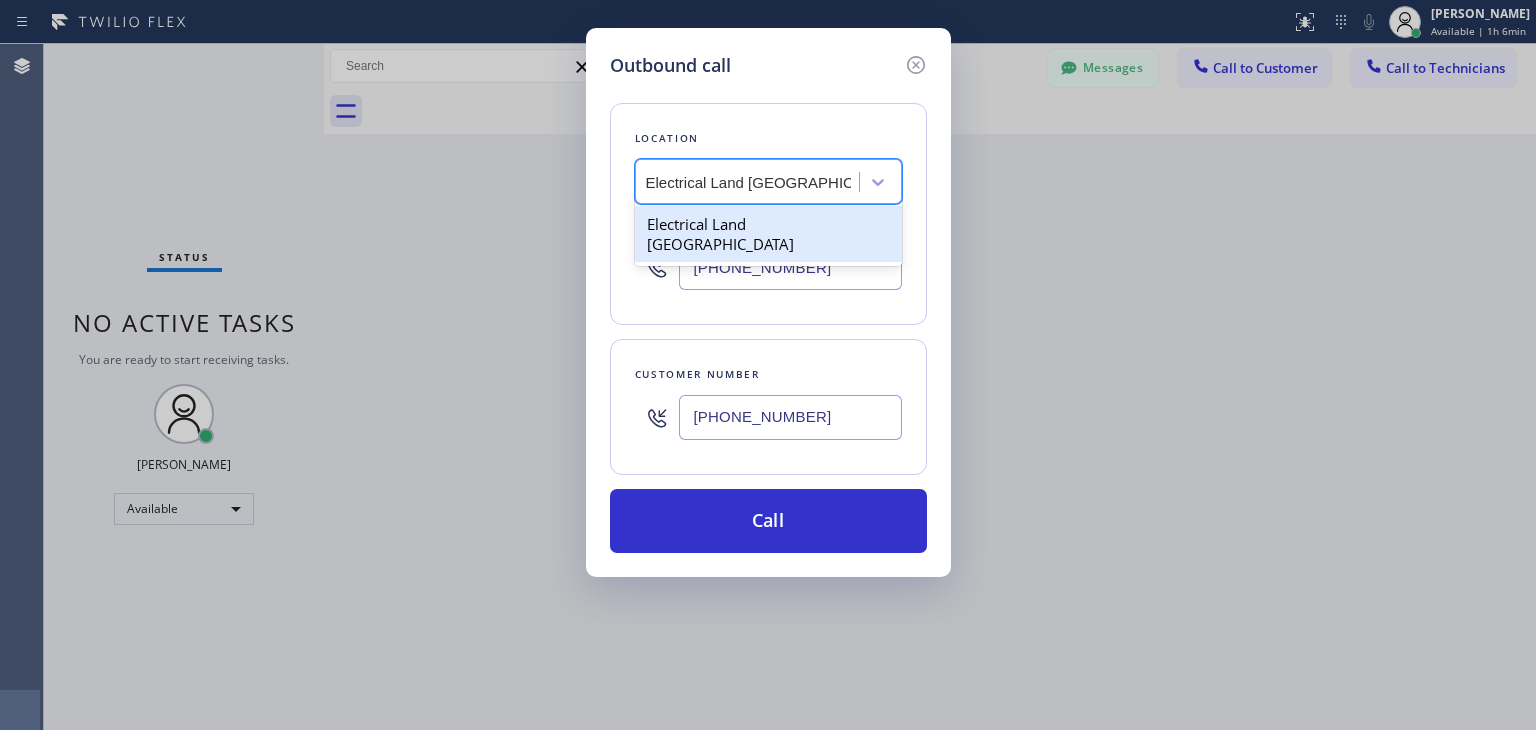 click on "Electrical Land [GEOGRAPHIC_DATA]" at bounding box center (768, 234) 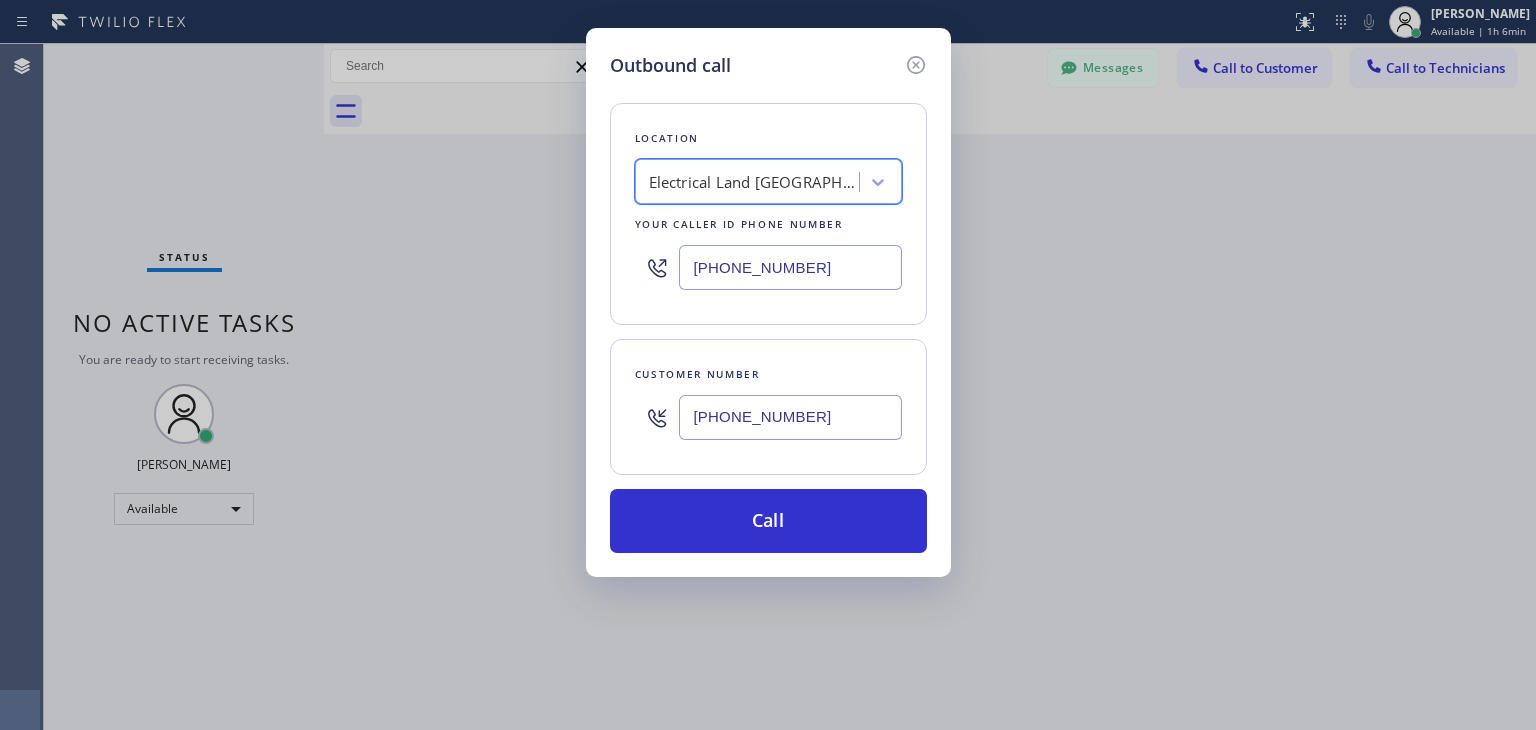 scroll, scrollTop: 0, scrollLeft: 0, axis: both 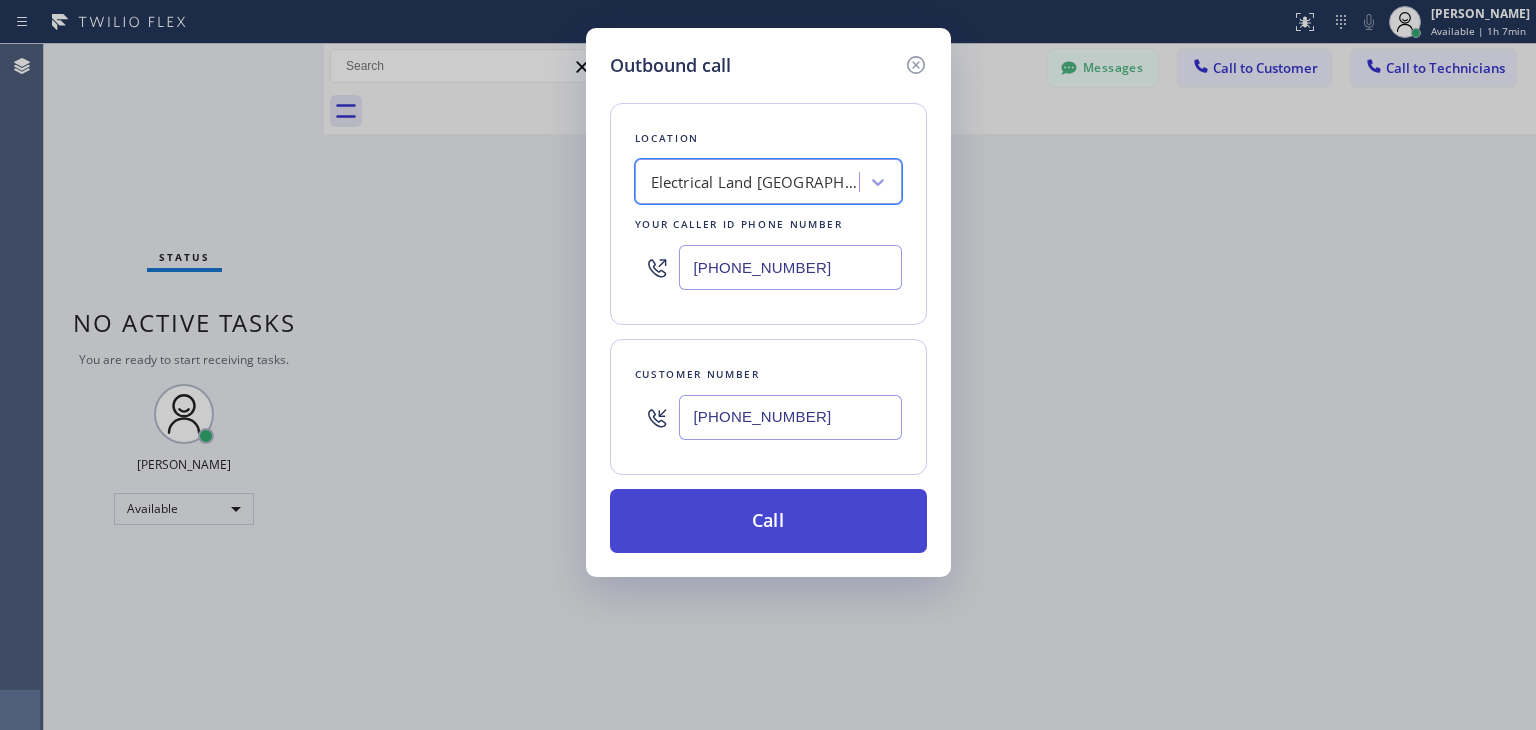 click on "Call" at bounding box center [768, 521] 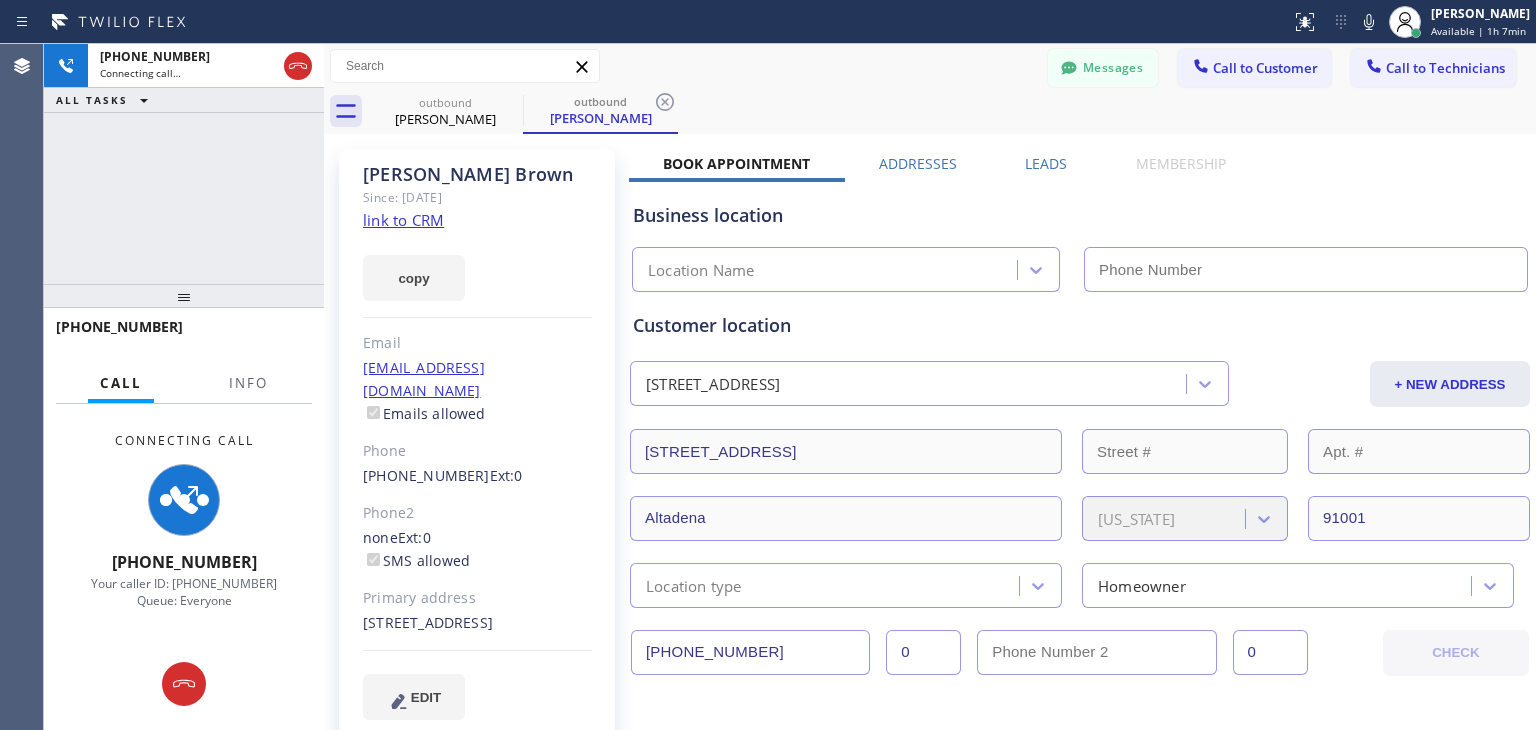 type on "[PHONE_NUMBER]" 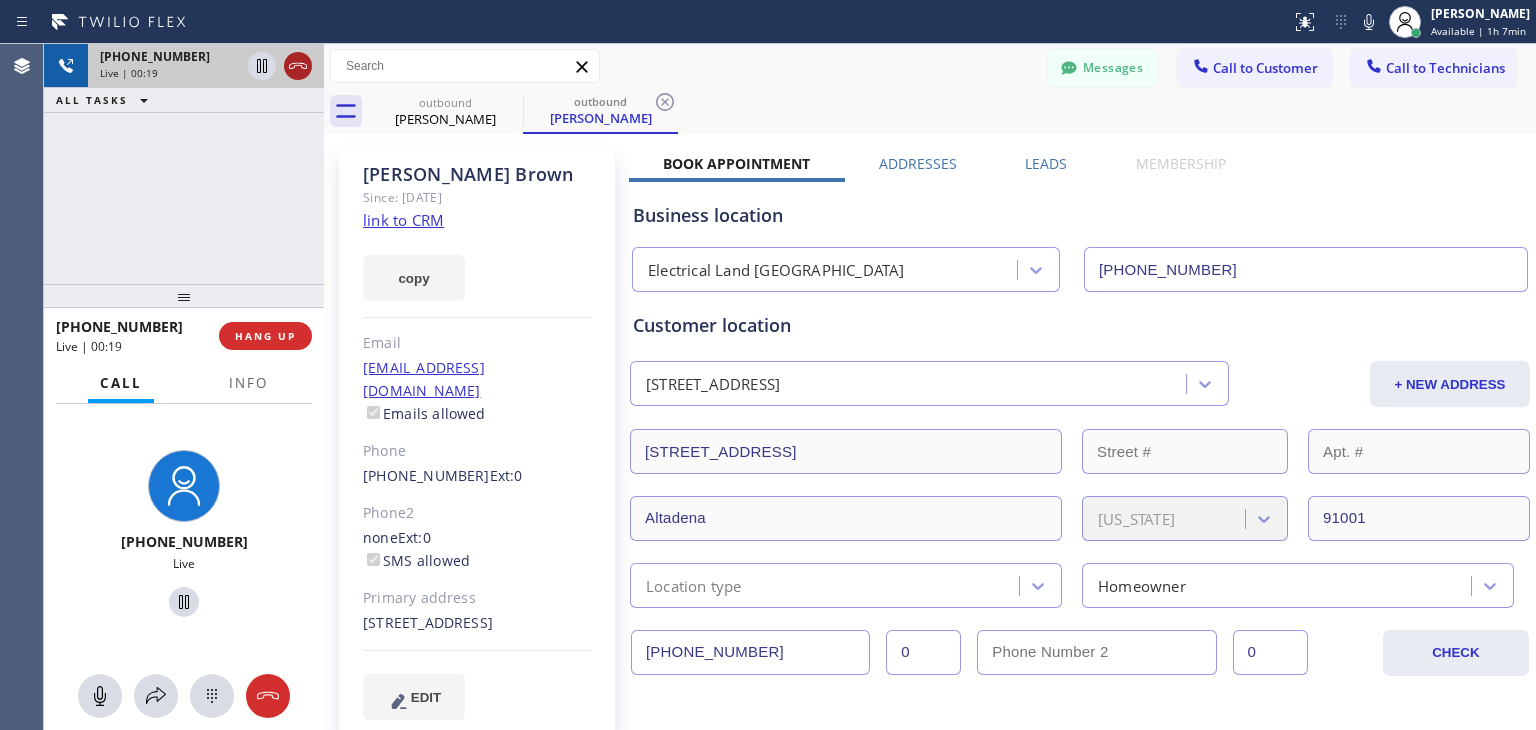 click 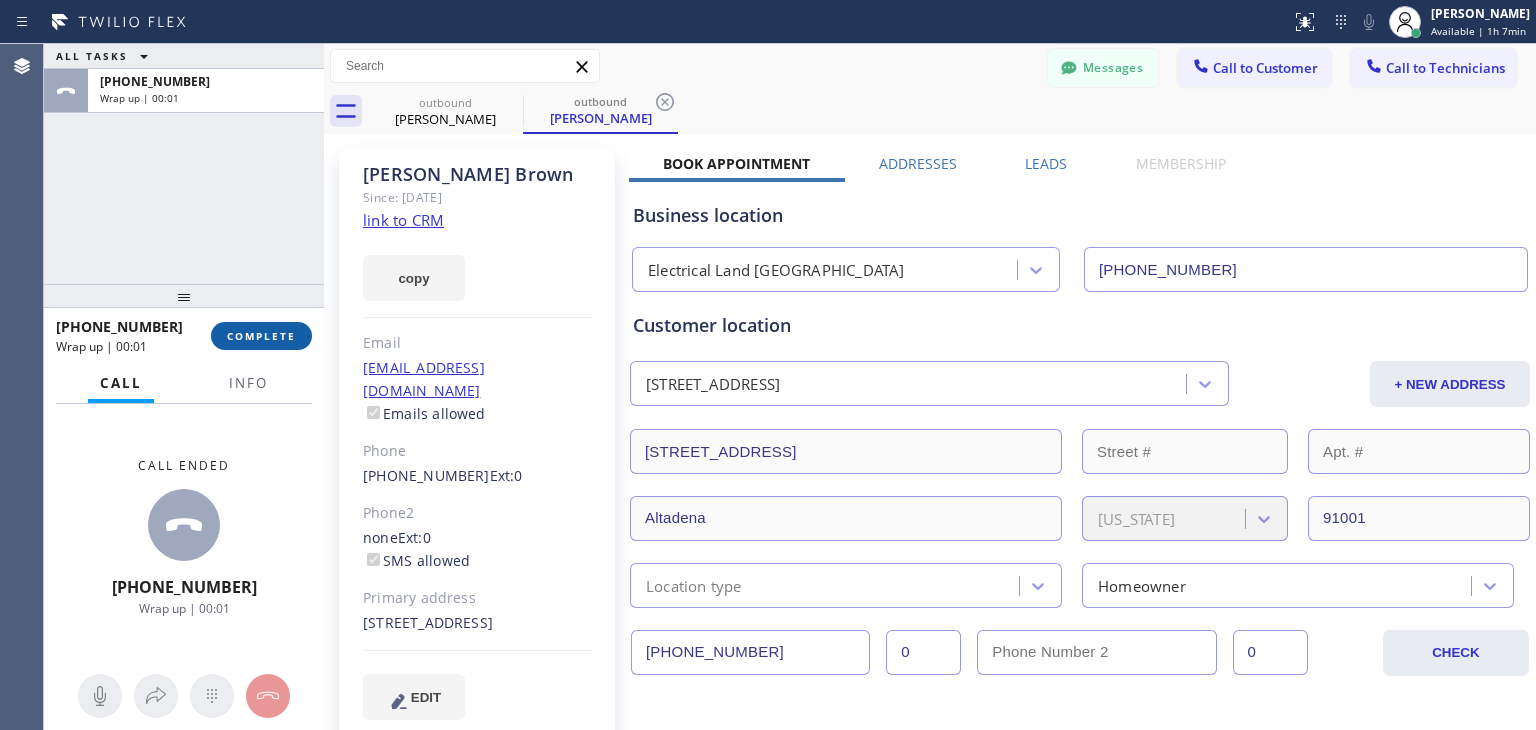 click on "COMPLETE" at bounding box center (261, 336) 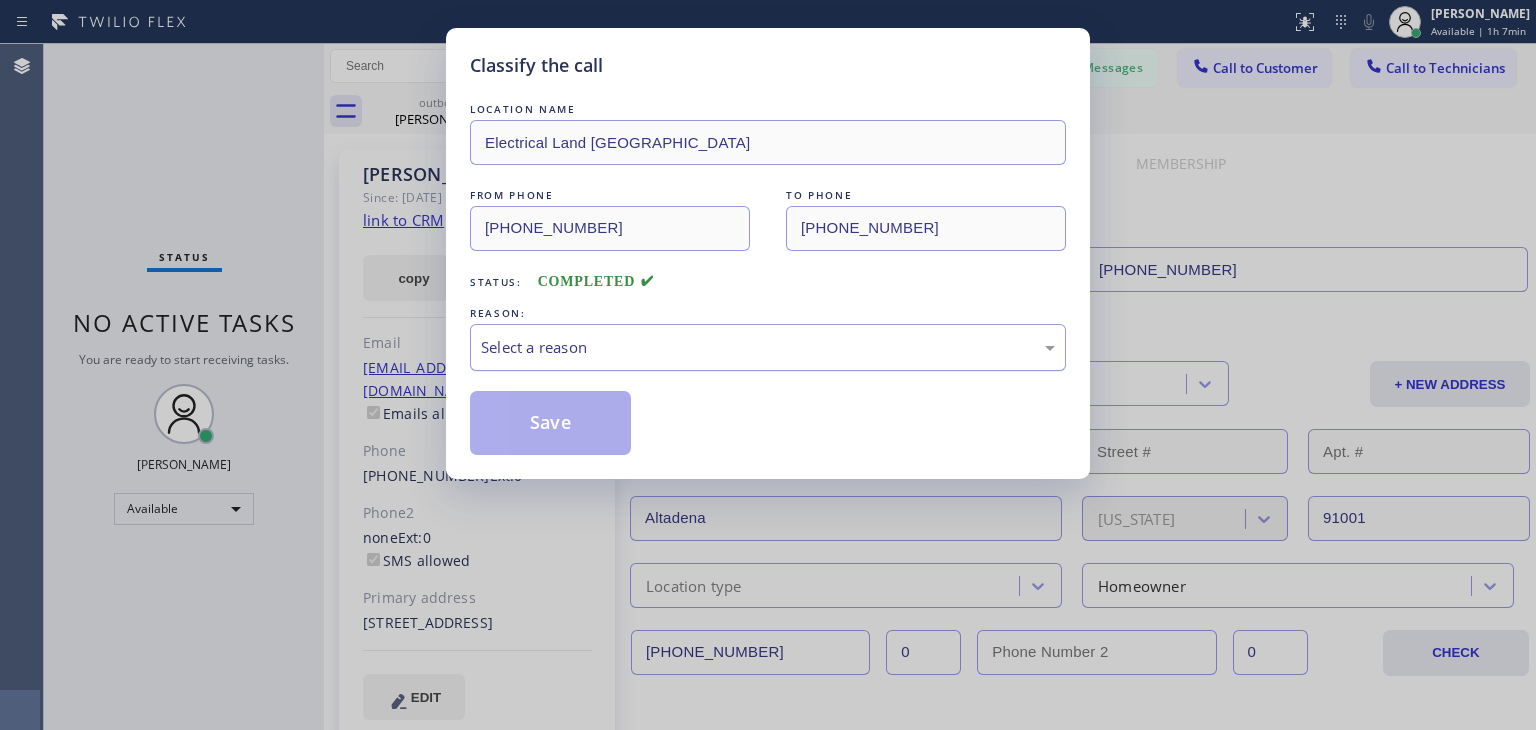 click on "Select a reason" at bounding box center [768, 347] 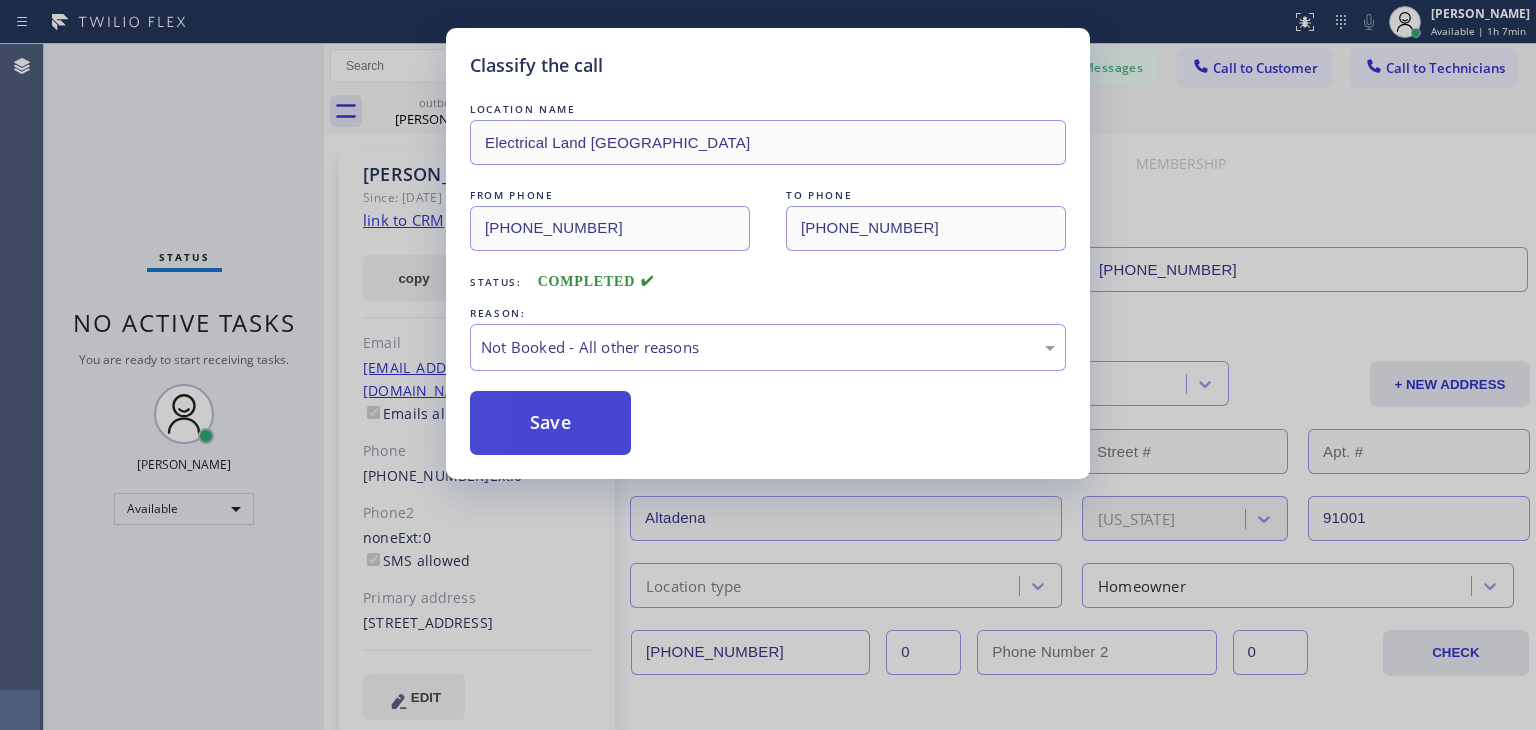 drag, startPoint x: 703, startPoint y: 438, endPoint x: 590, endPoint y: 414, distance: 115.52056 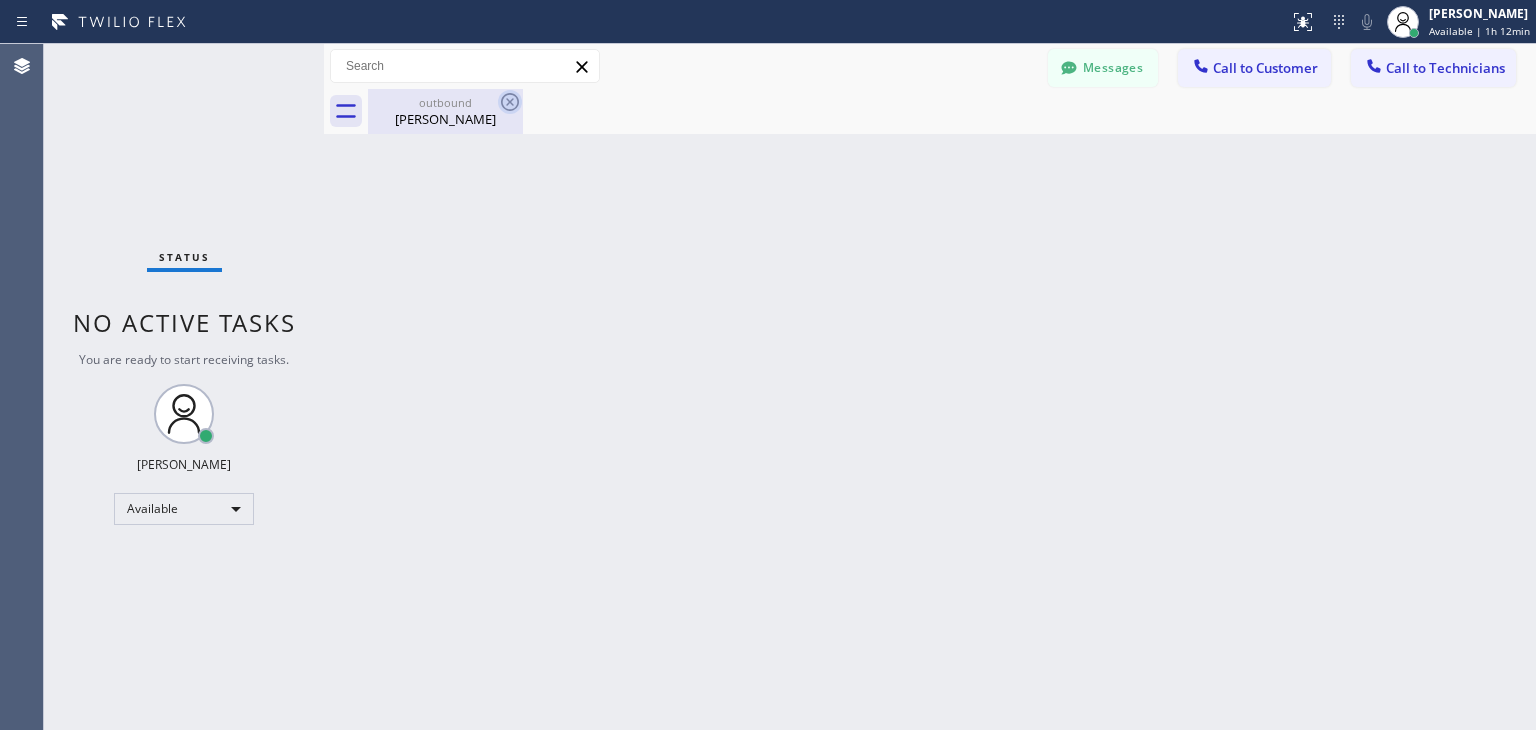 click 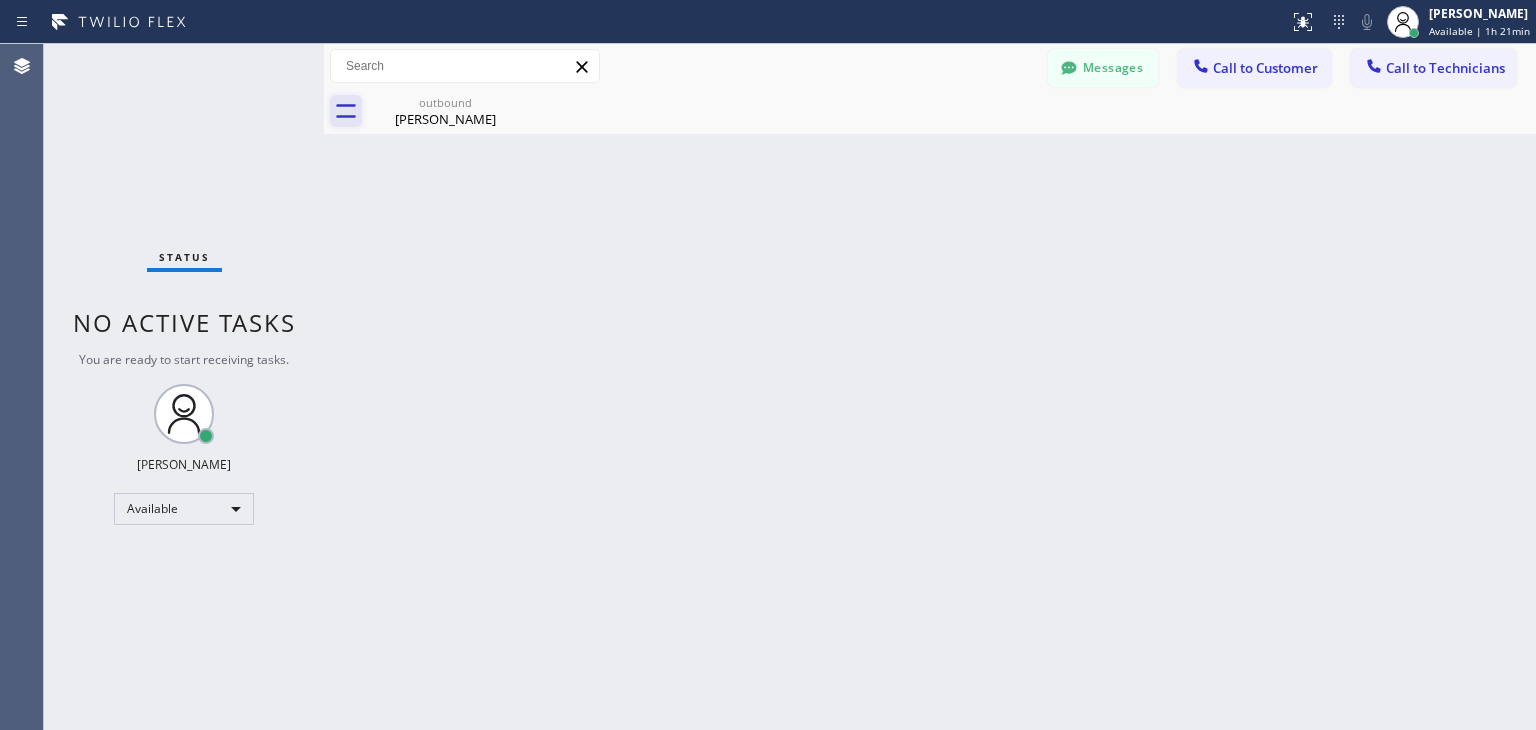 click 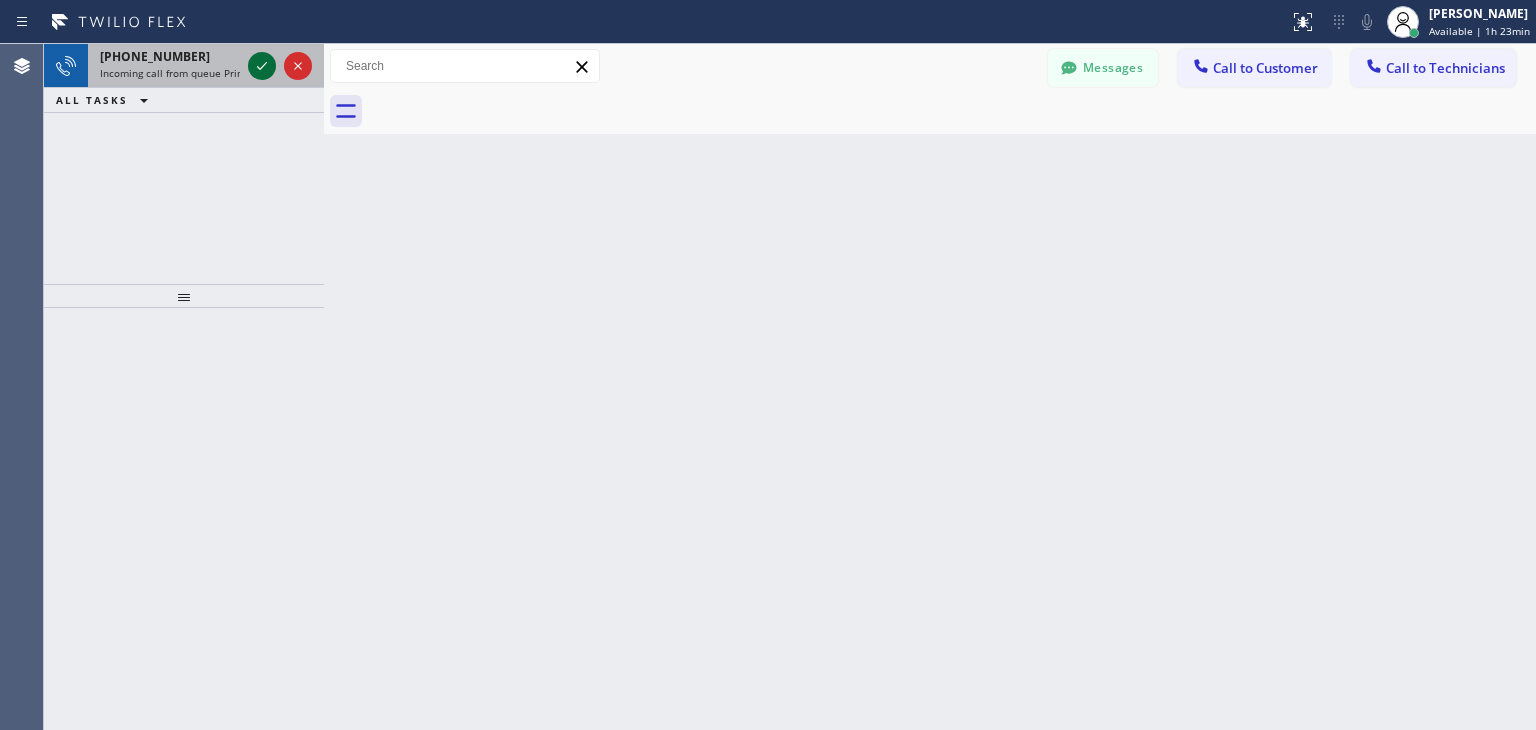 click at bounding box center [262, 66] 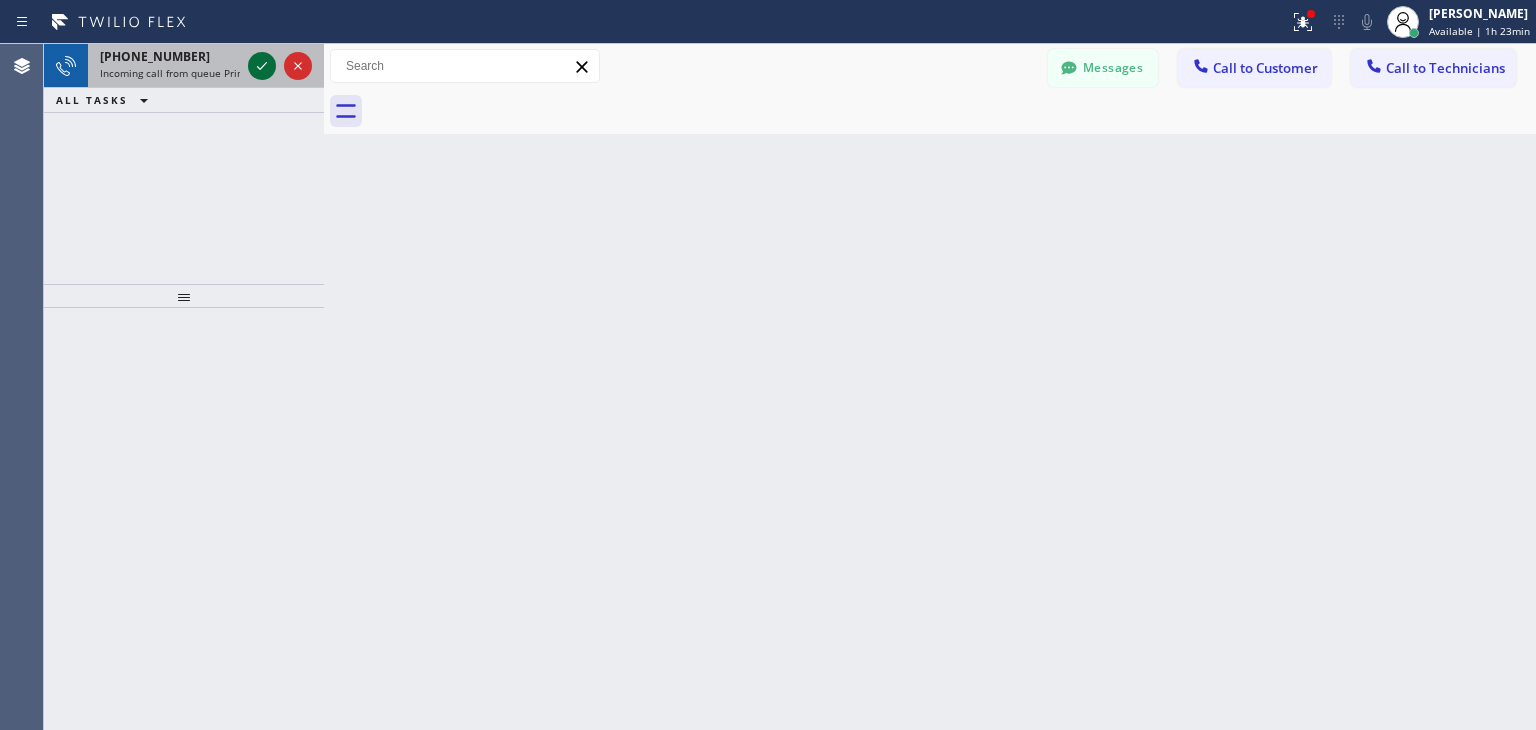 click 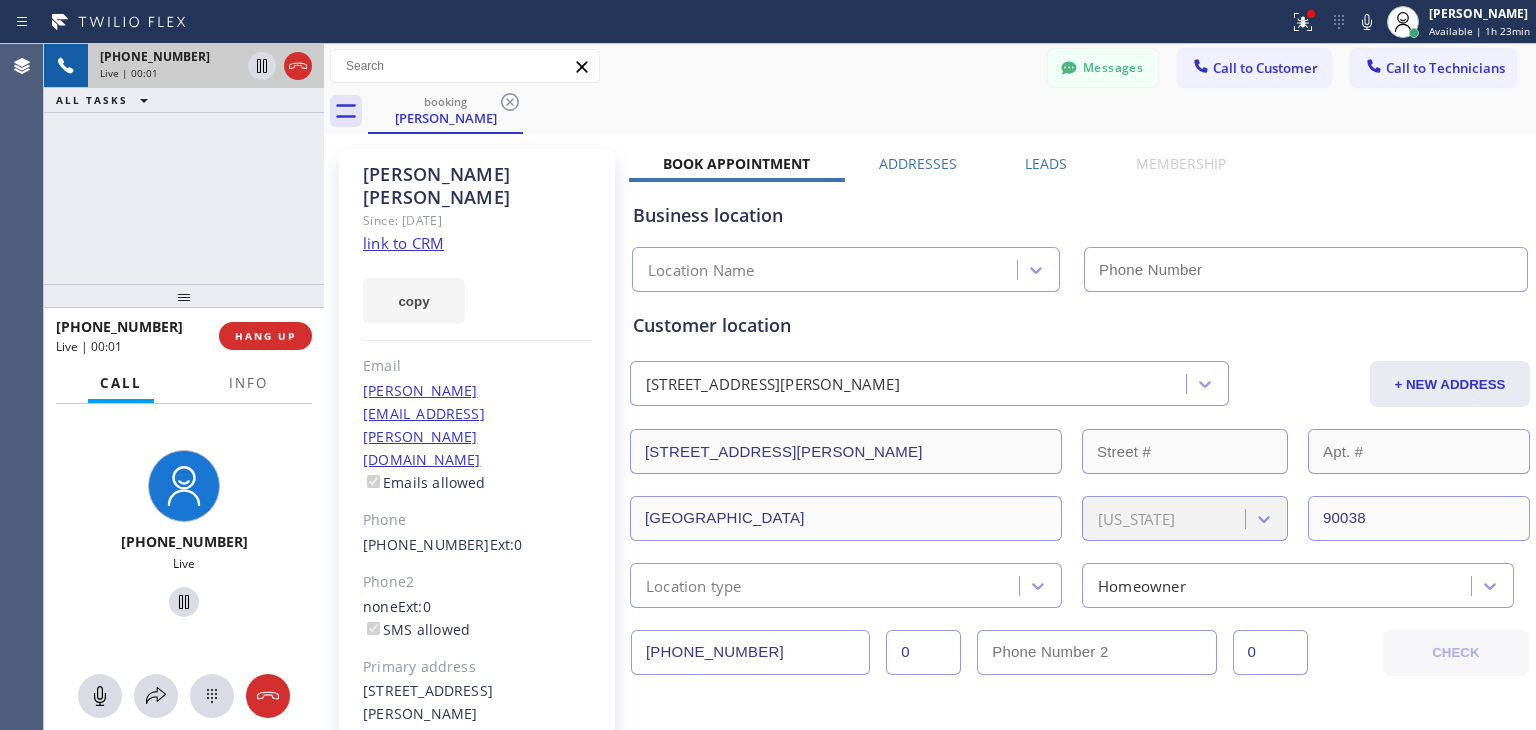 type on "[PHONE_NUMBER]" 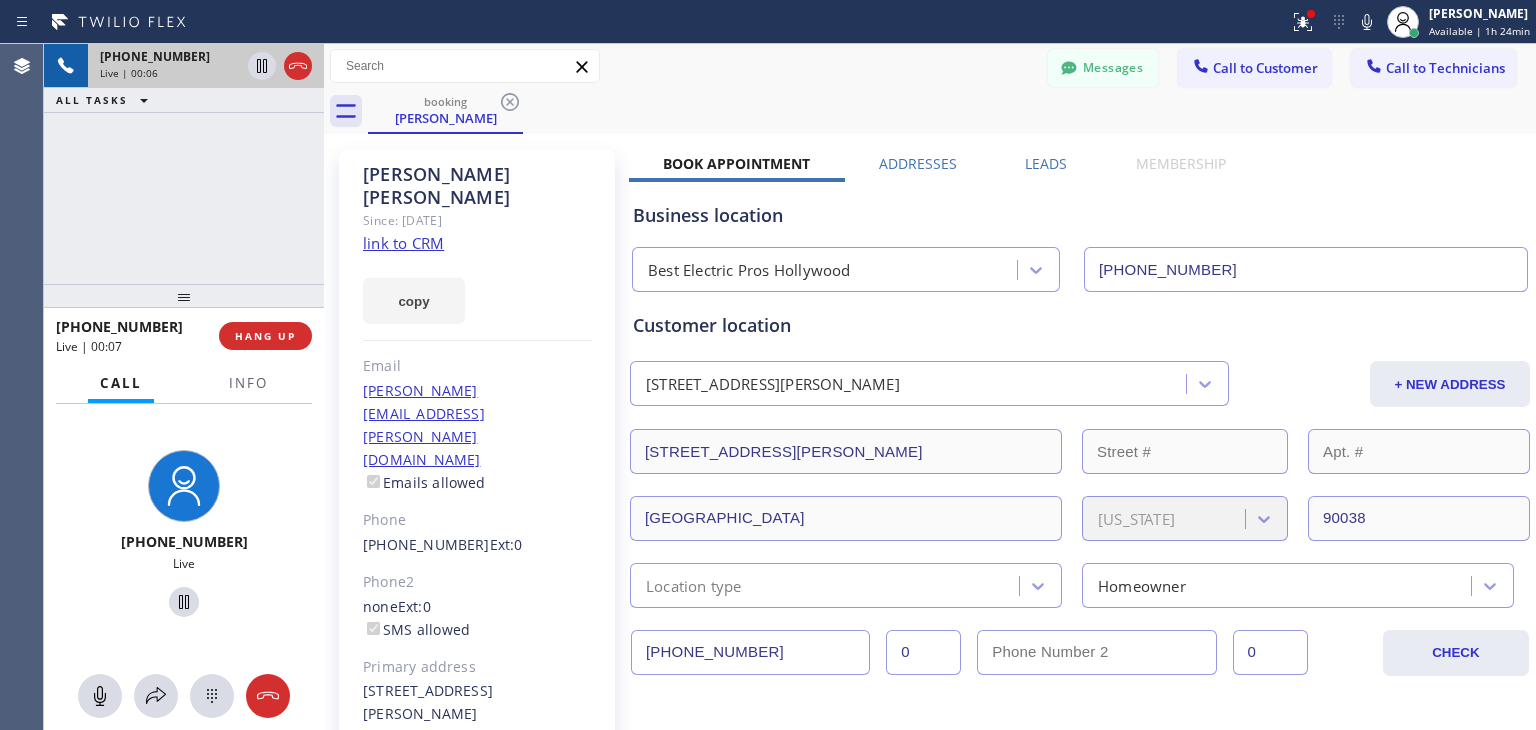 click on "Since: [DATE]" 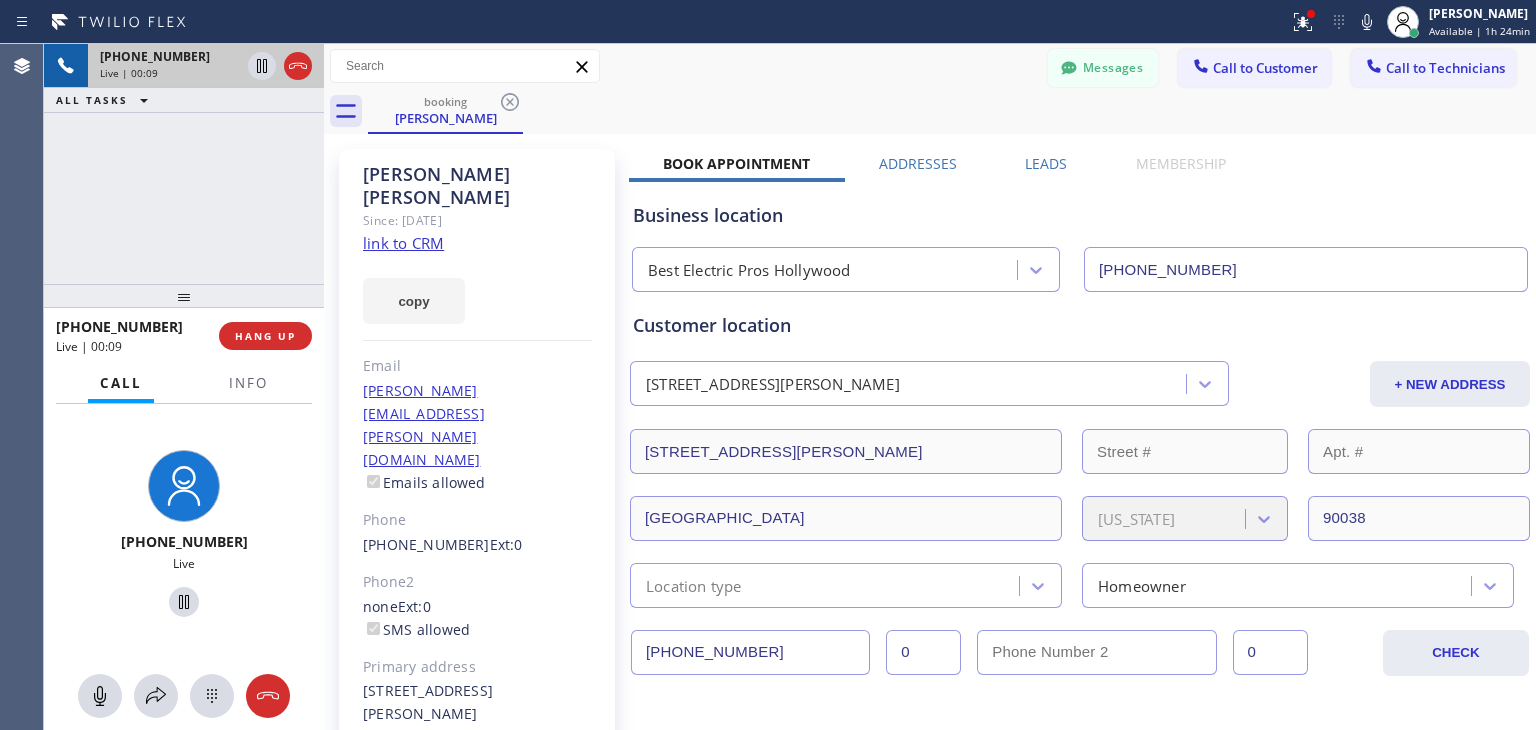 click on "link to CRM" 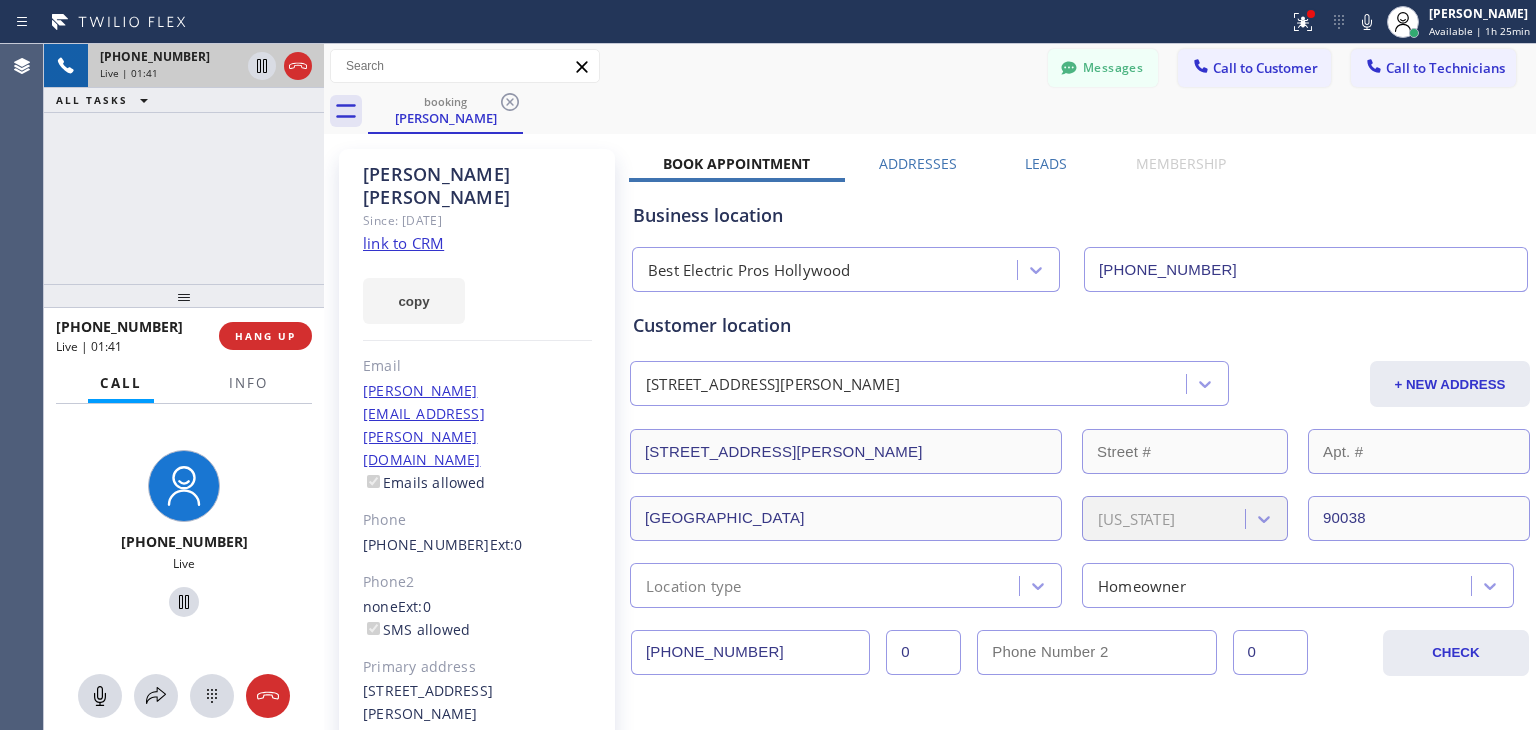 click 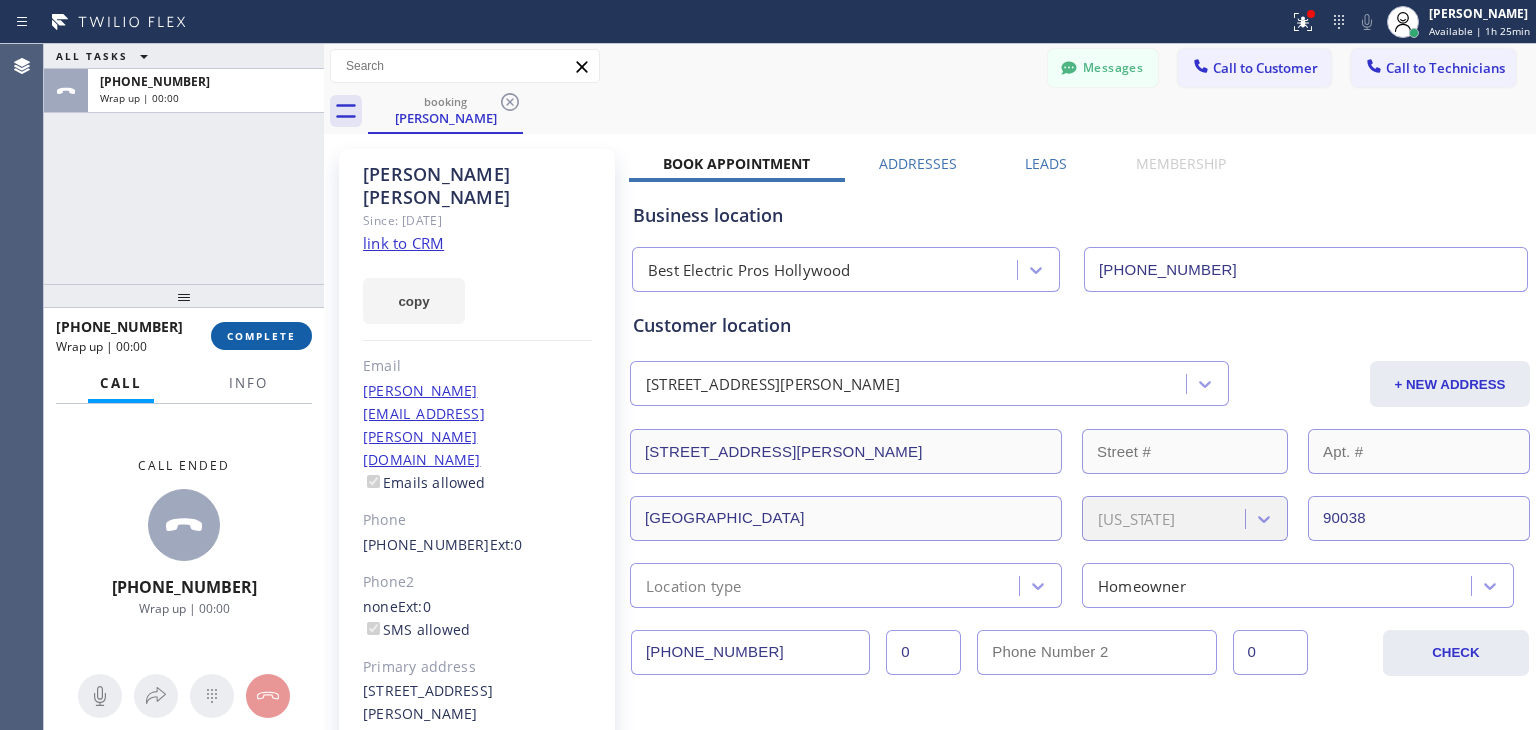 click on "COMPLETE" at bounding box center [261, 336] 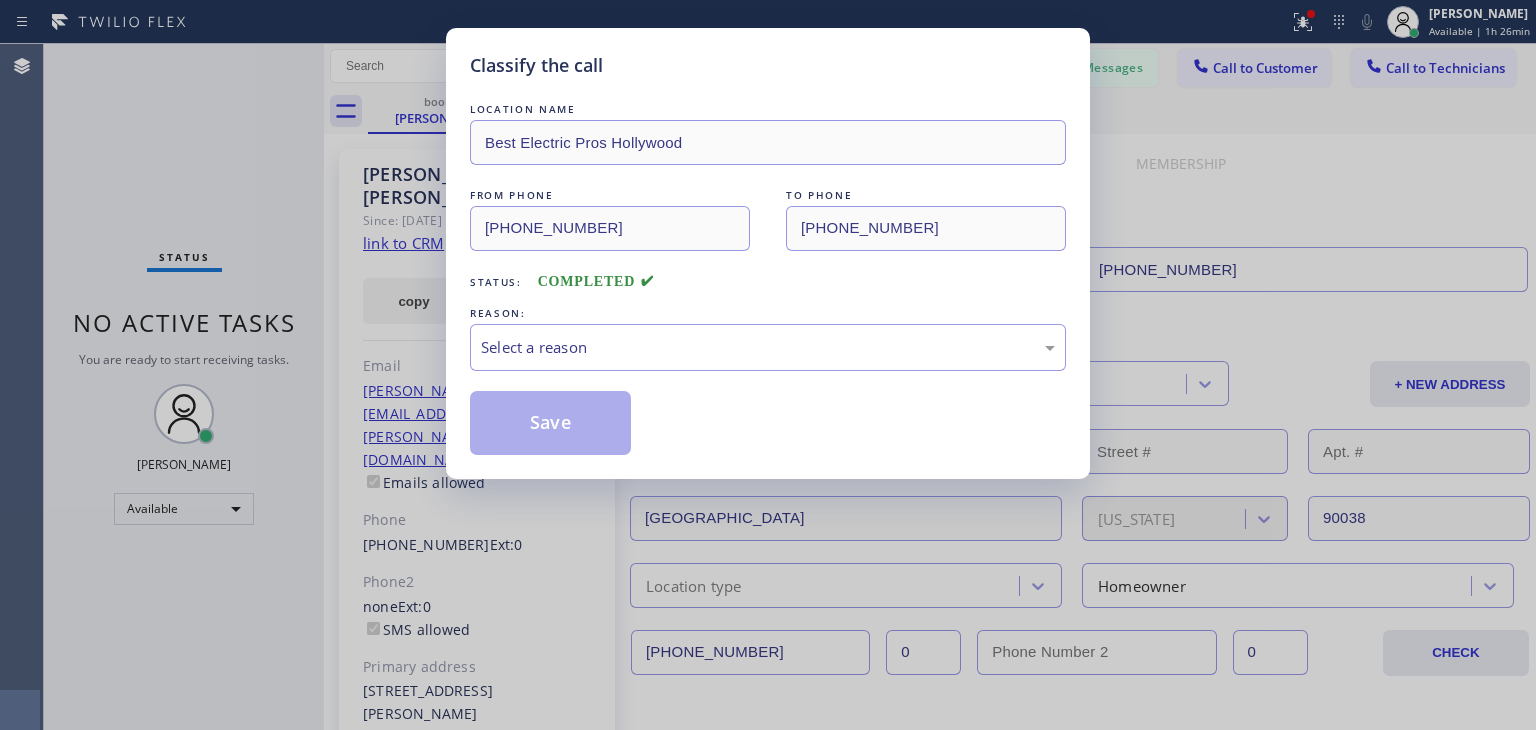 click on "Classify the call LOCATION NAME Best Electric Pros Hollywood FROM PHONE [PHONE_NUMBER] TO PHONE [PHONE_NUMBER] Status: COMPLETED REASON: Select a reason Save" at bounding box center (768, 365) 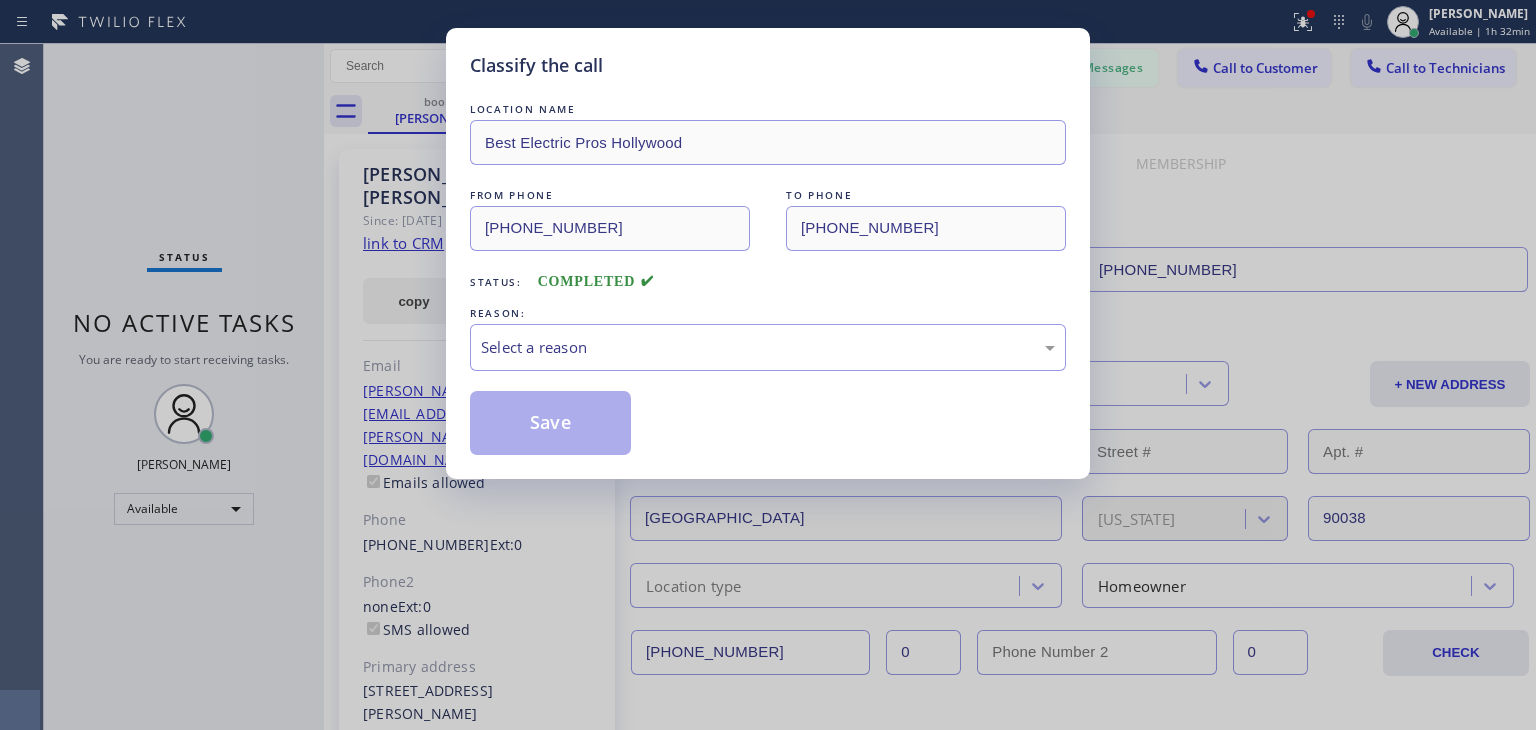 click on "REASON:" at bounding box center [768, 313] 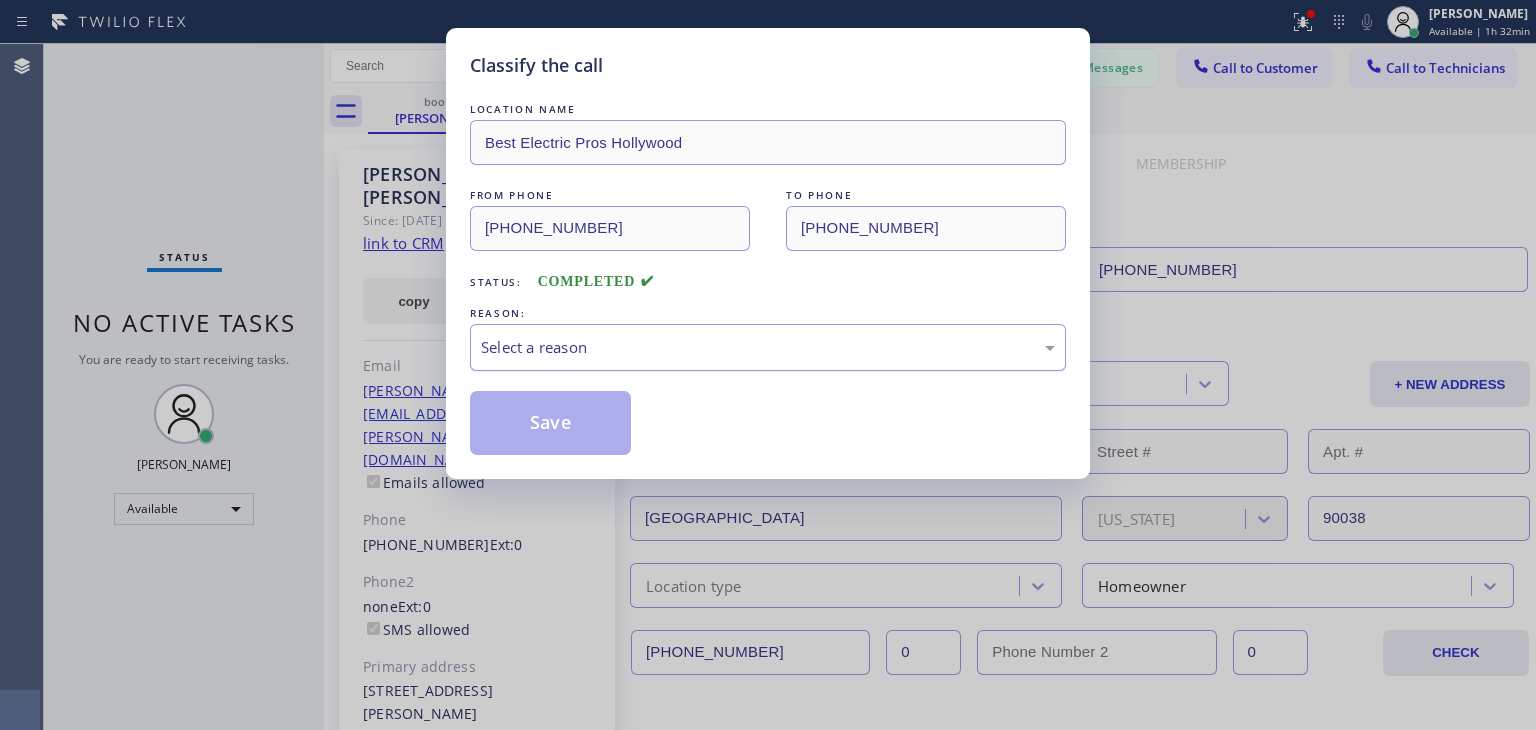 click on "Select a reason" at bounding box center (768, 347) 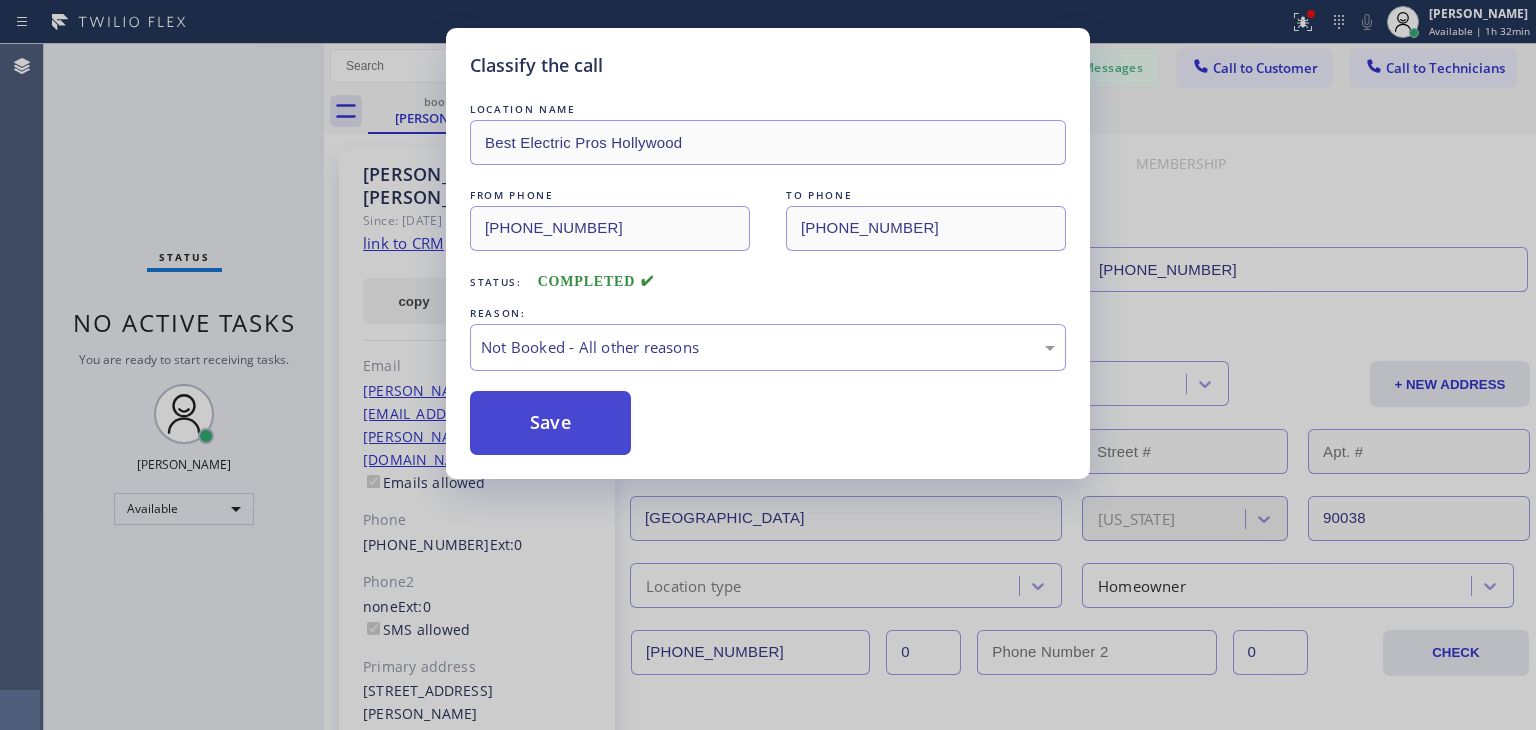 click on "Save" at bounding box center (550, 423) 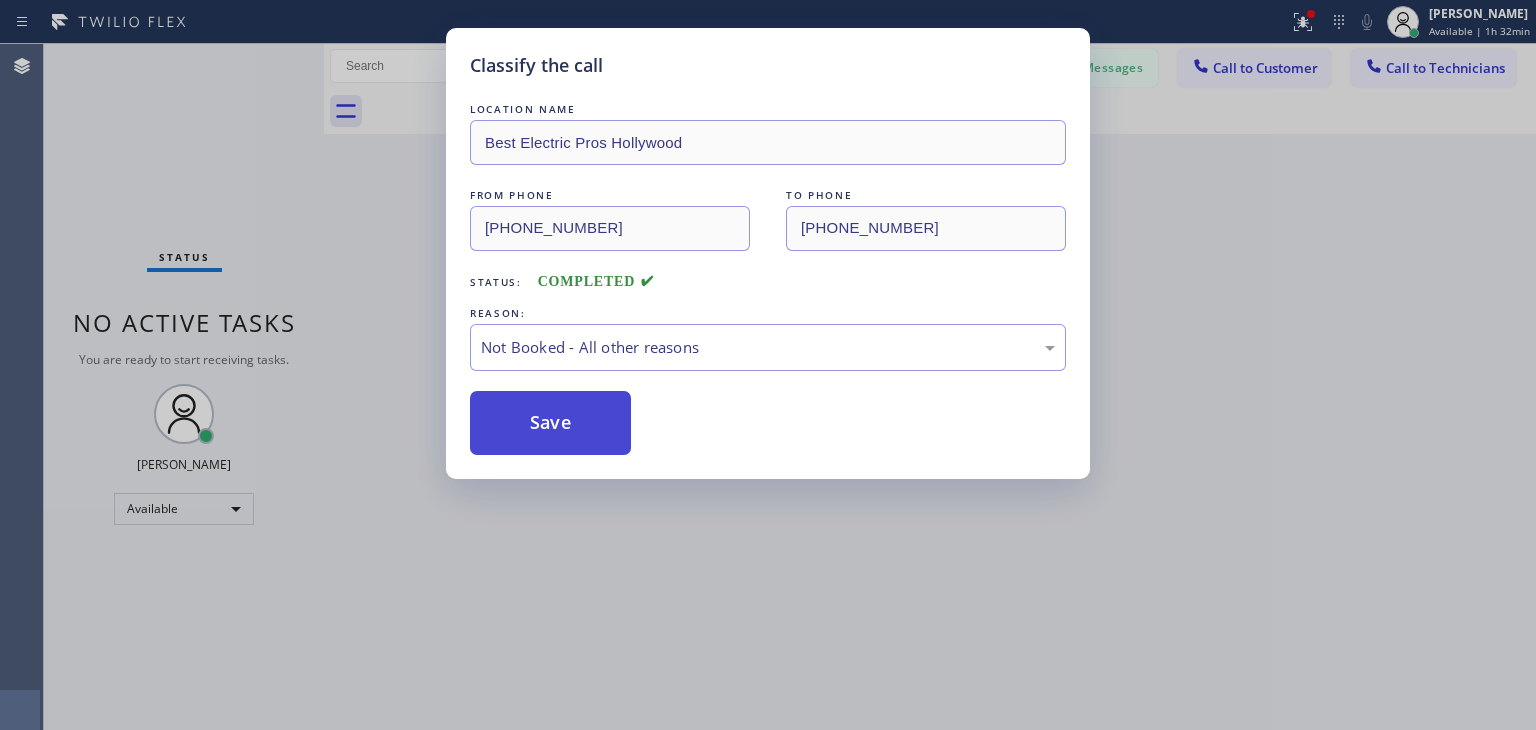 click on "Save" at bounding box center [550, 423] 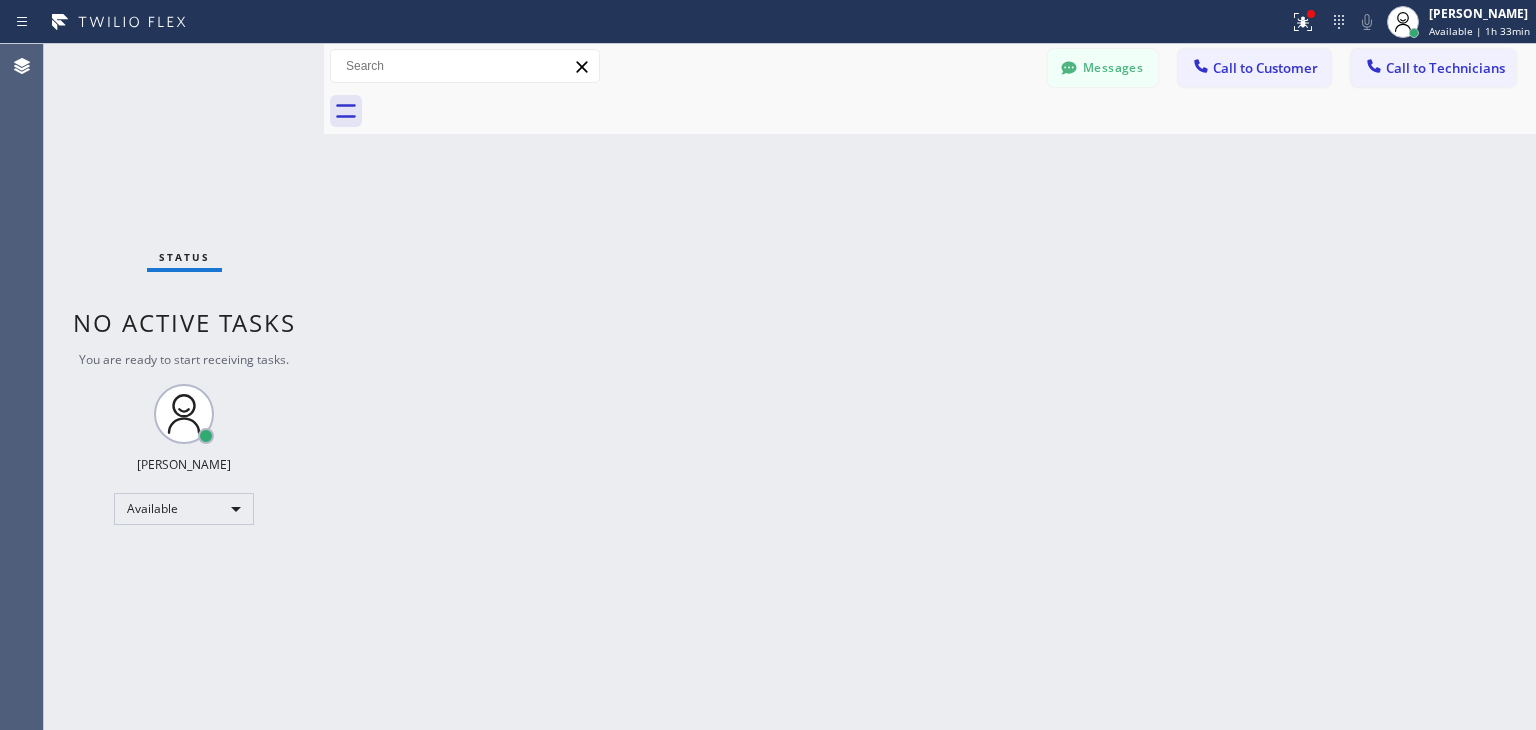 click on "Status   No active tasks     You are ready to start receiving tasks.   [PERSON_NAME] Available" at bounding box center [184, 387] 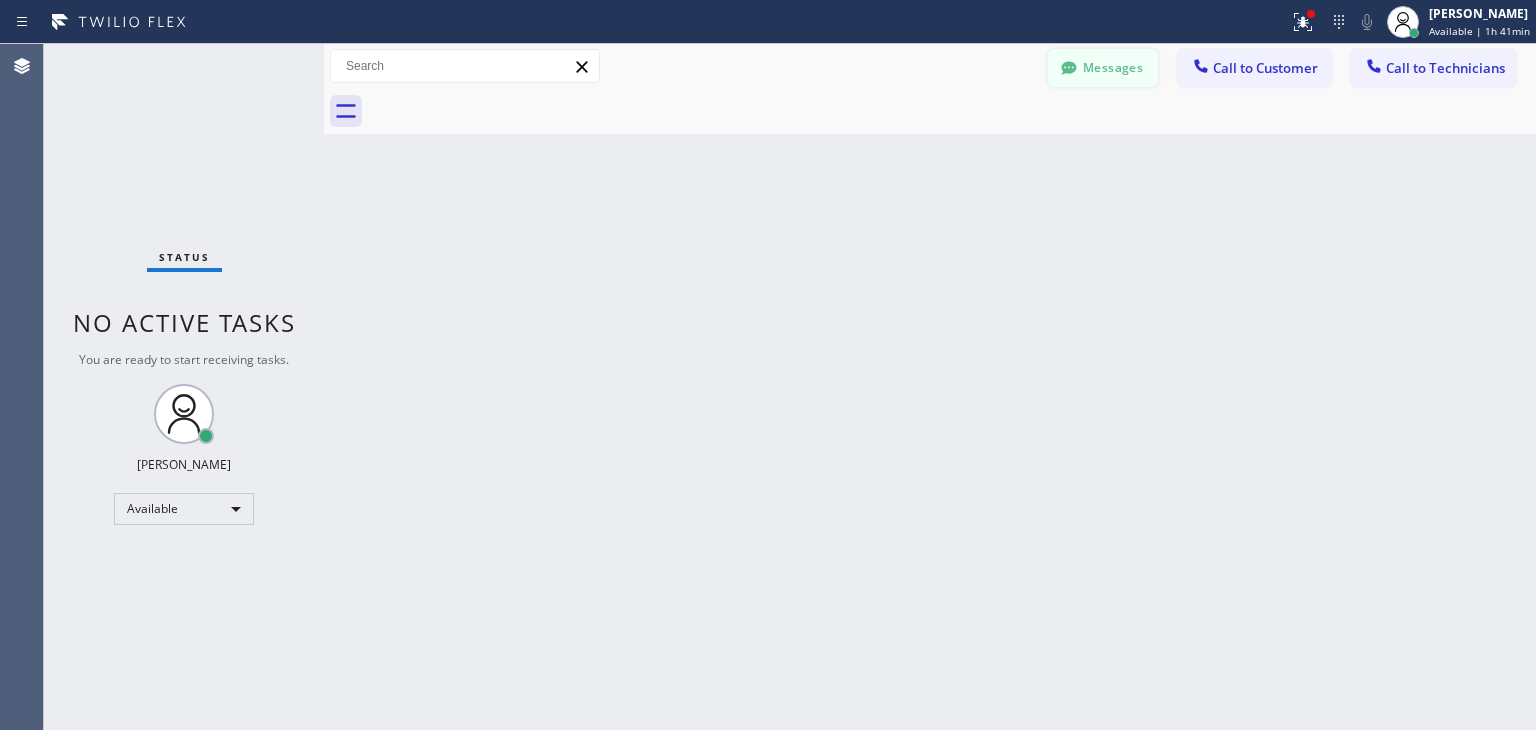 click on "Messages" at bounding box center (1103, 68) 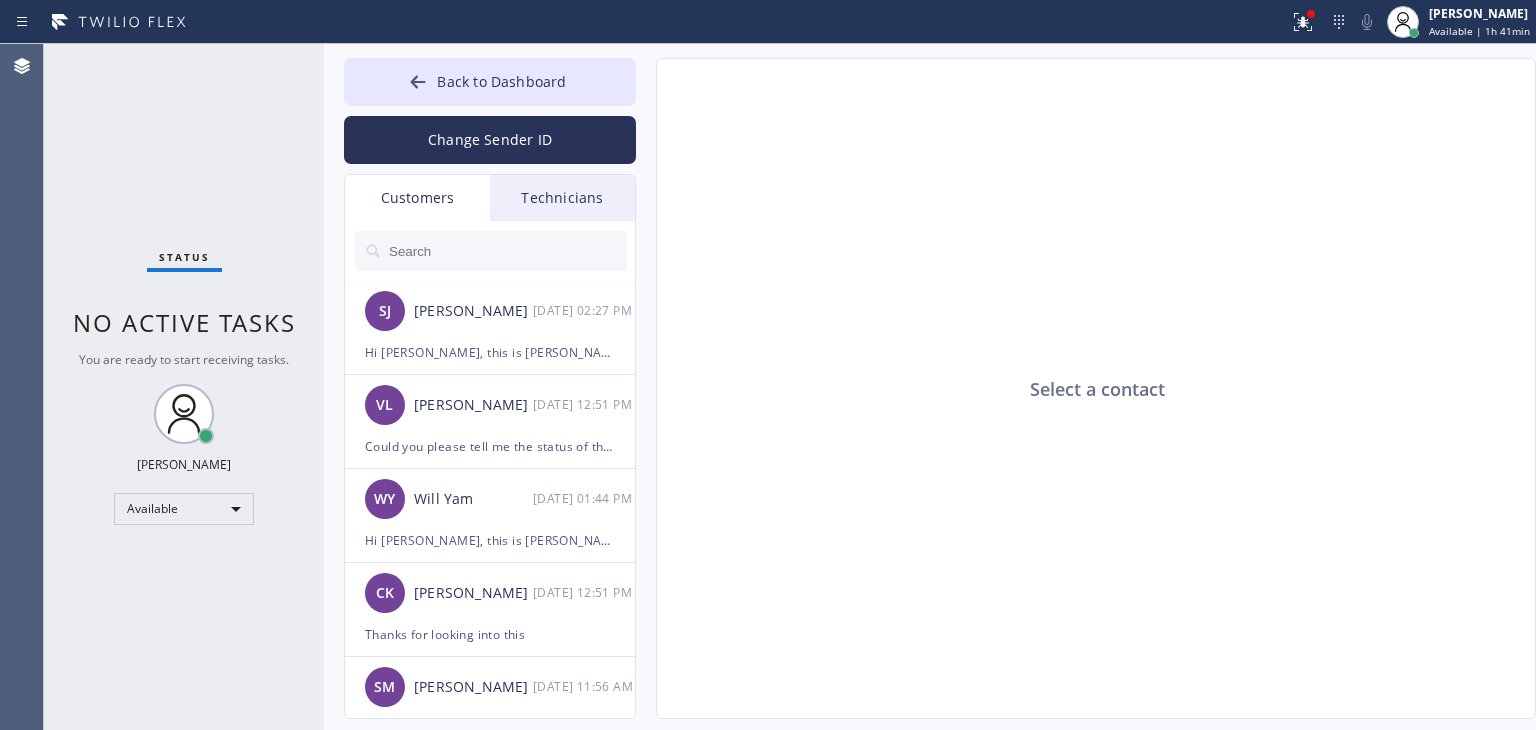 click on "Technicians" at bounding box center [562, 198] 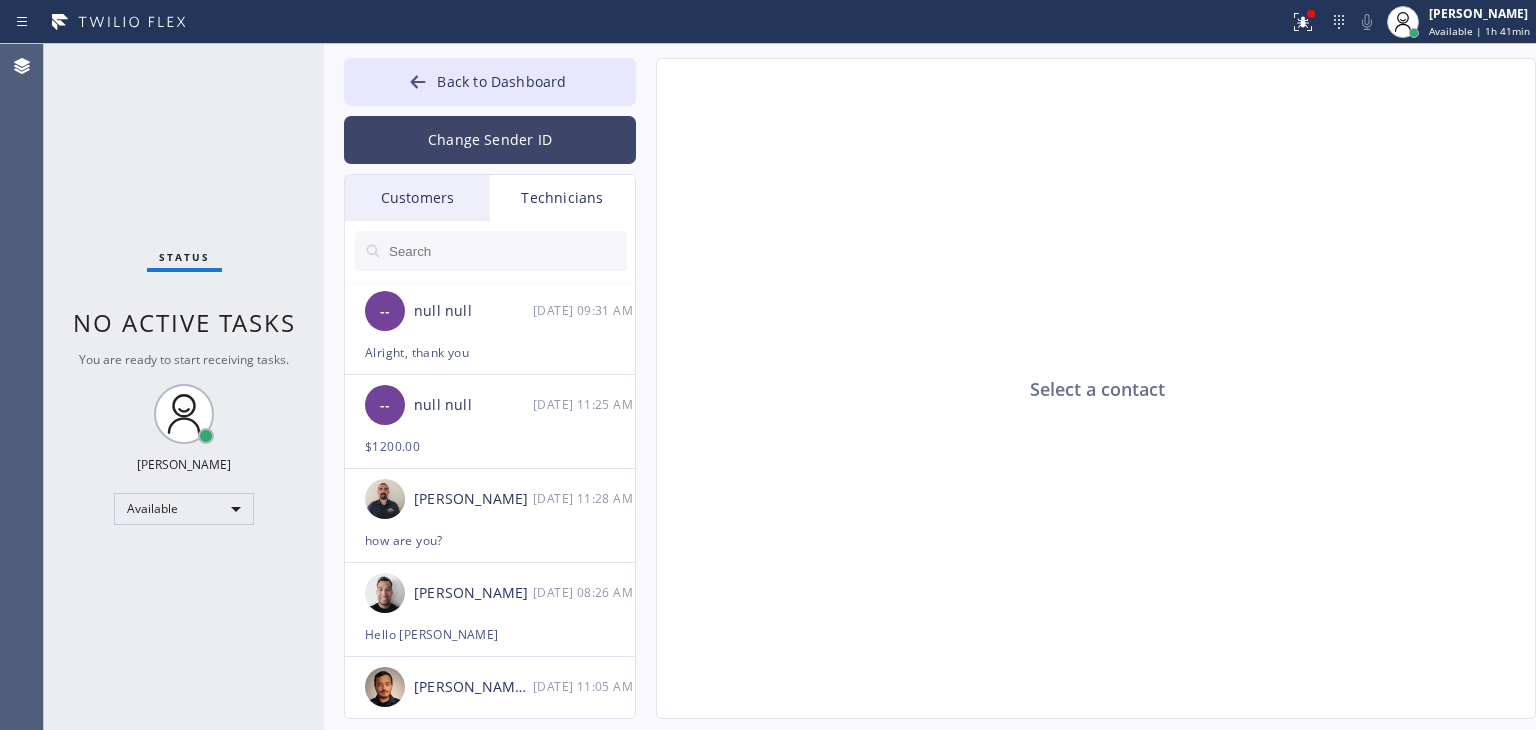 click on "Change Sender ID" at bounding box center (490, 140) 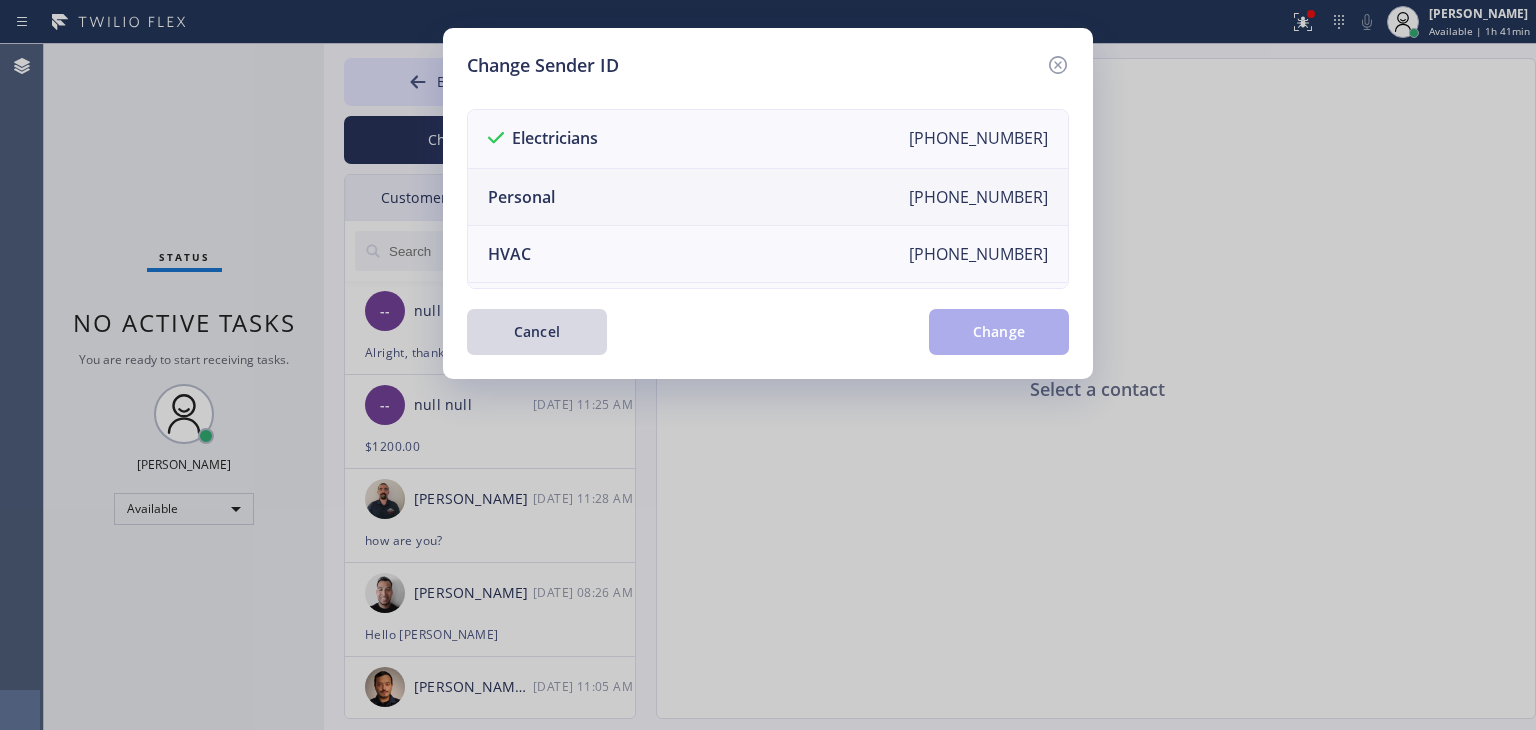 click on "Personal [PHONE_NUMBER]" at bounding box center (768, 197) 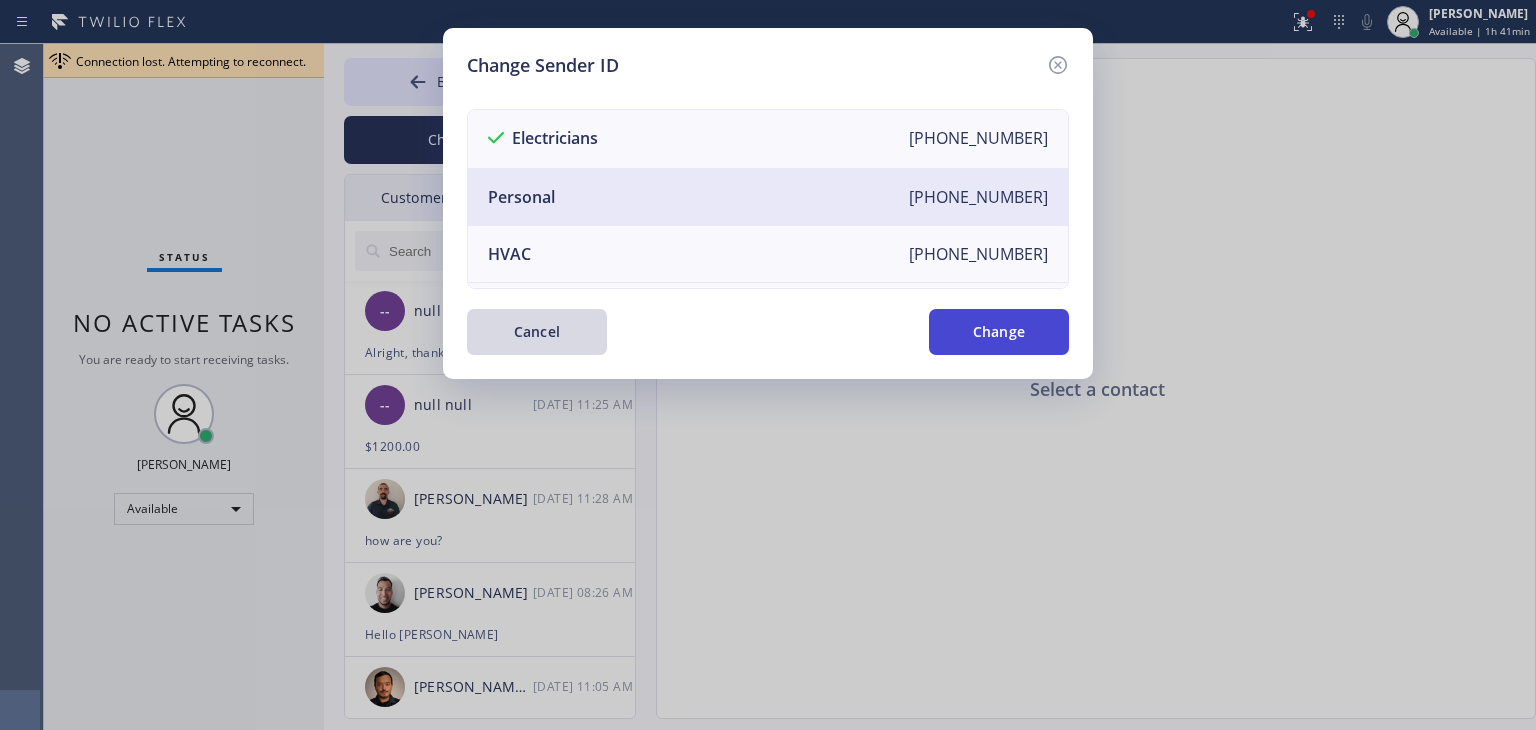 click on "Change" at bounding box center [999, 332] 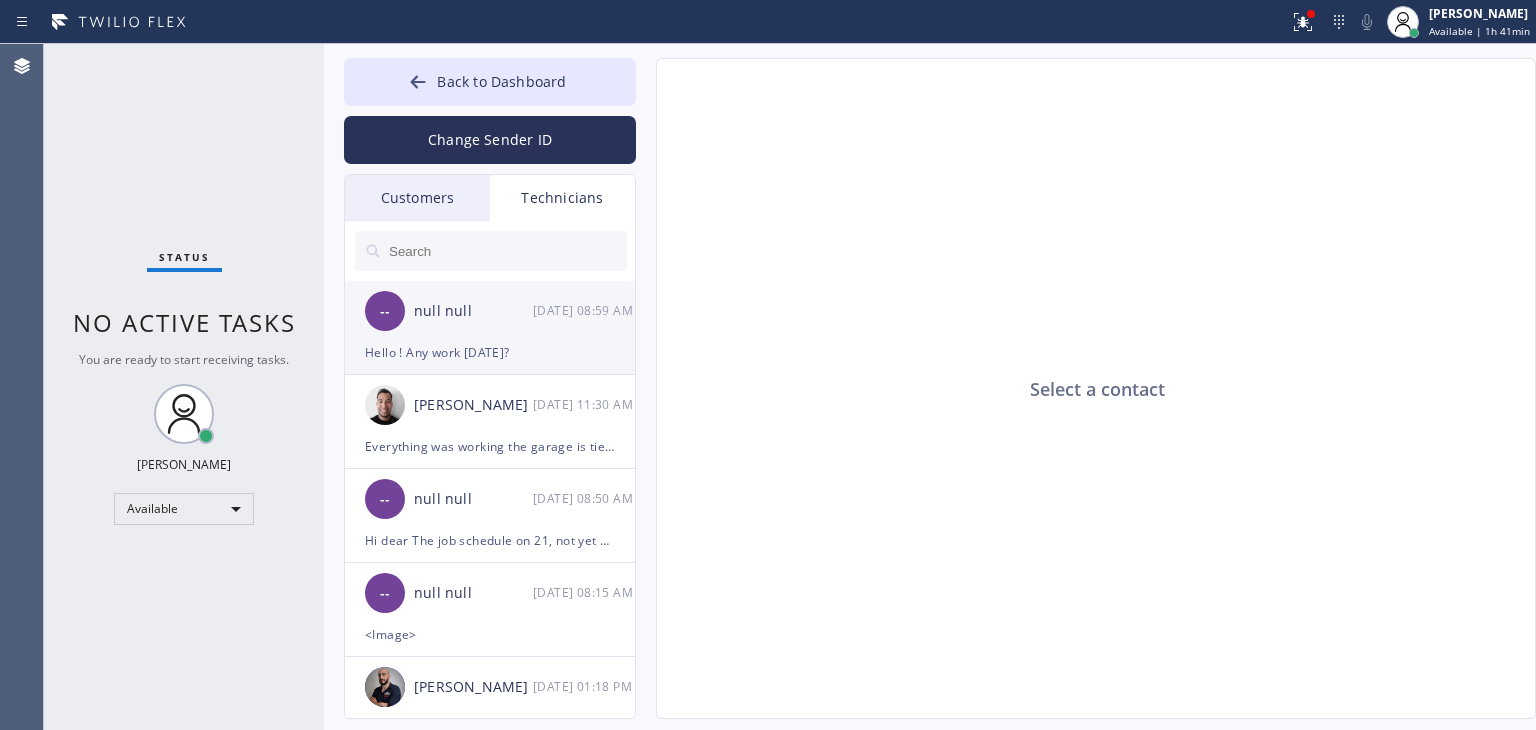 click on "-- null null [DATE] 08:59 AM Hello !
Any work [DATE]?" 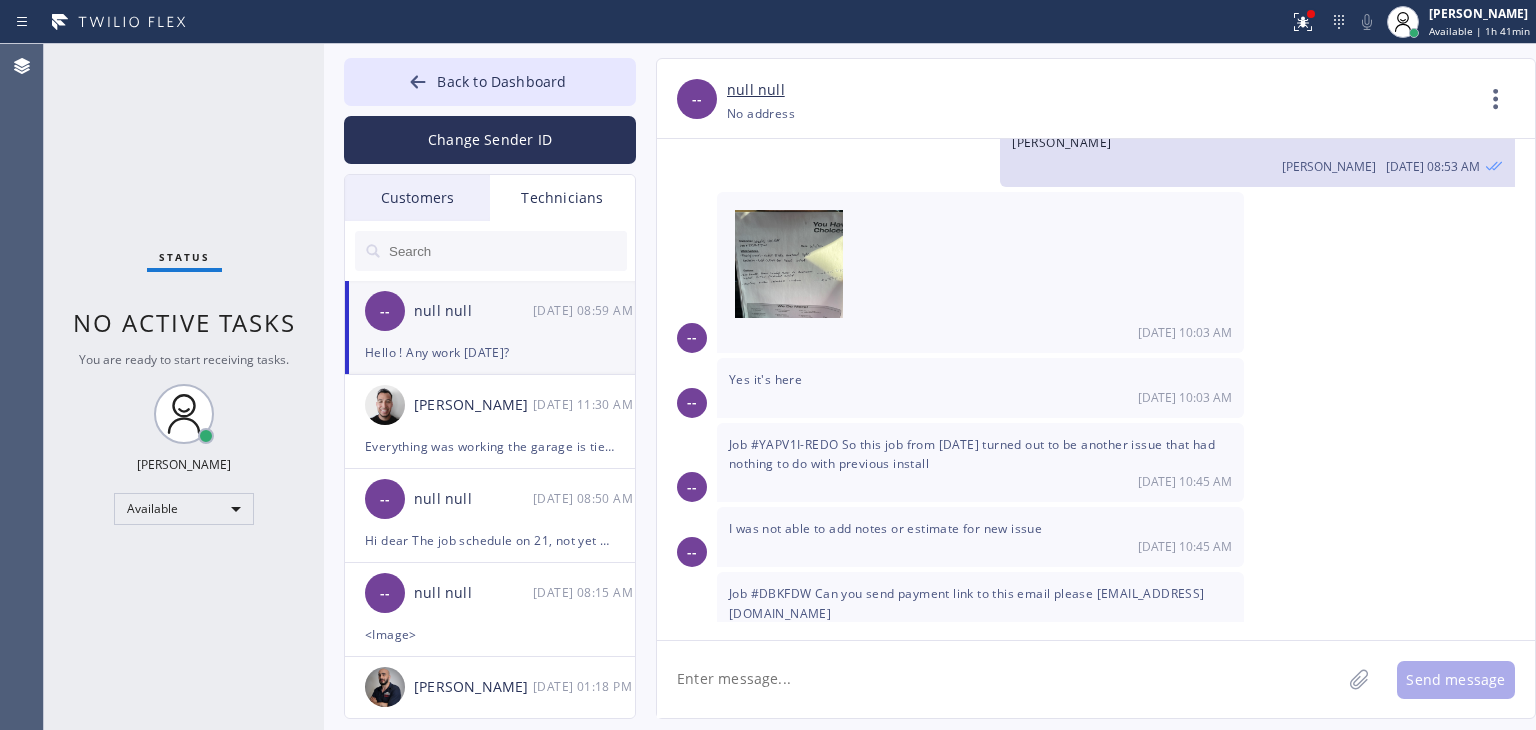 scroll, scrollTop: 3124, scrollLeft: 0, axis: vertical 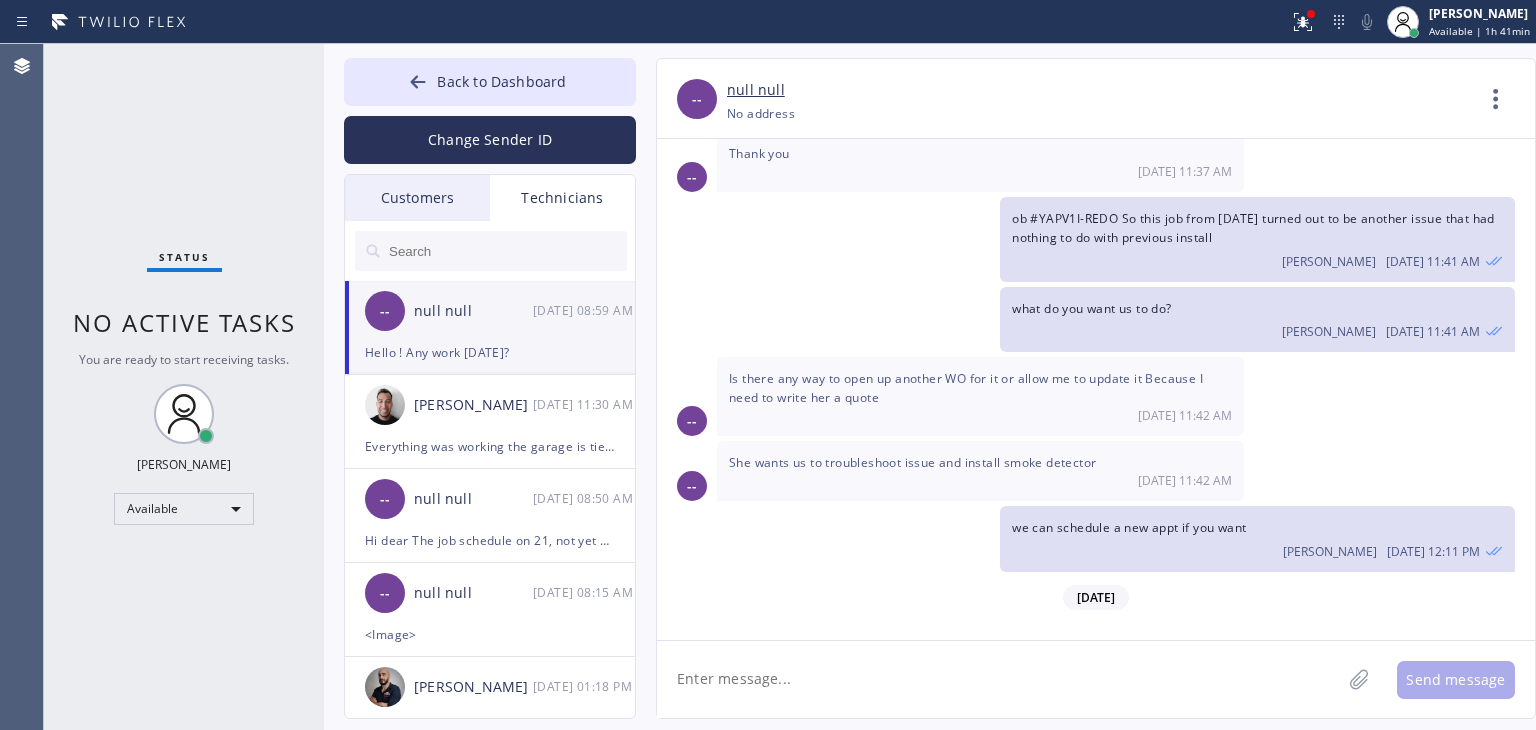 click 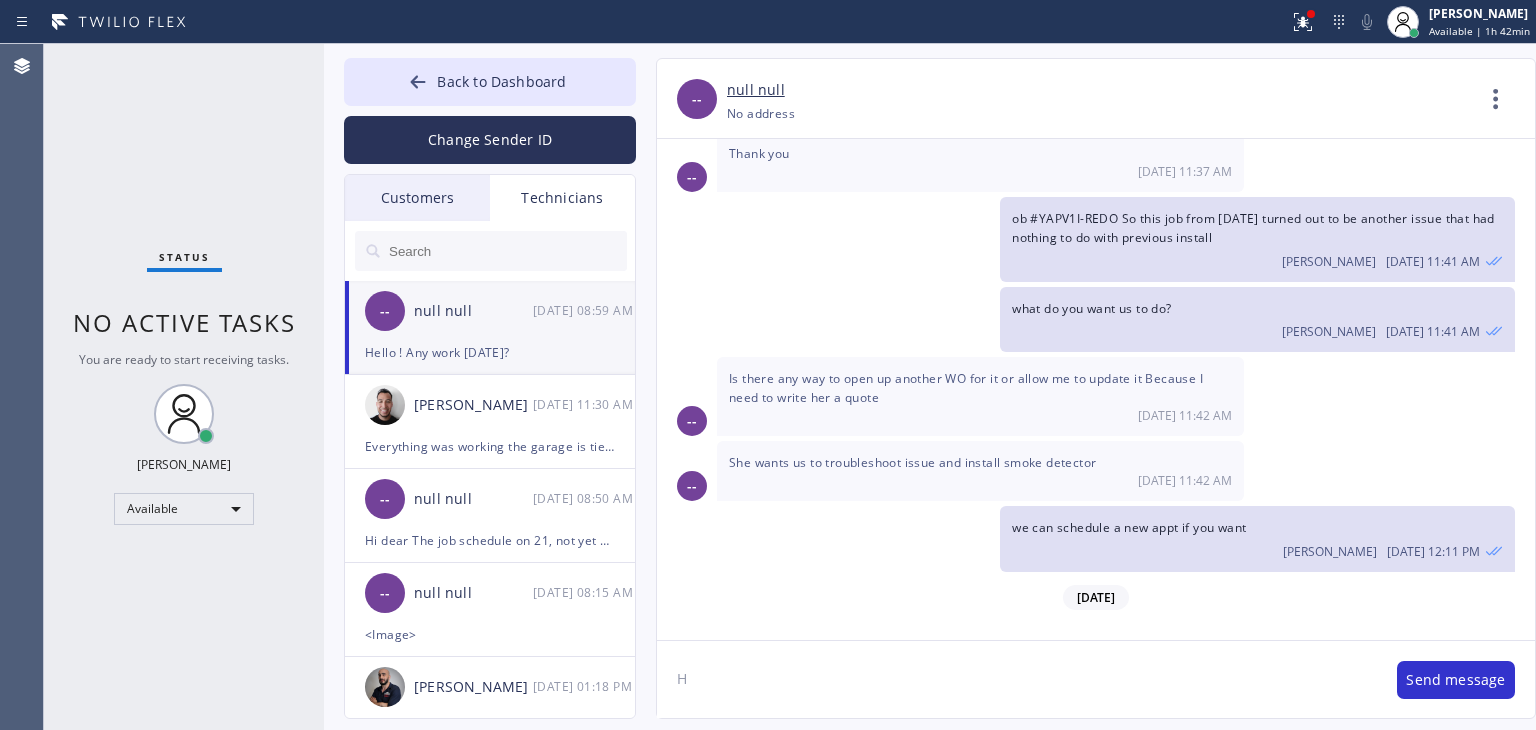 click on "H" 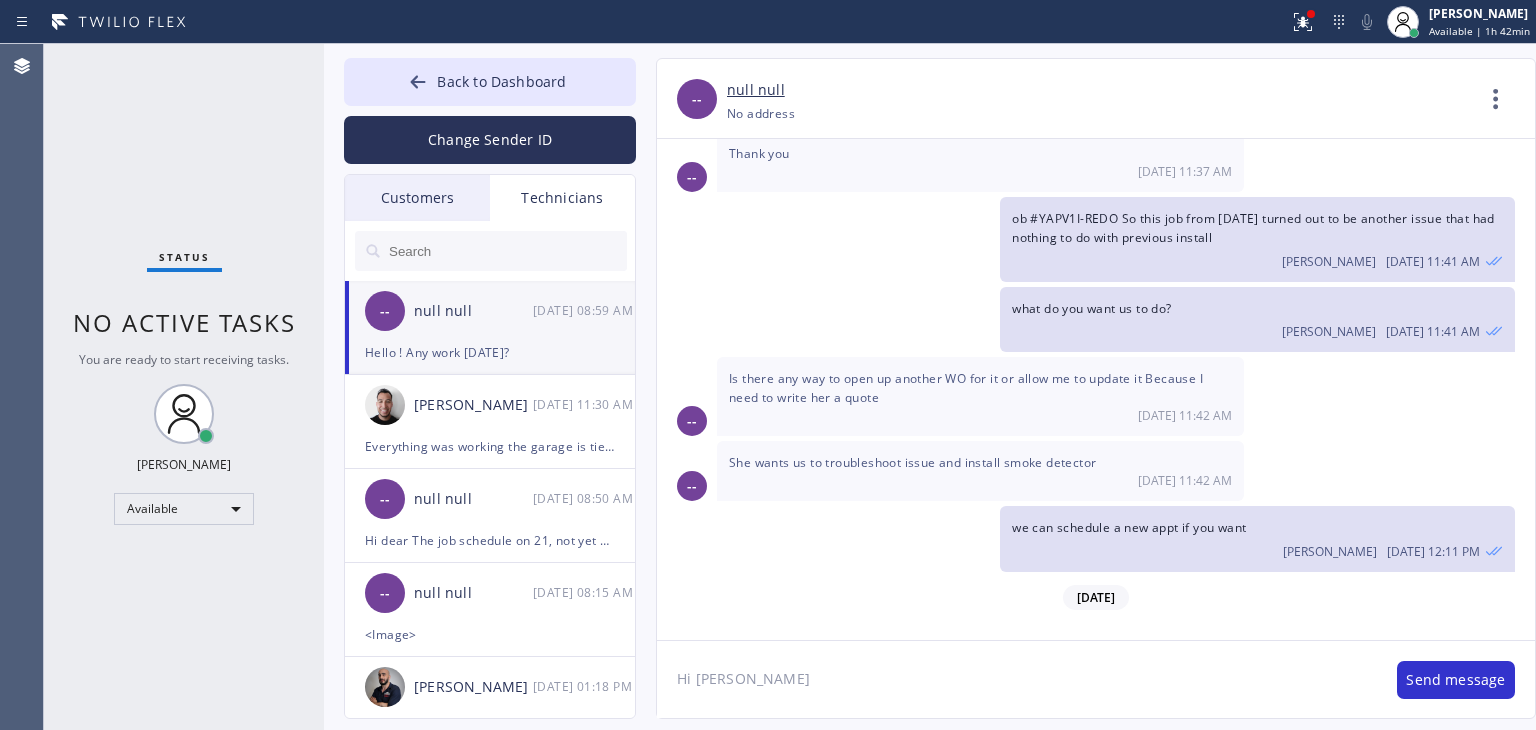 type on "Hi [PERSON_NAME]" 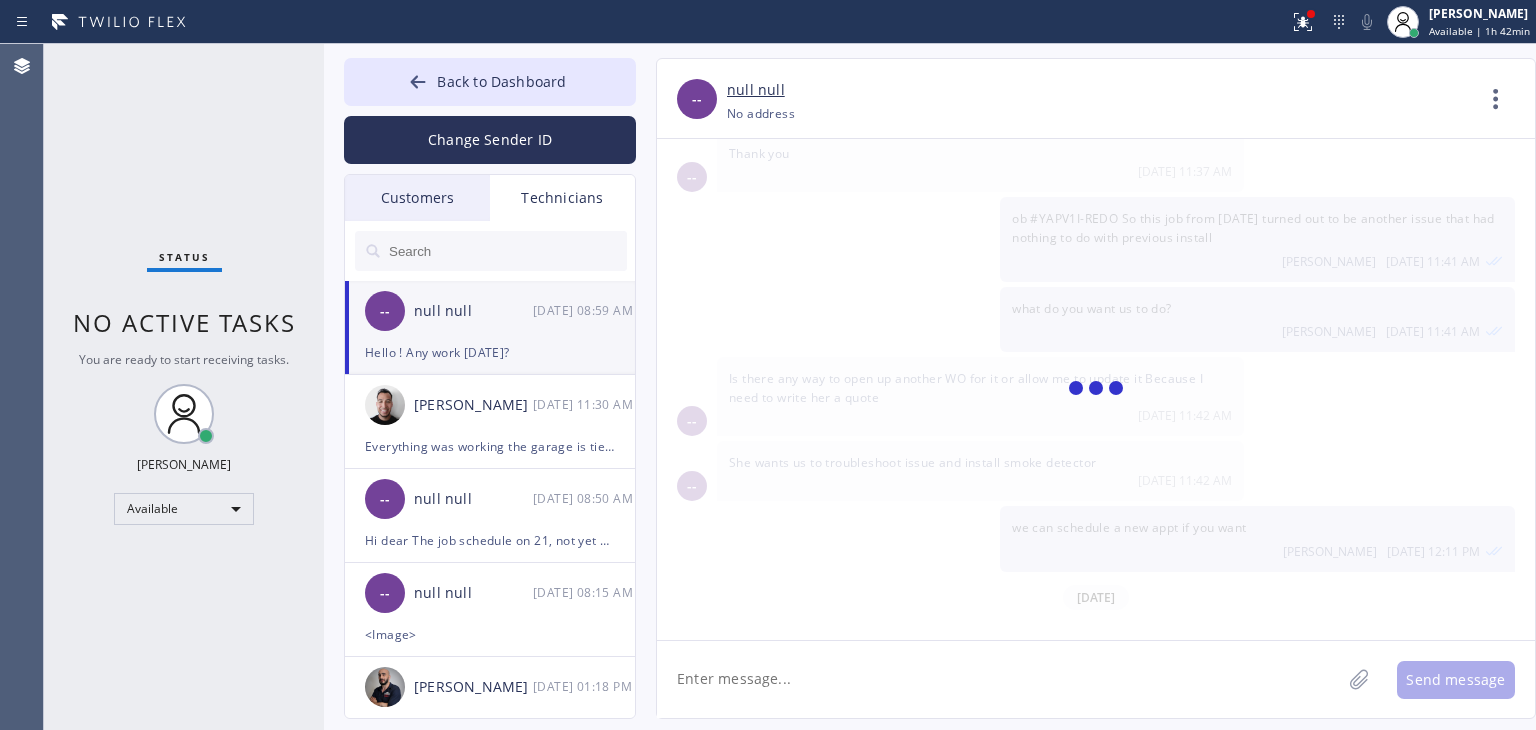 scroll, scrollTop: 3194, scrollLeft: 0, axis: vertical 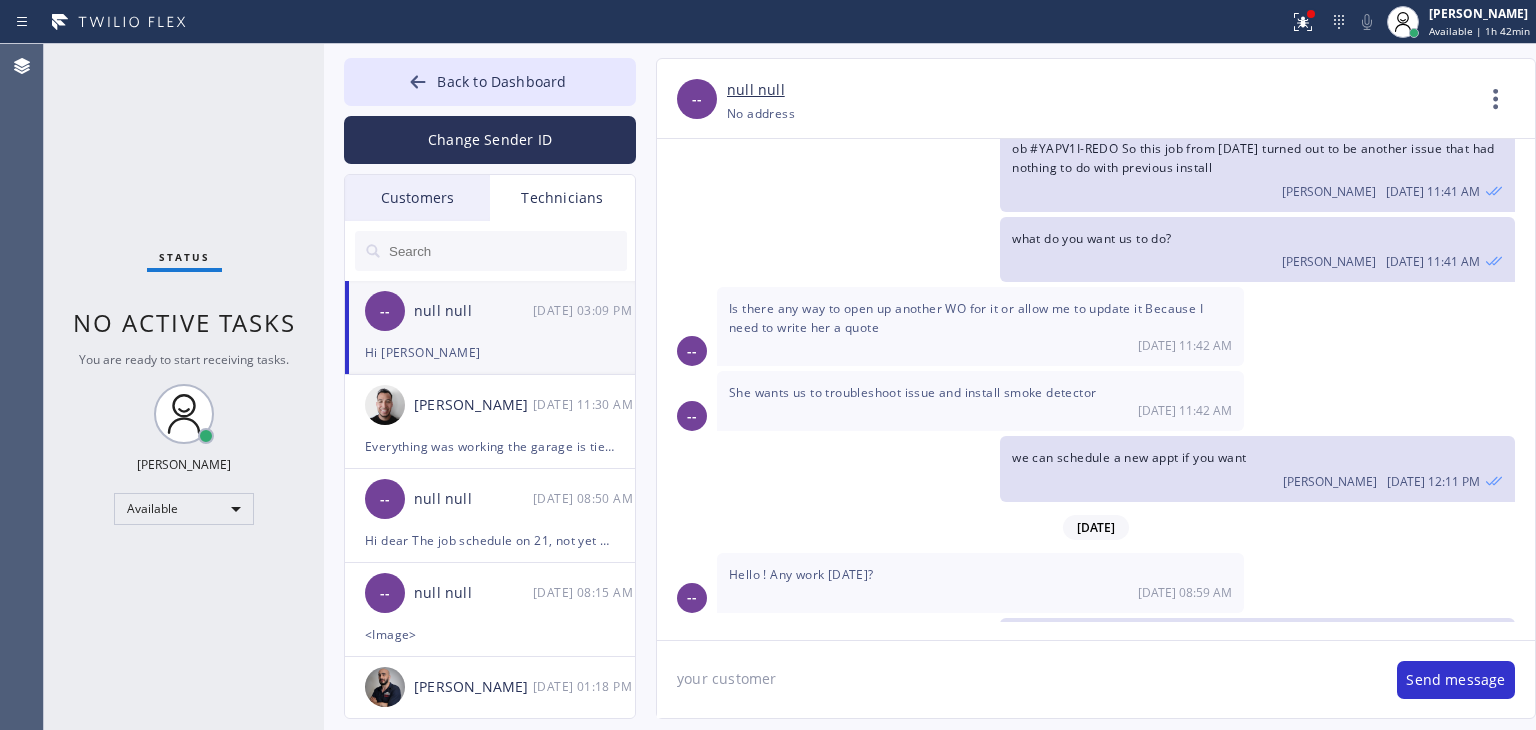 type on "your customer" 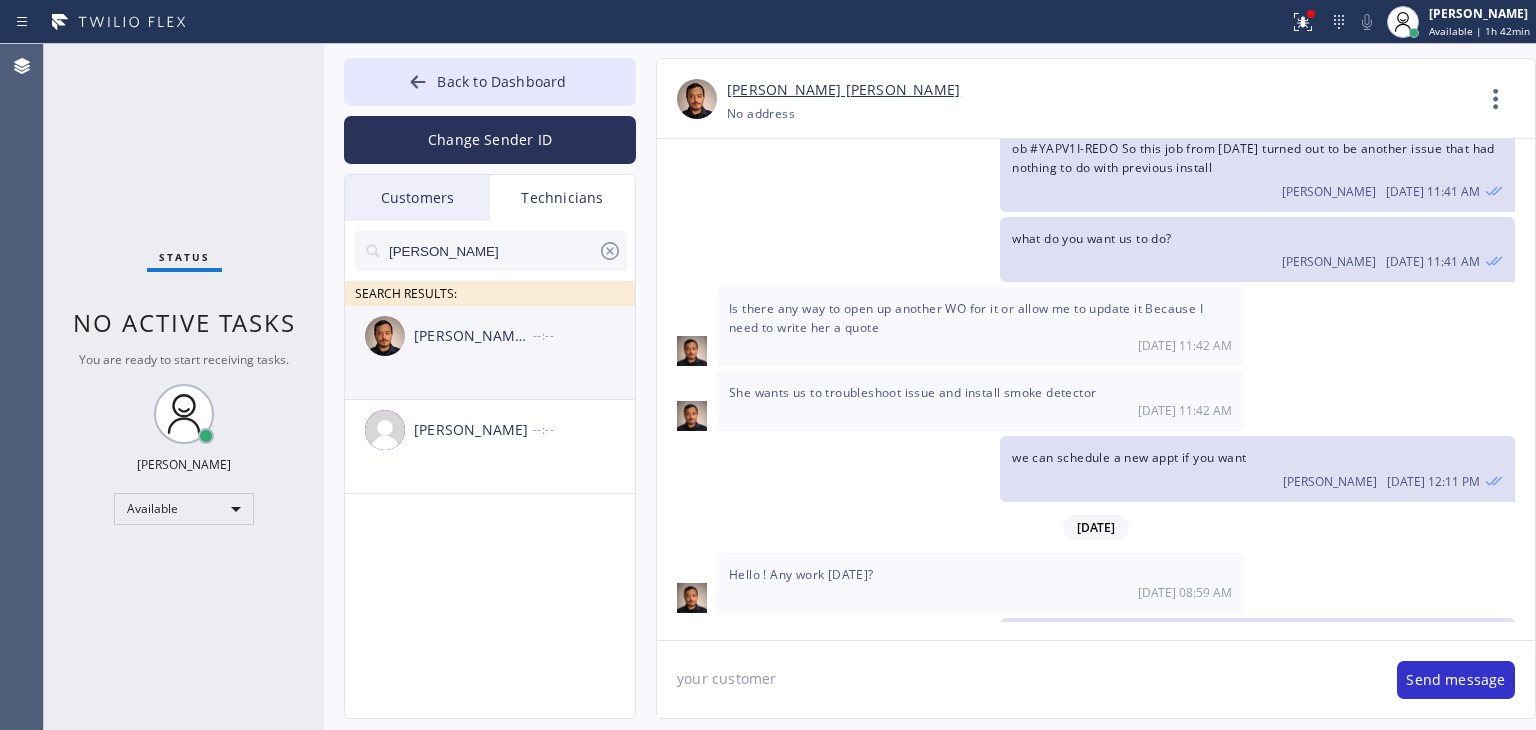 type on "[PERSON_NAME]" 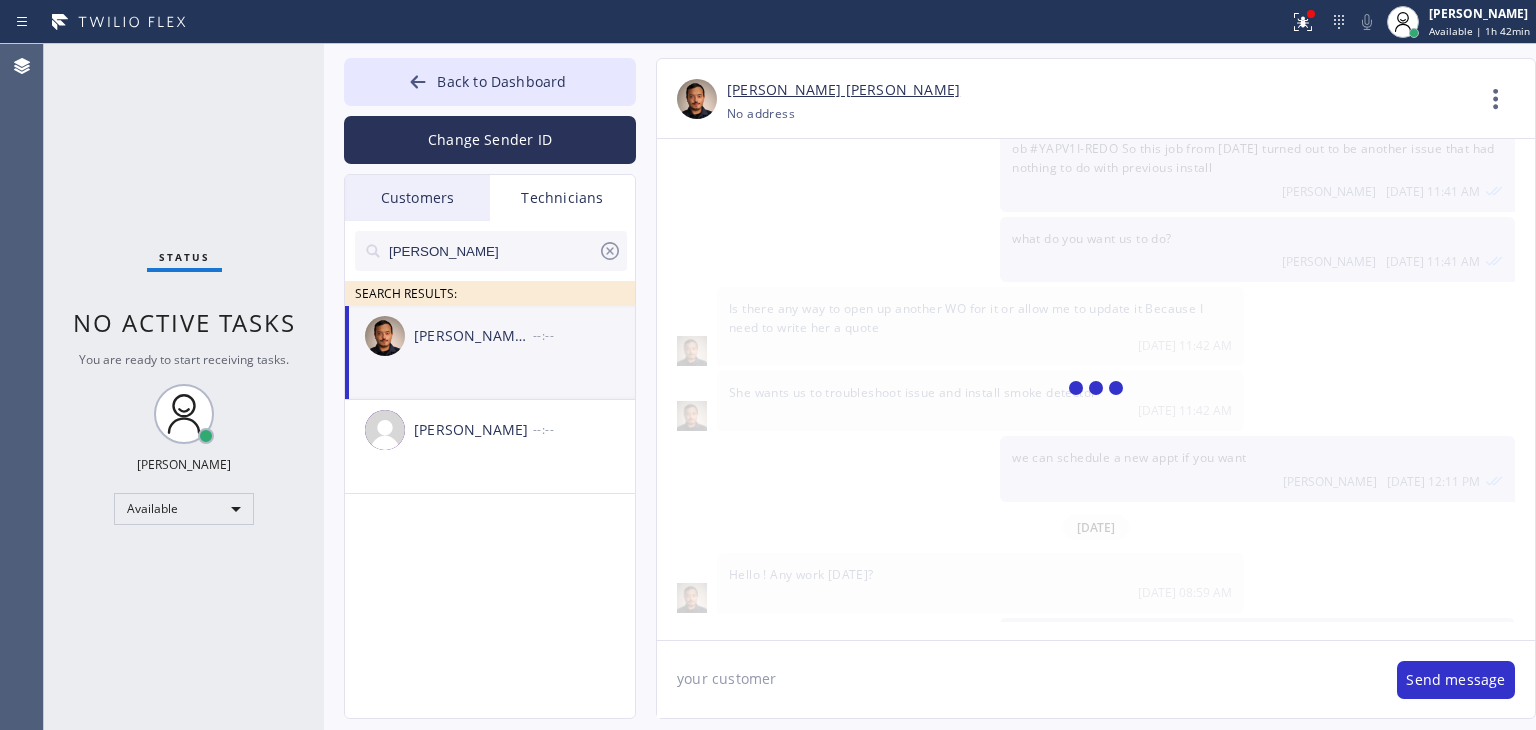 scroll, scrollTop: 844, scrollLeft: 0, axis: vertical 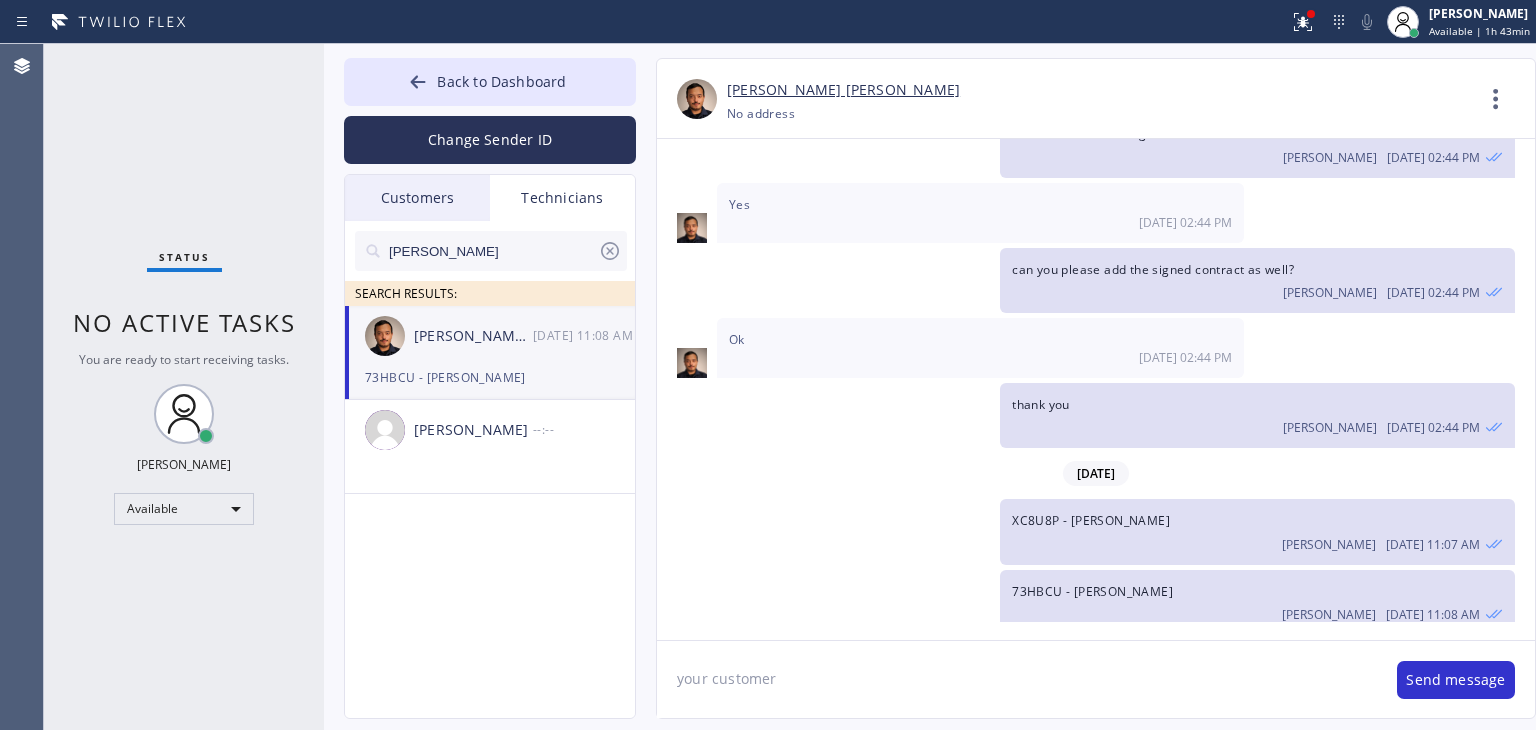 click on "your customer" 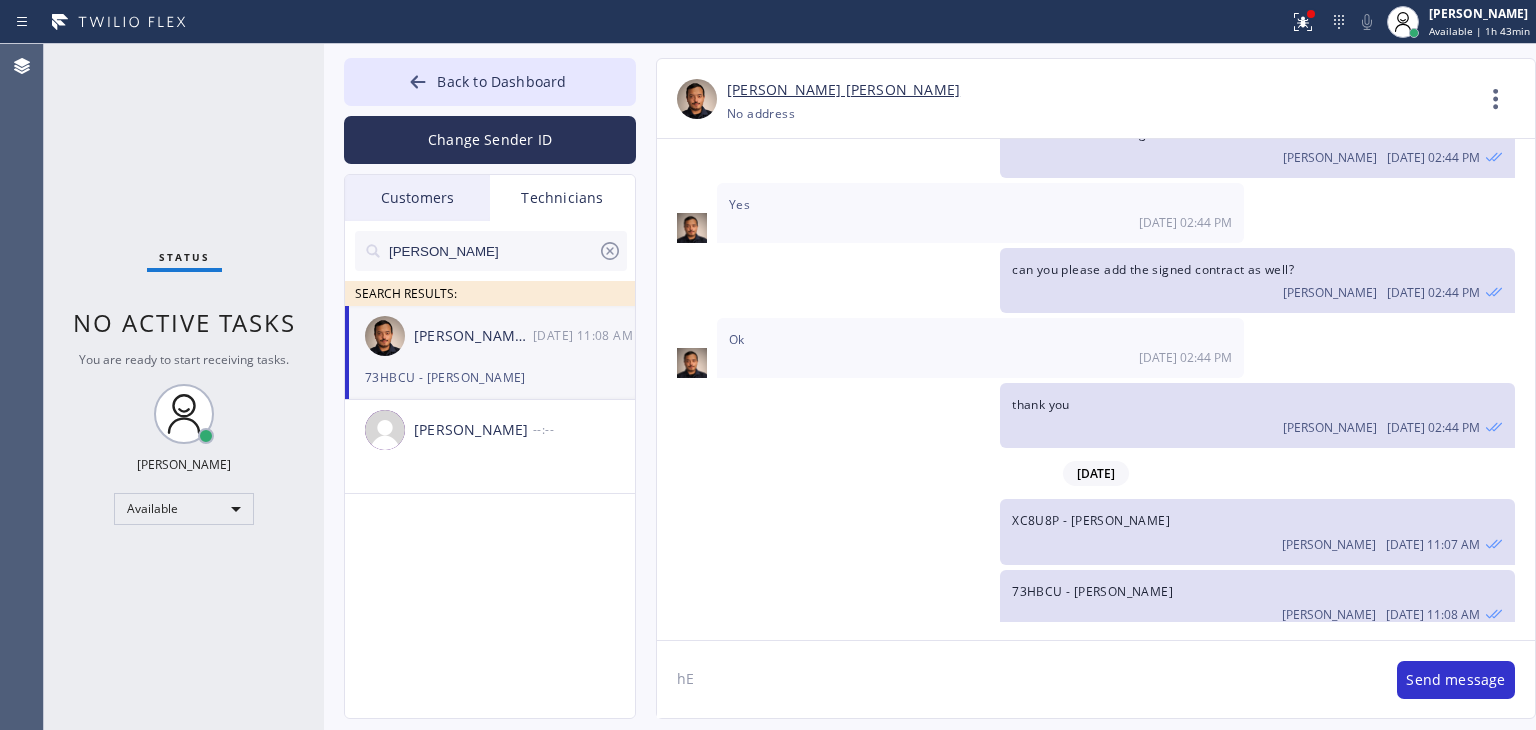 type on "h" 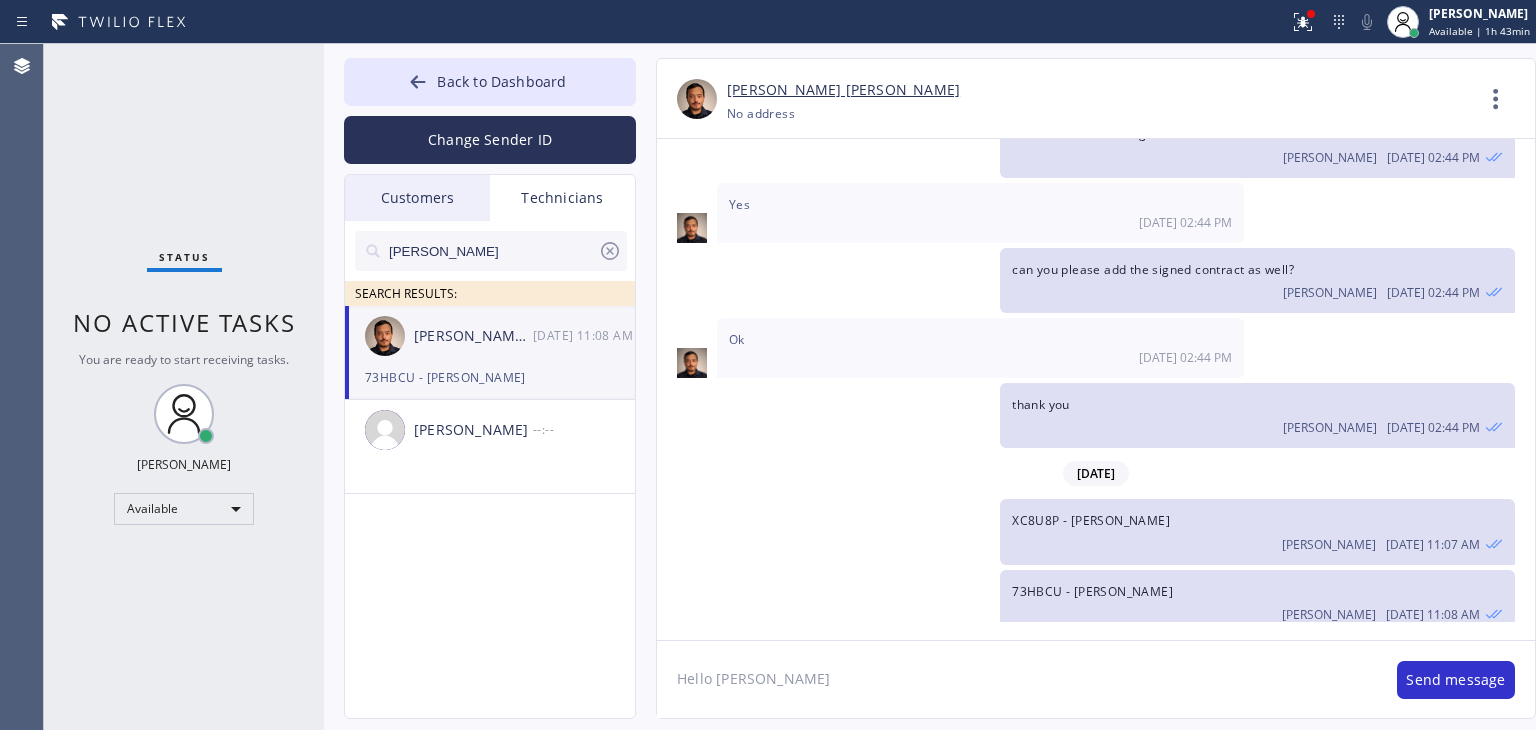 type on "Hello [PERSON_NAME]" 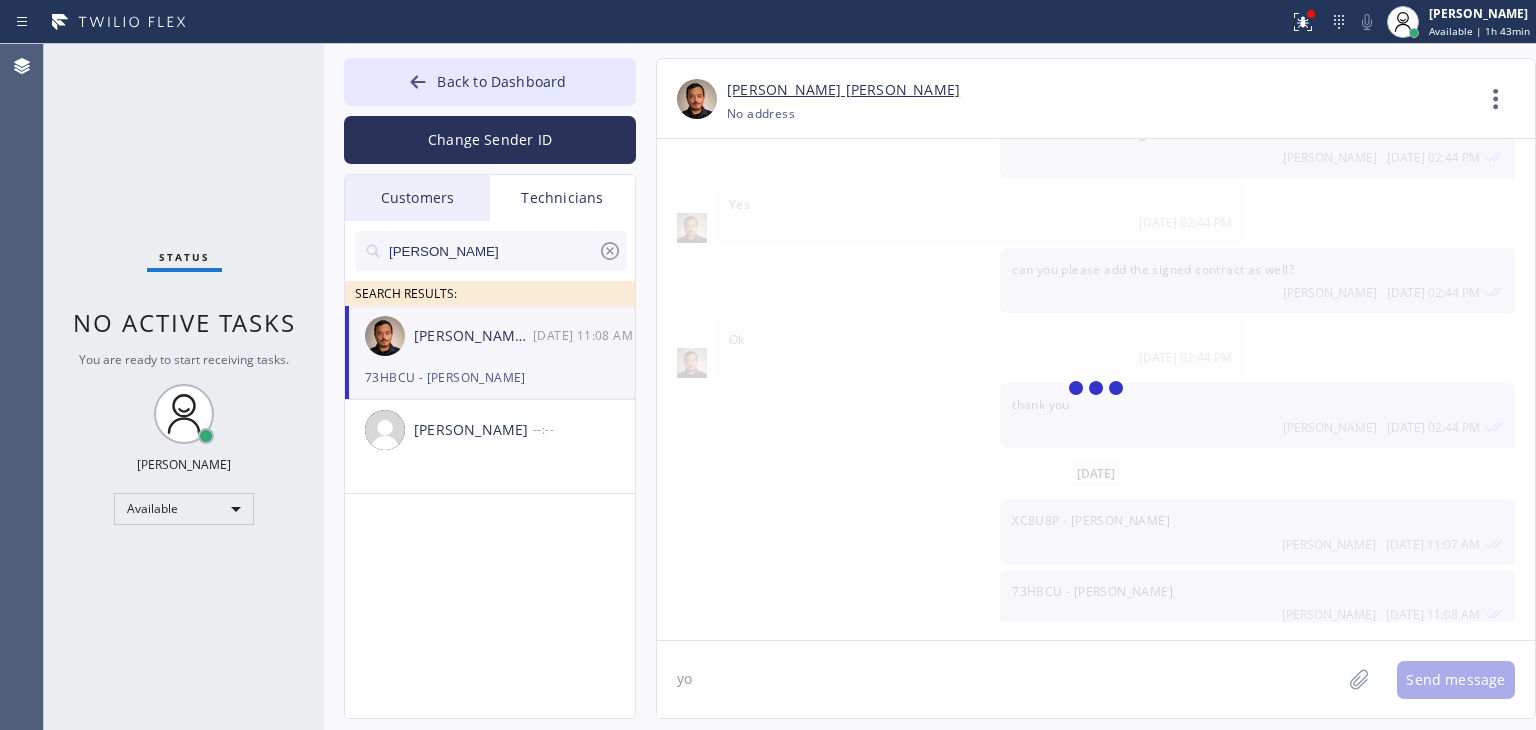 scroll, scrollTop: 958, scrollLeft: 0, axis: vertical 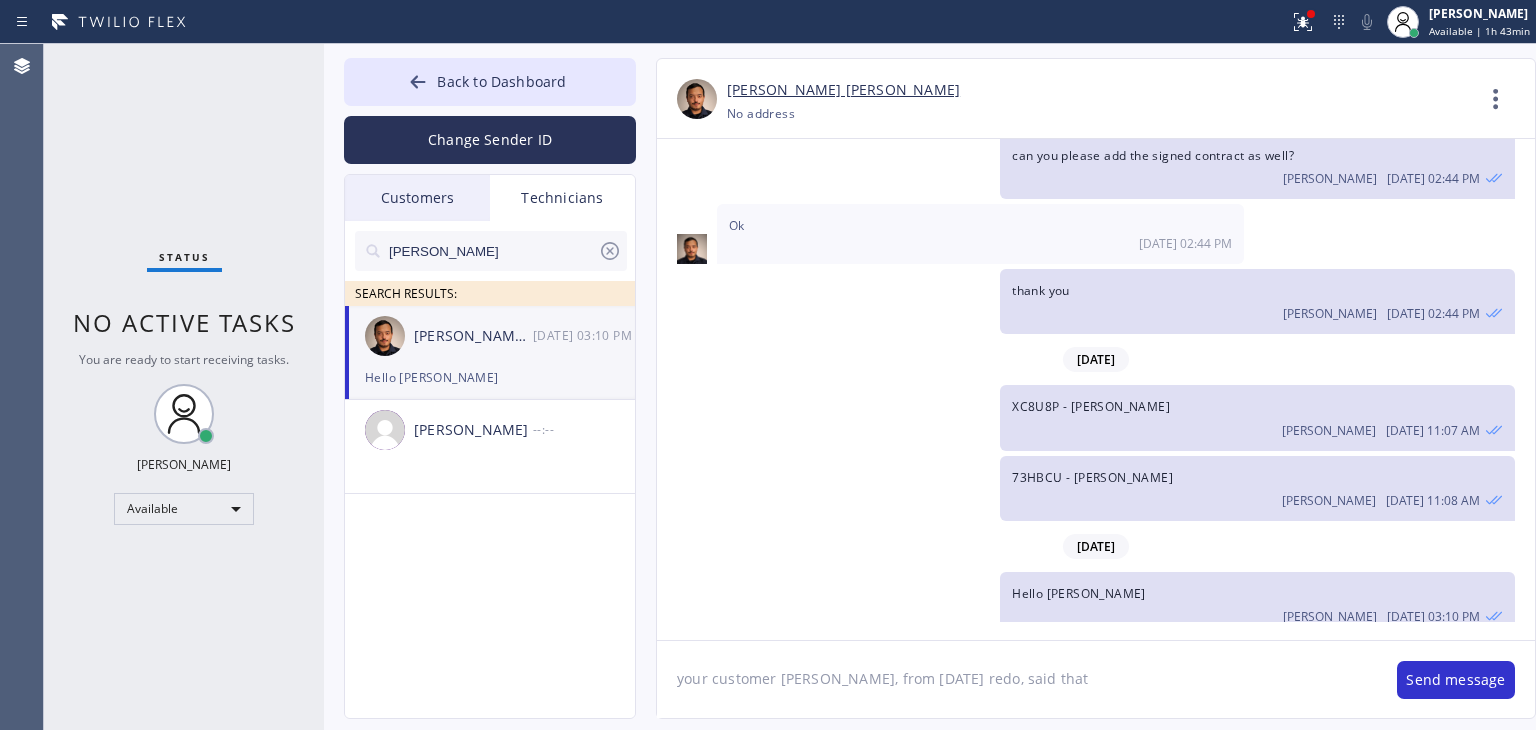 type on "your customer [PERSON_NAME], from [DATE] redo, said that" 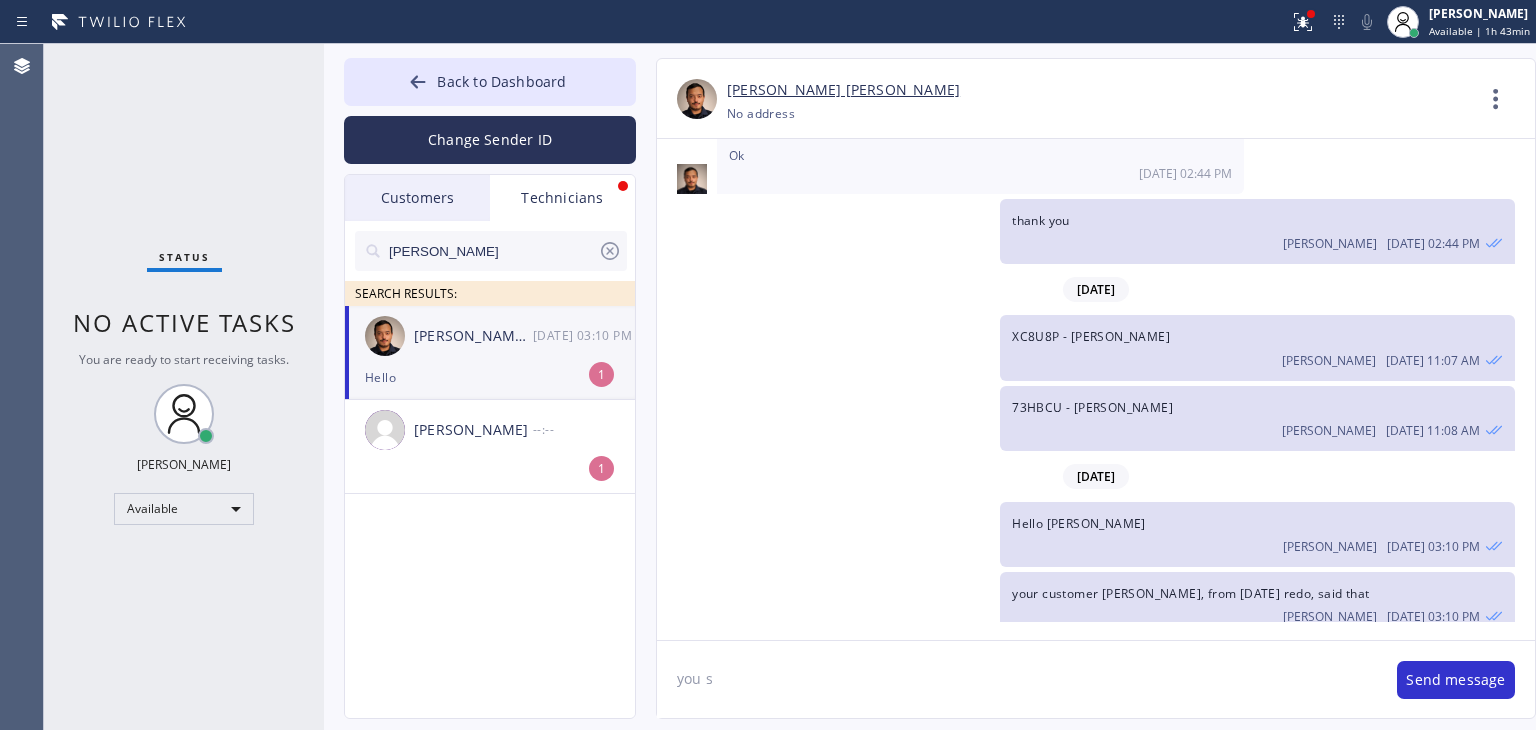 scroll, scrollTop: 1092, scrollLeft: 0, axis: vertical 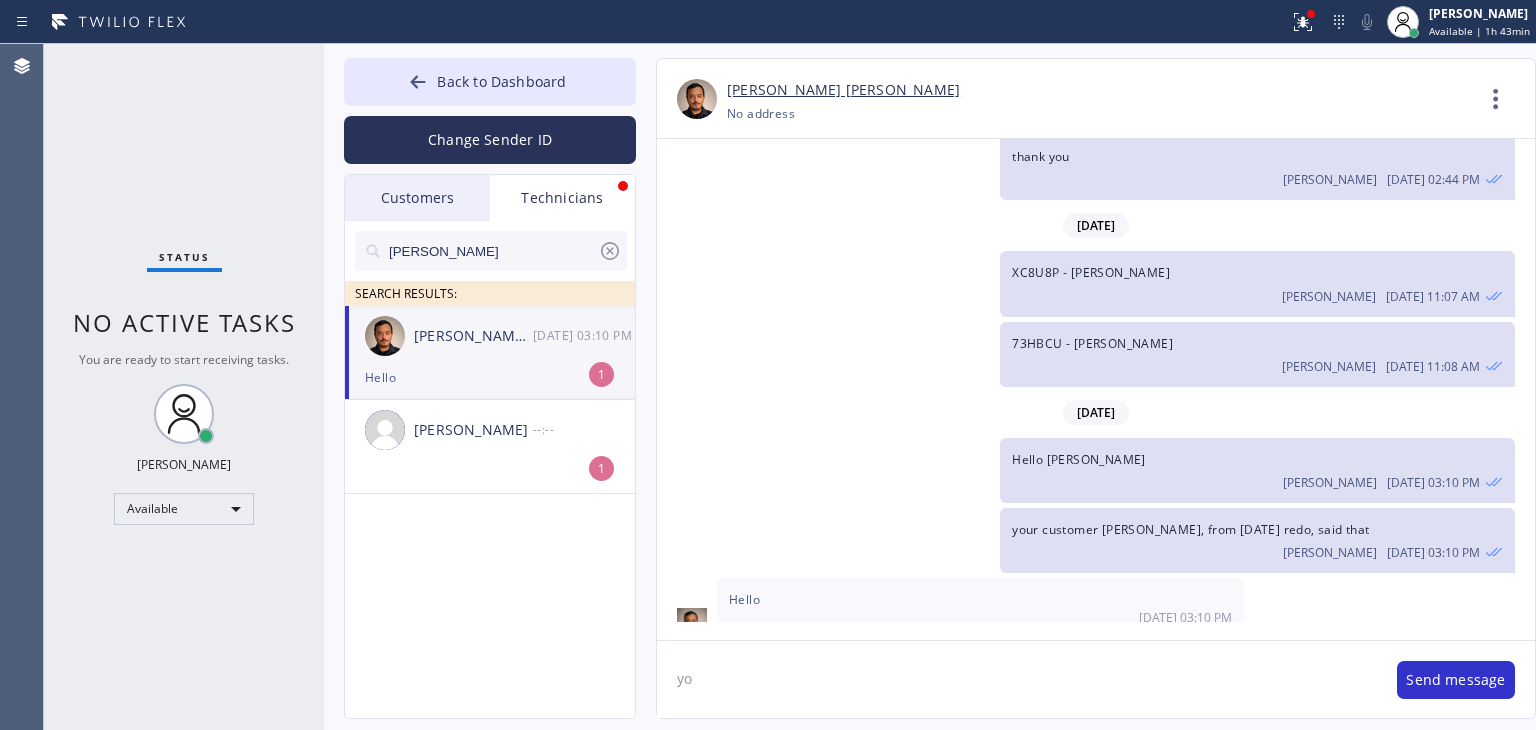 type on "y" 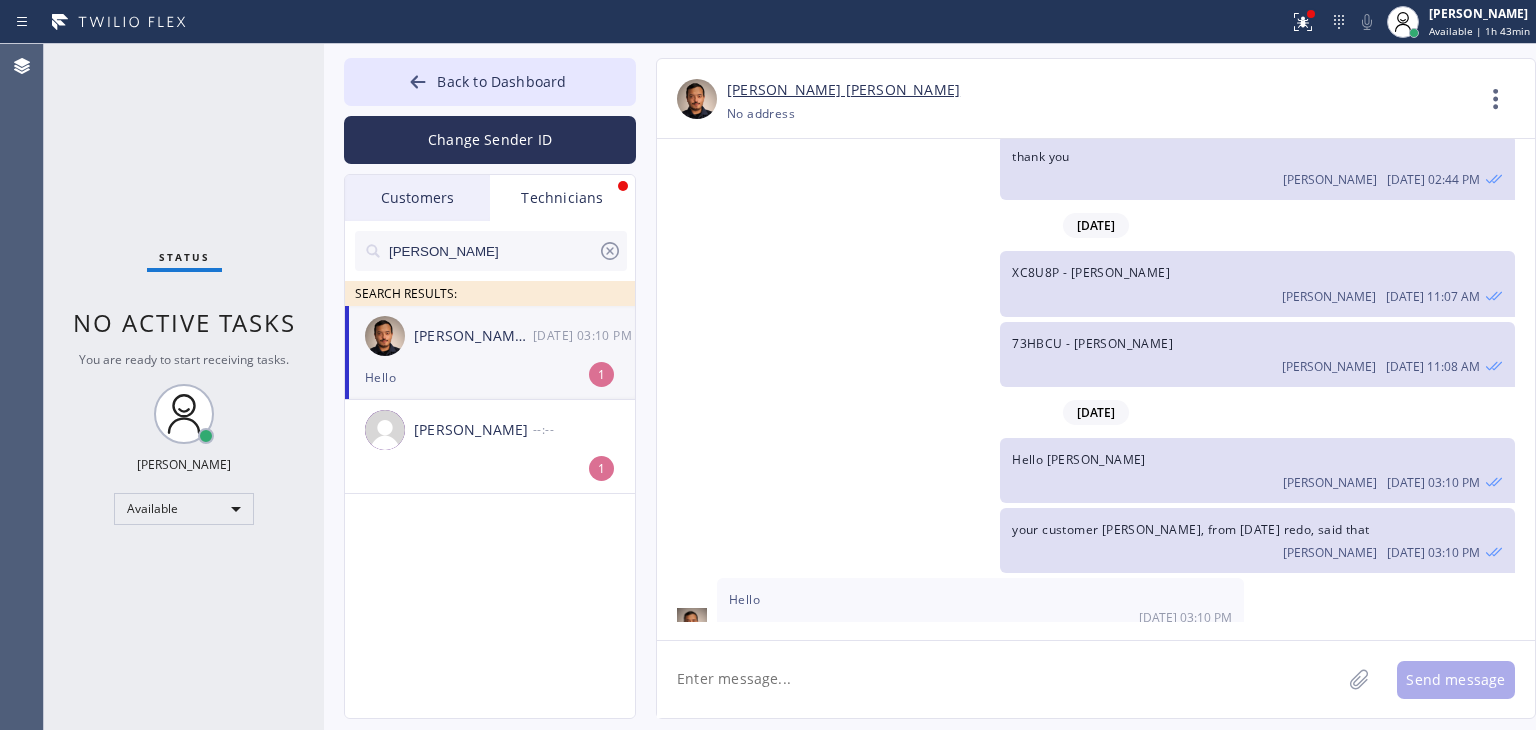 type on "t" 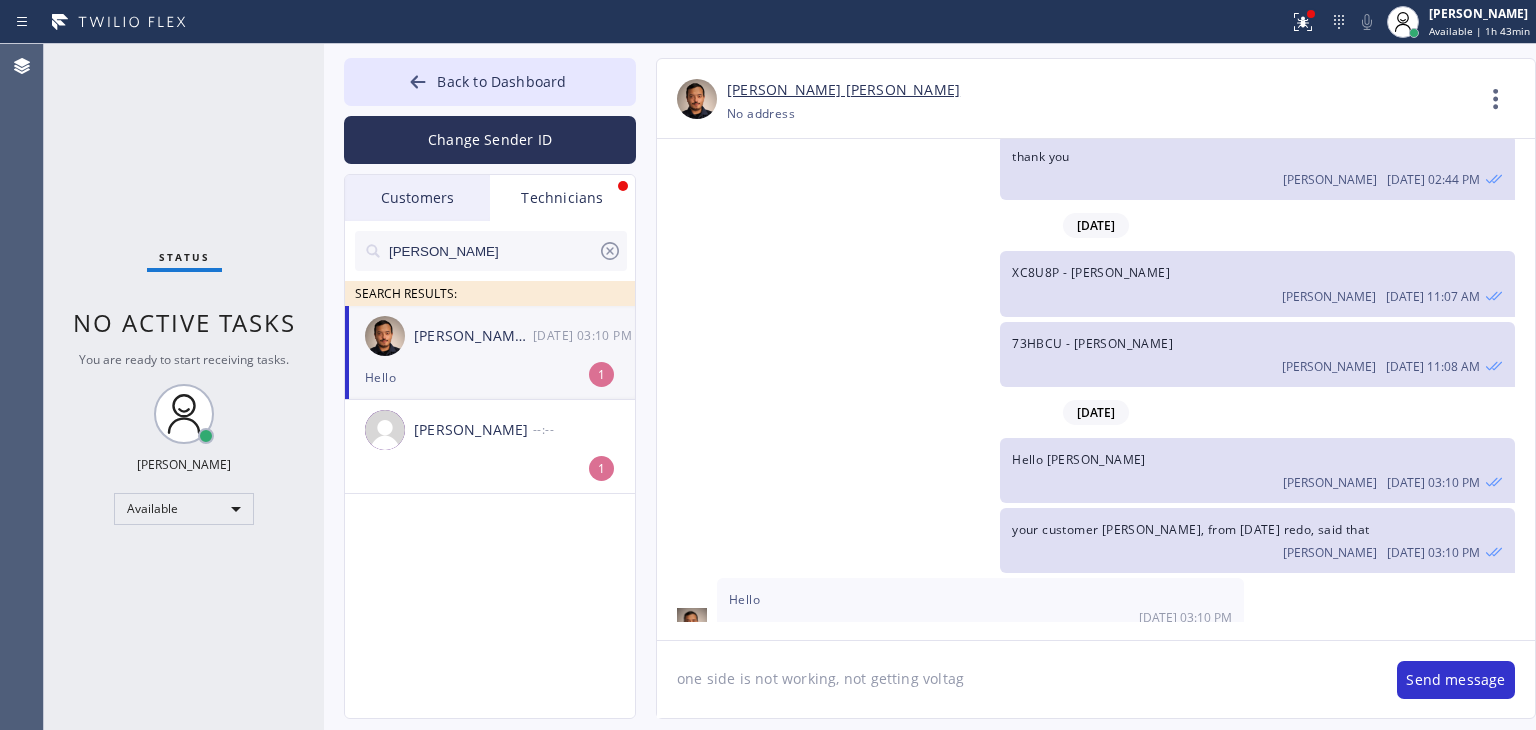type on "one side is not working, not getting voltage" 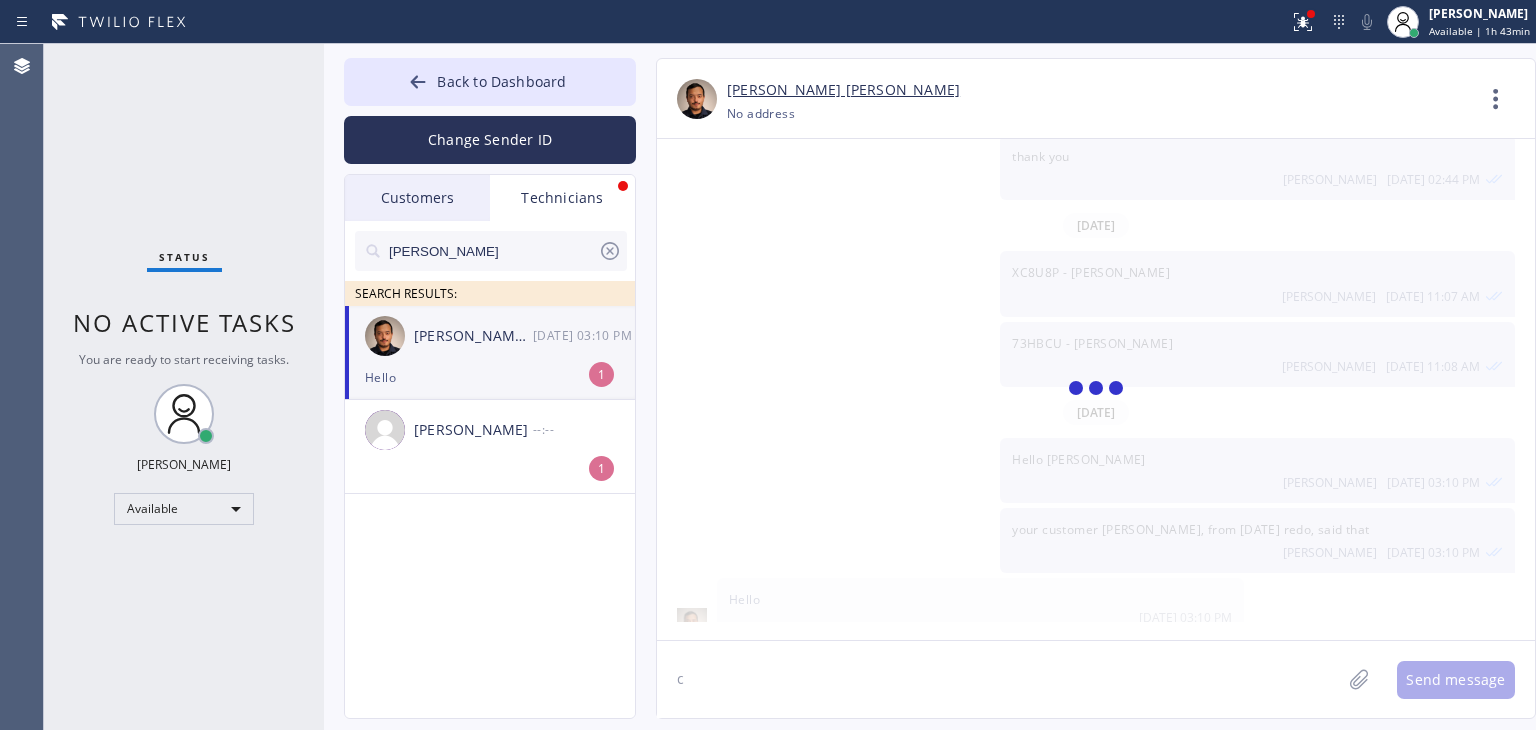 scroll, scrollTop: 1161, scrollLeft: 0, axis: vertical 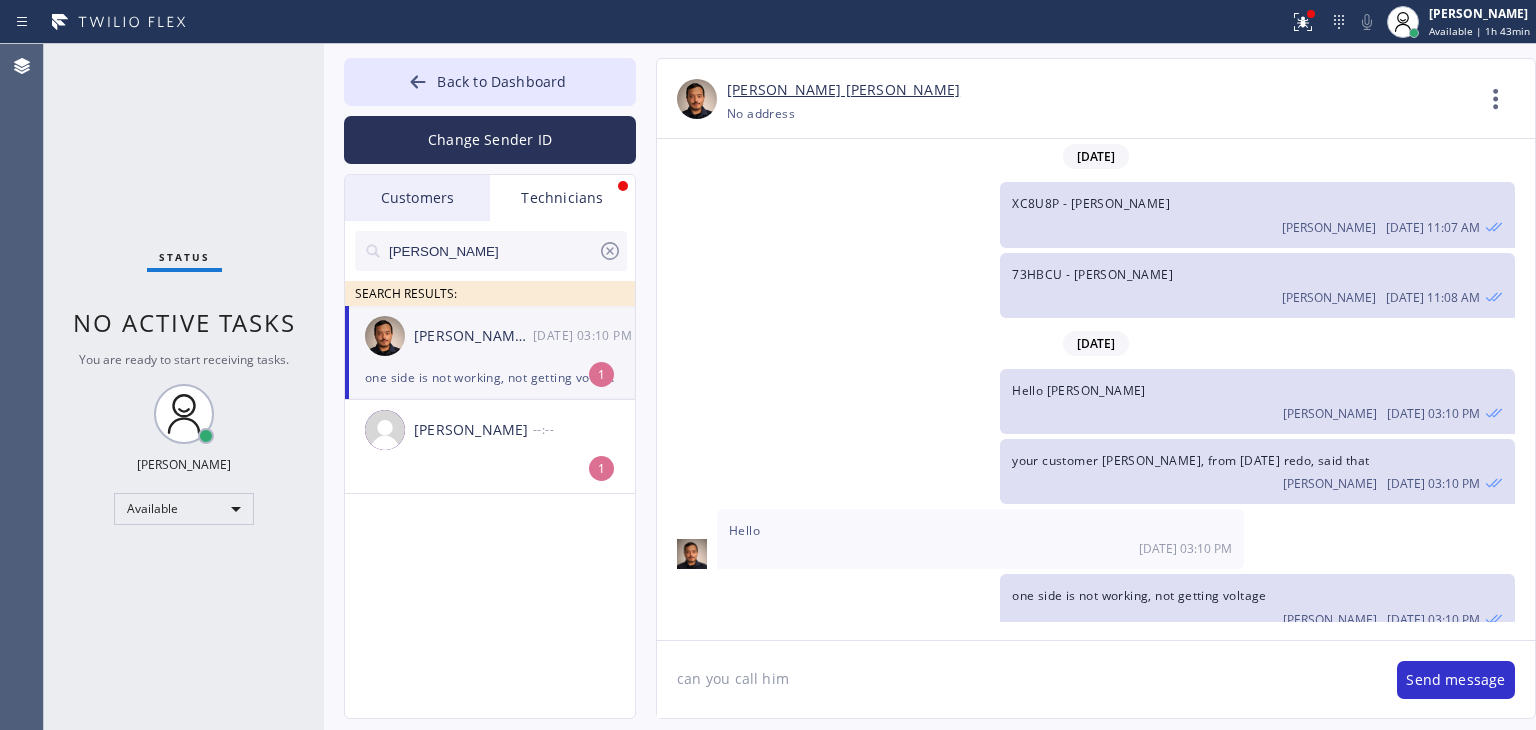 type on "can you call him?" 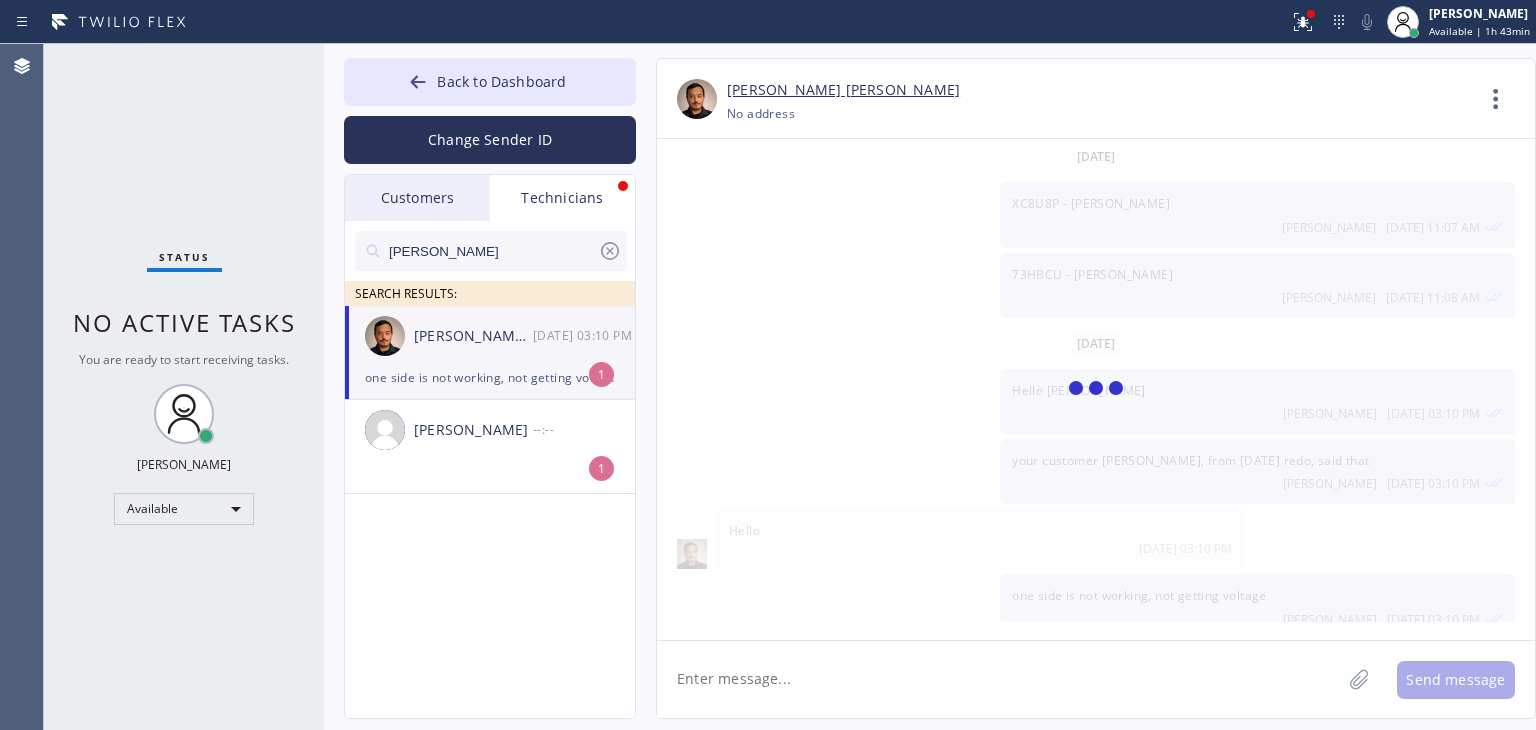 scroll, scrollTop: 1231, scrollLeft: 0, axis: vertical 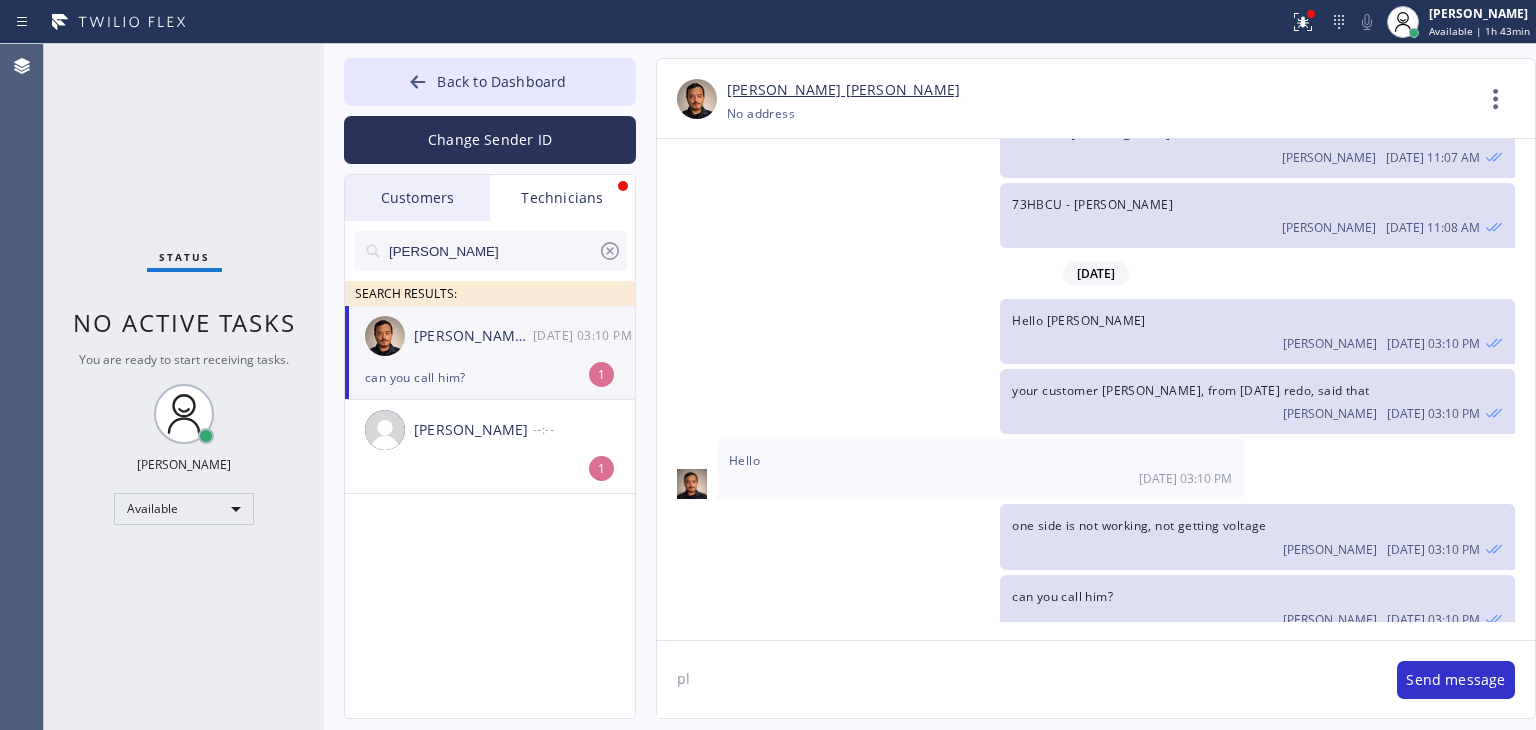 type on "pls" 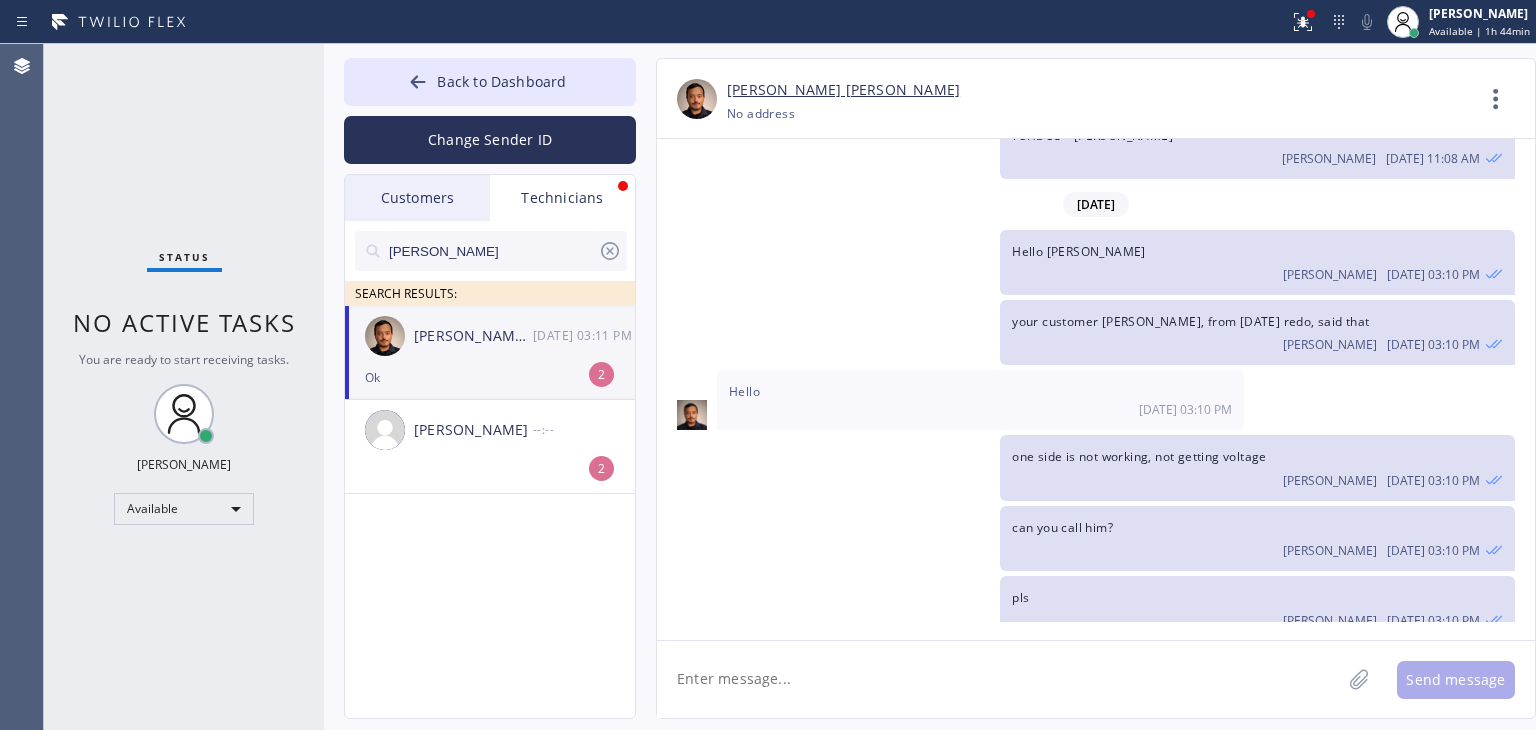 scroll, scrollTop: 1364, scrollLeft: 0, axis: vertical 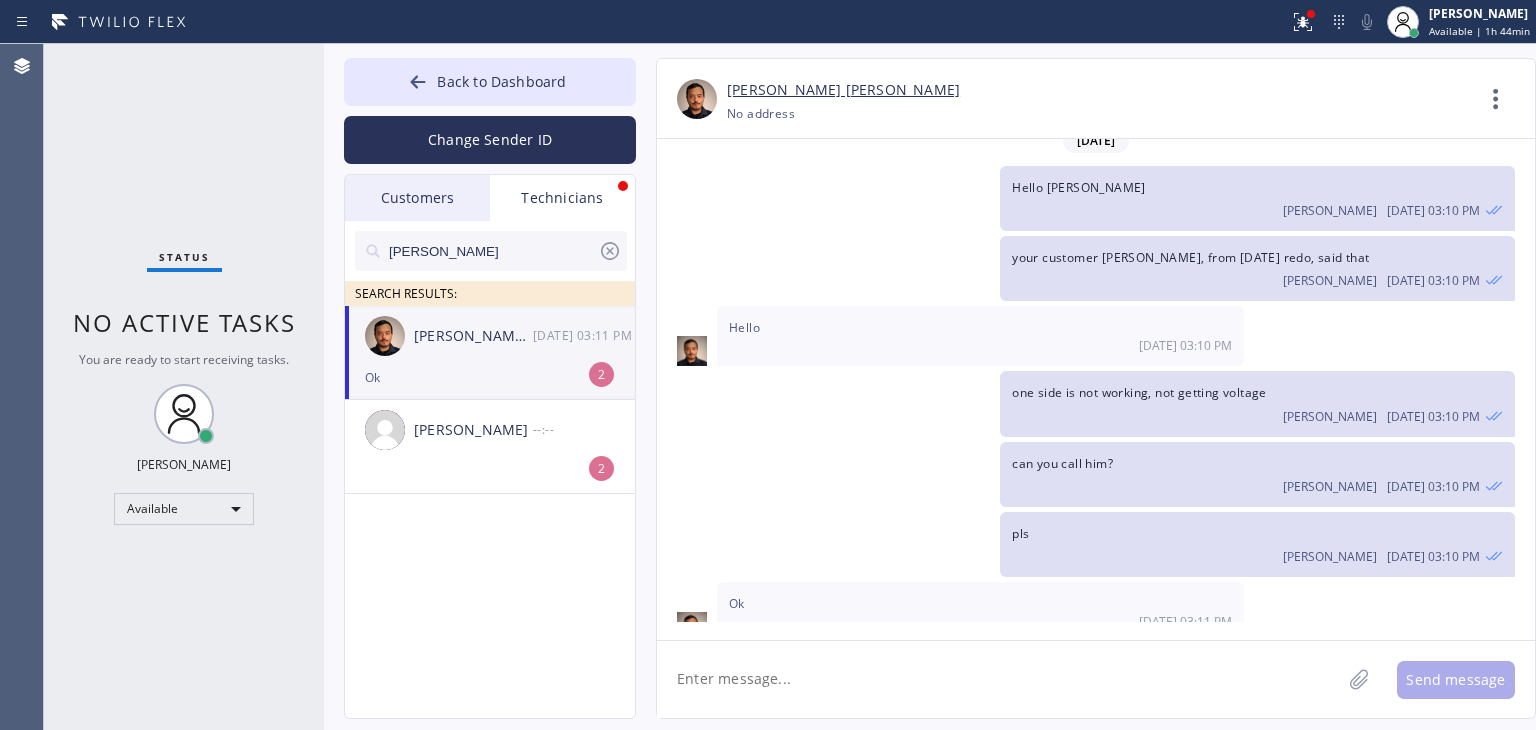 click 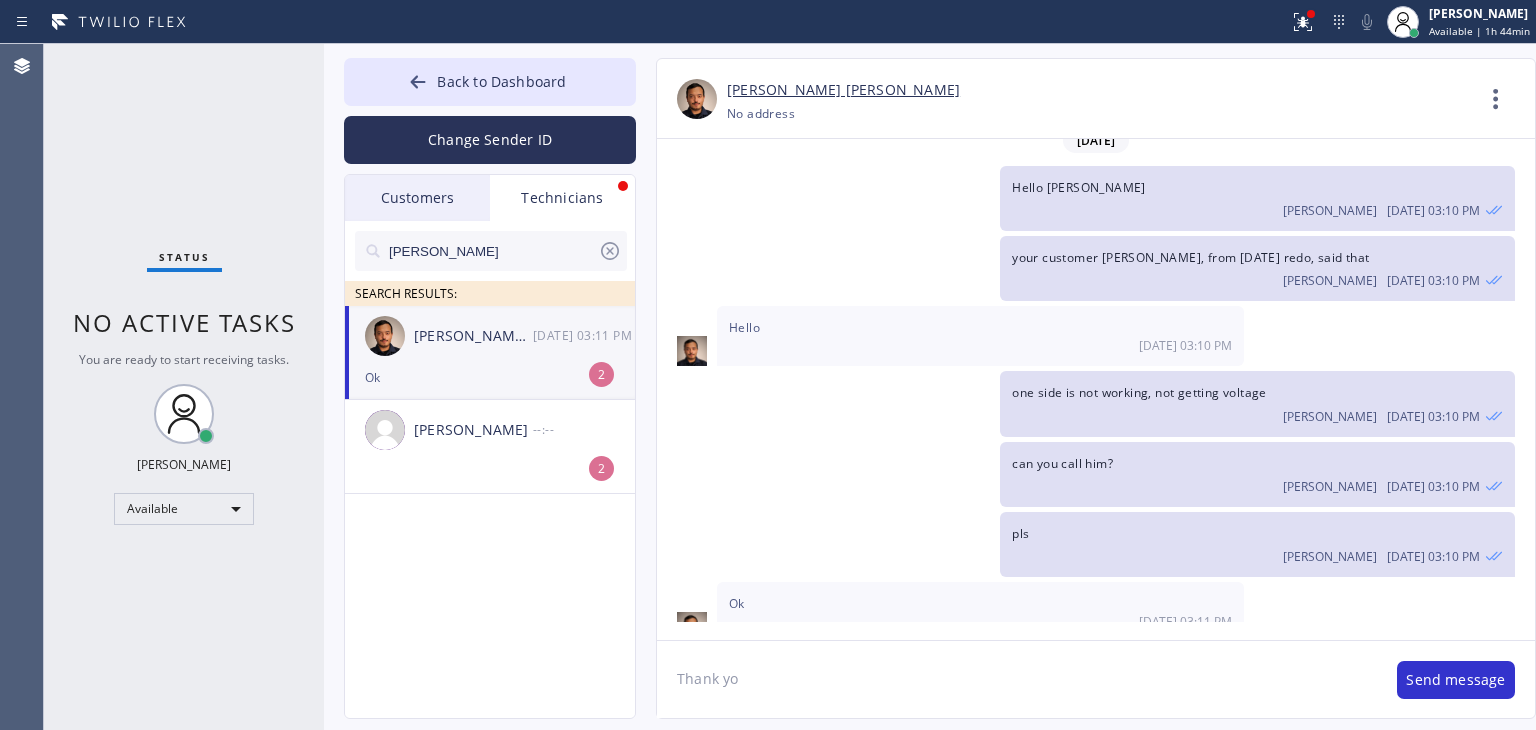 type on "Thank you" 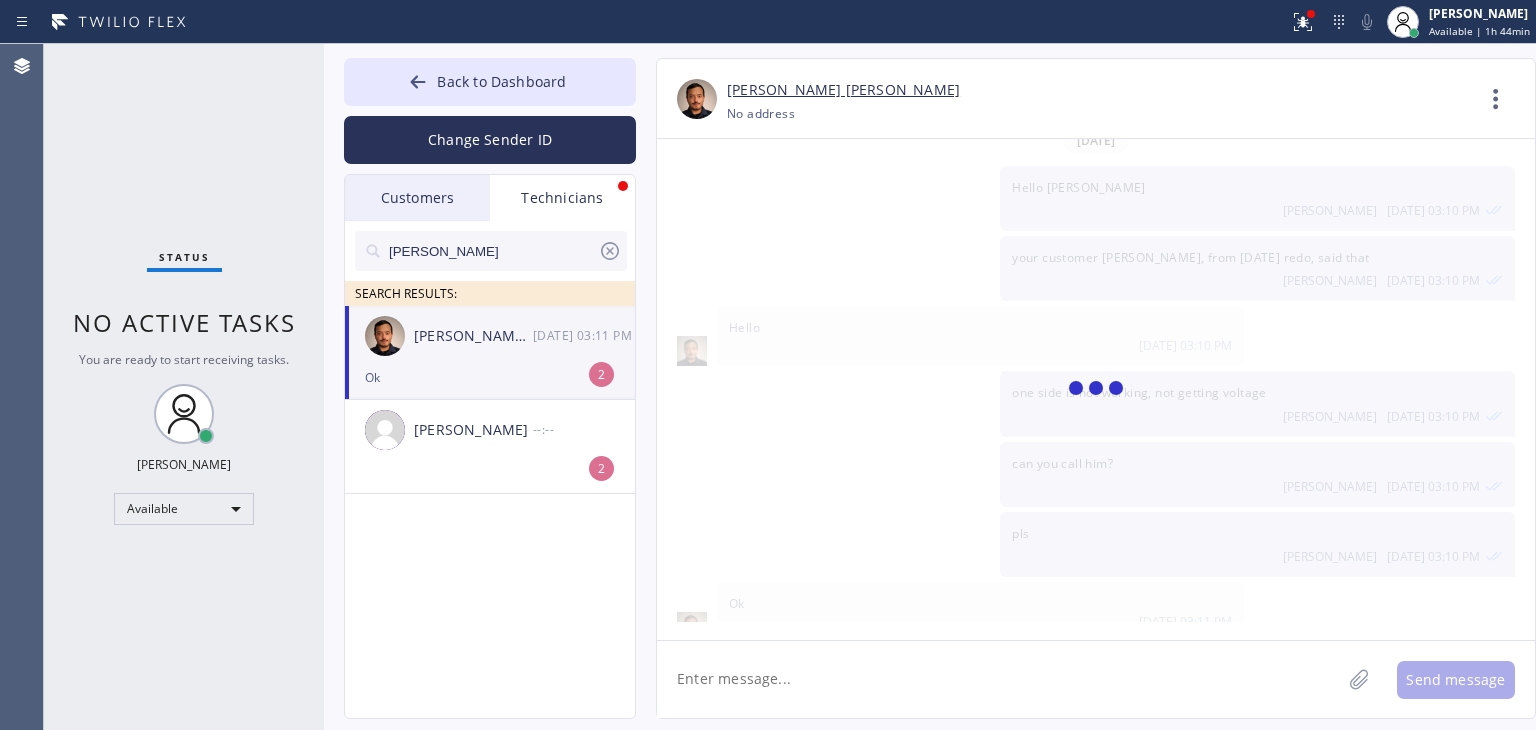 type 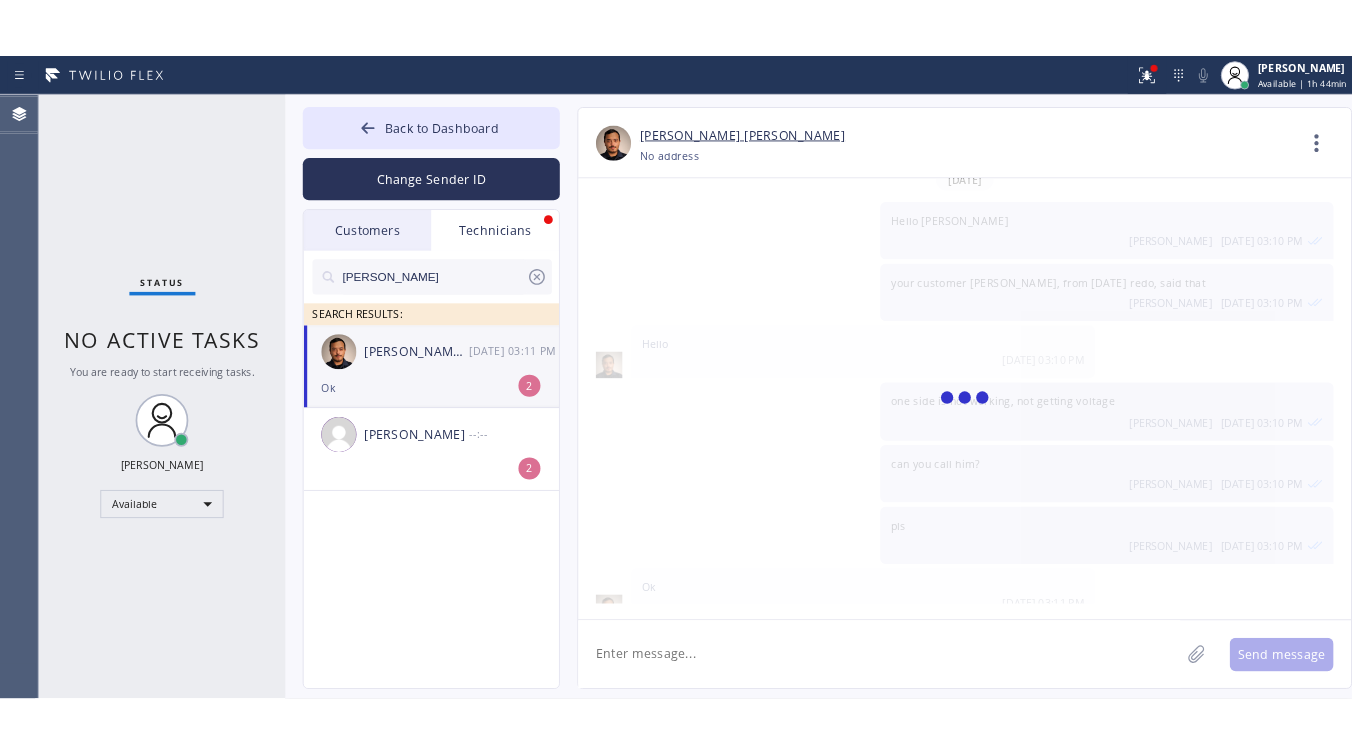 scroll, scrollTop: 1433, scrollLeft: 0, axis: vertical 